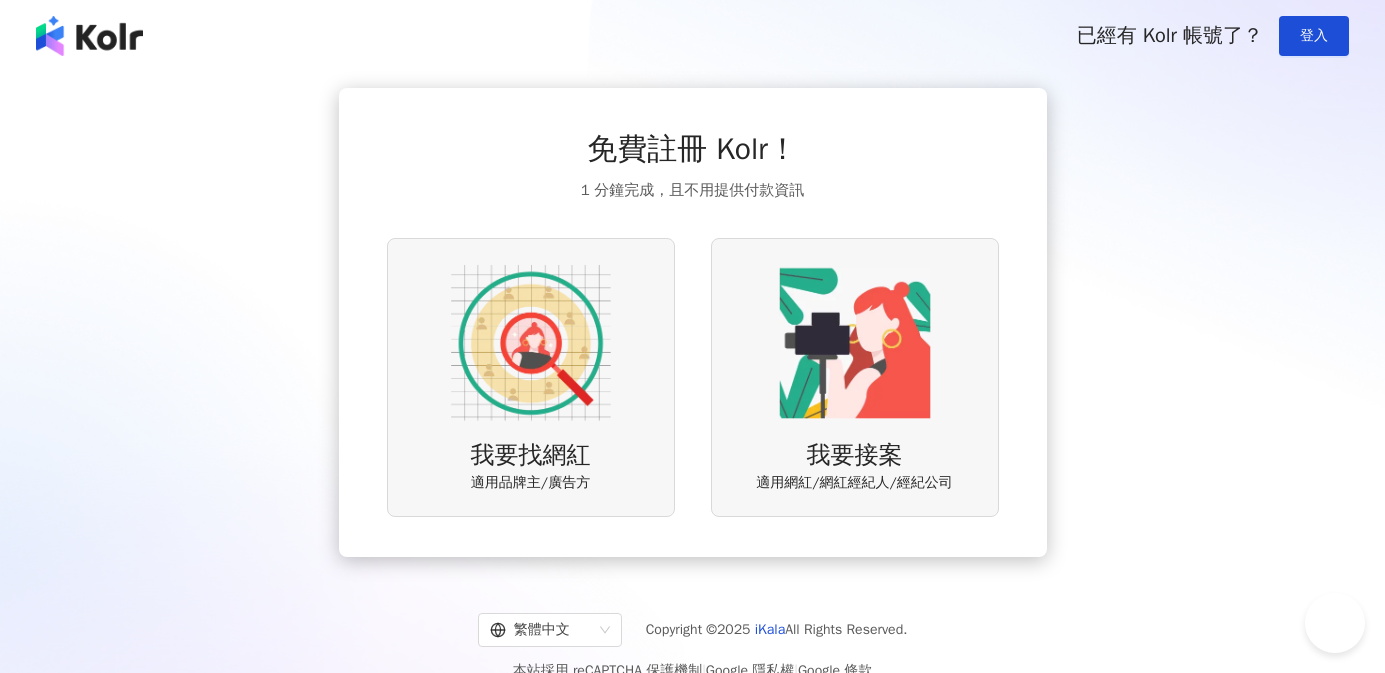 scroll, scrollTop: 0, scrollLeft: 0, axis: both 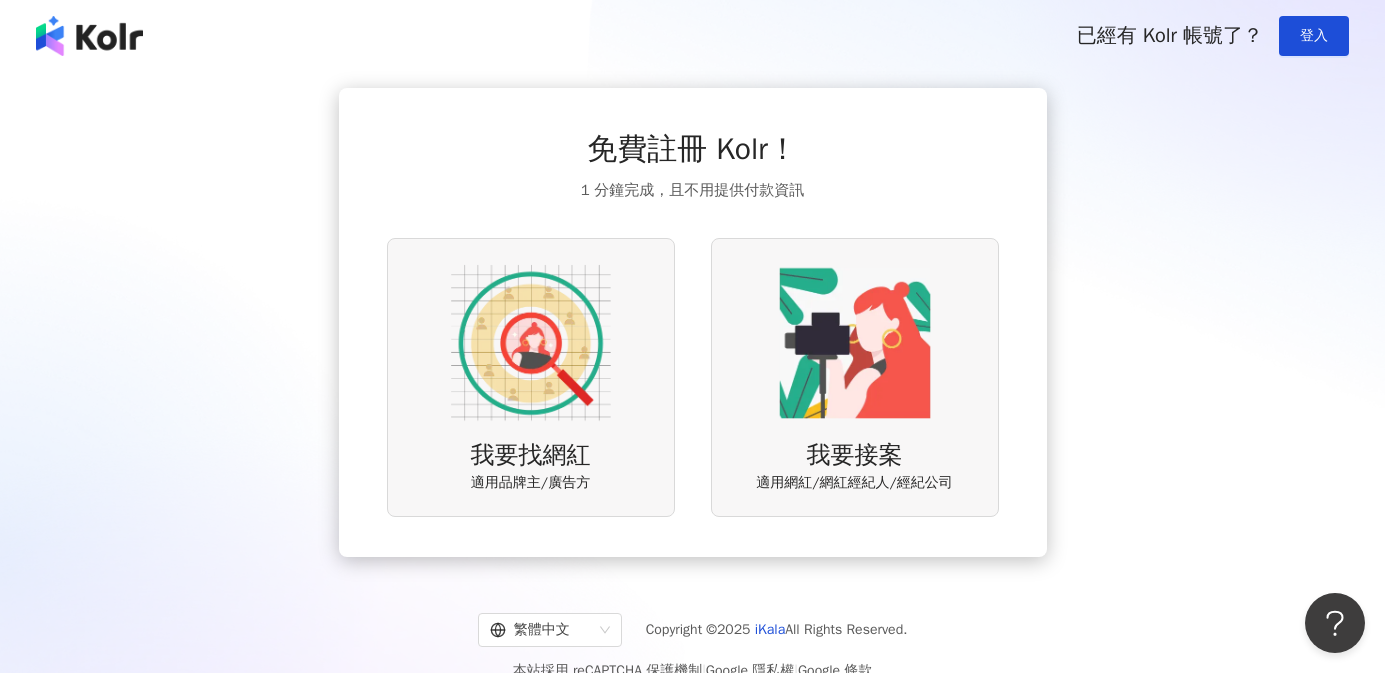 click at bounding box center [531, 343] 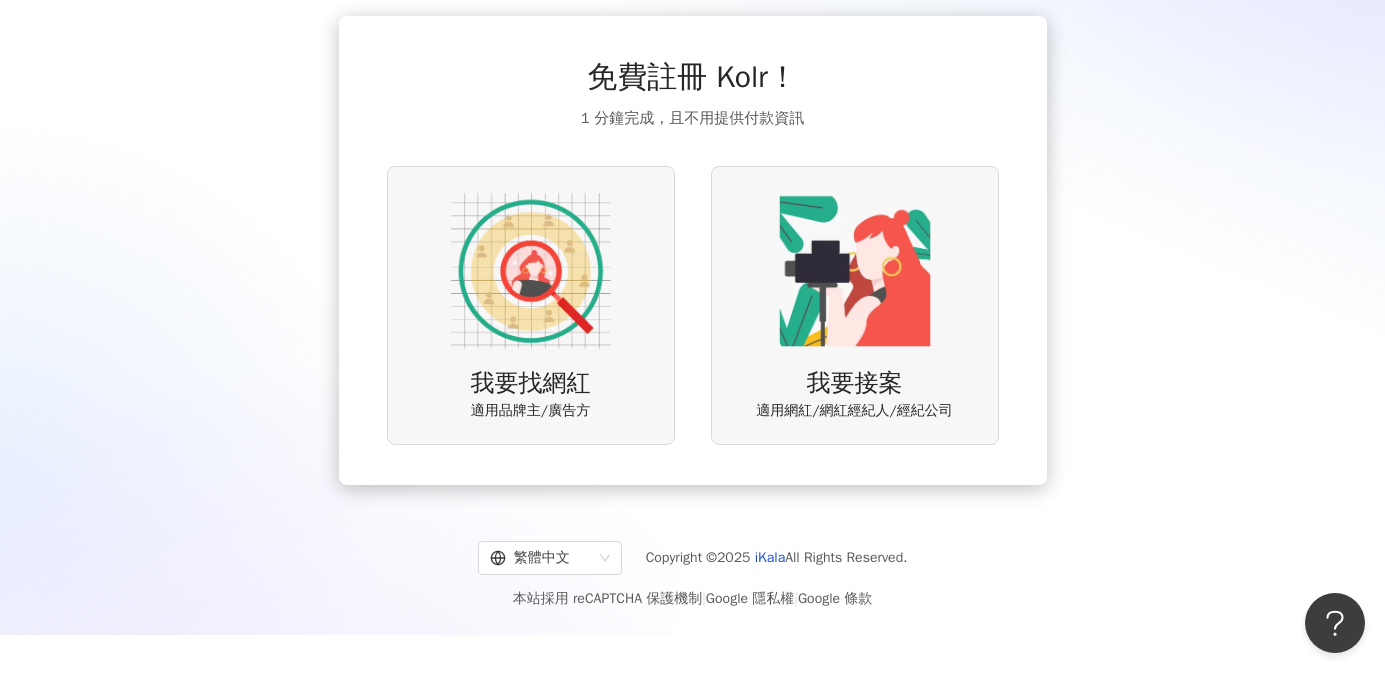 scroll, scrollTop: 74, scrollLeft: 0, axis: vertical 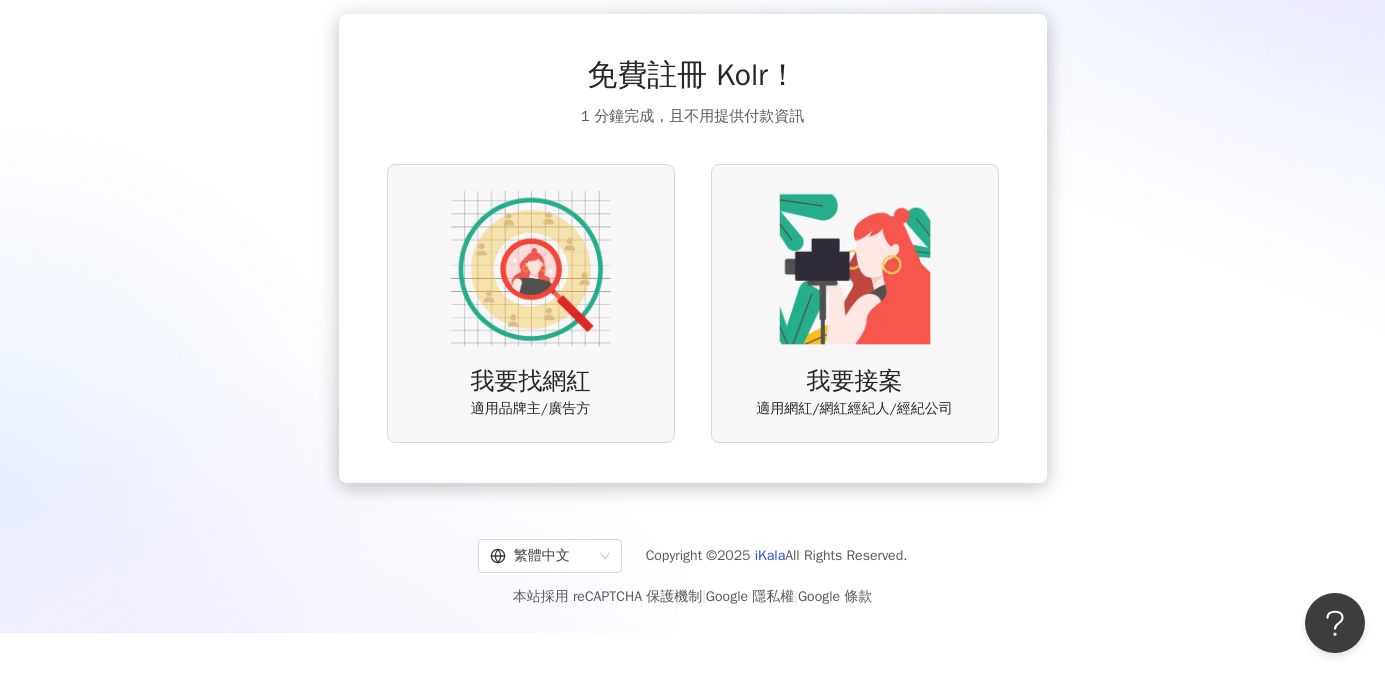 click on "我要找網紅 適用品牌主/廣告方" at bounding box center (531, 303) 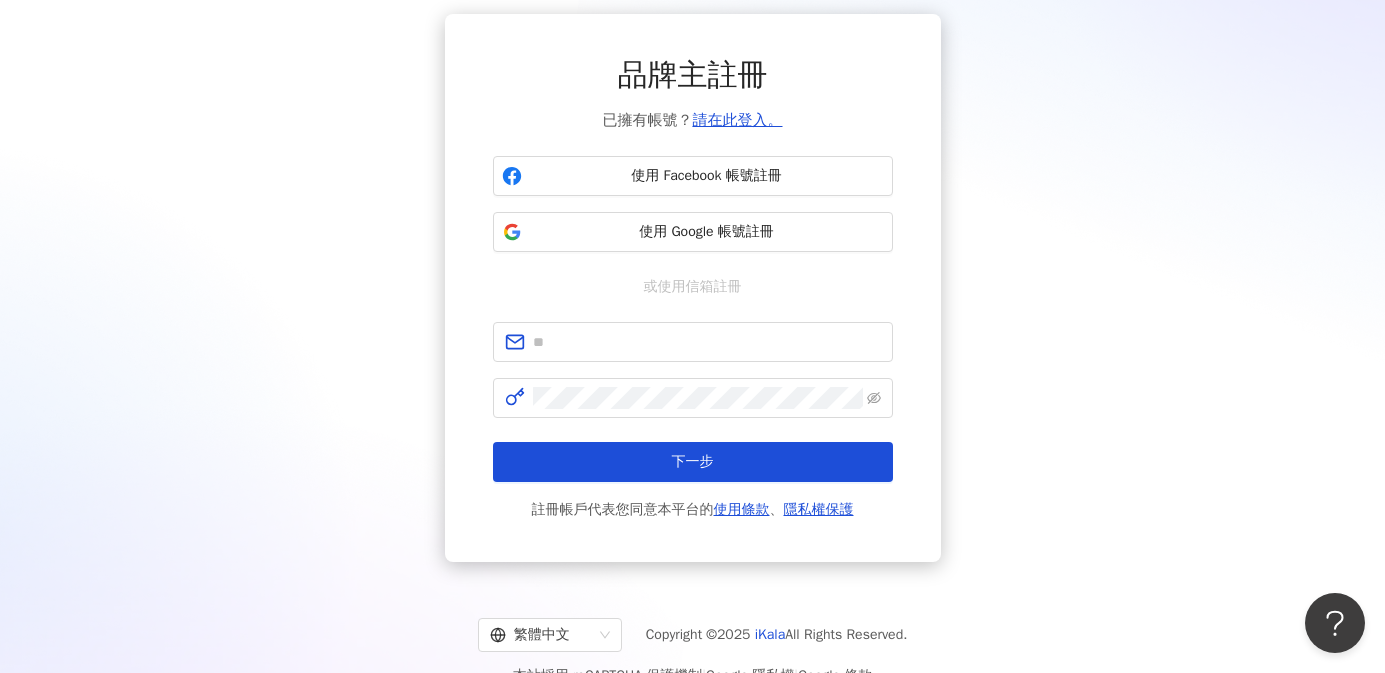 scroll, scrollTop: 0, scrollLeft: 0, axis: both 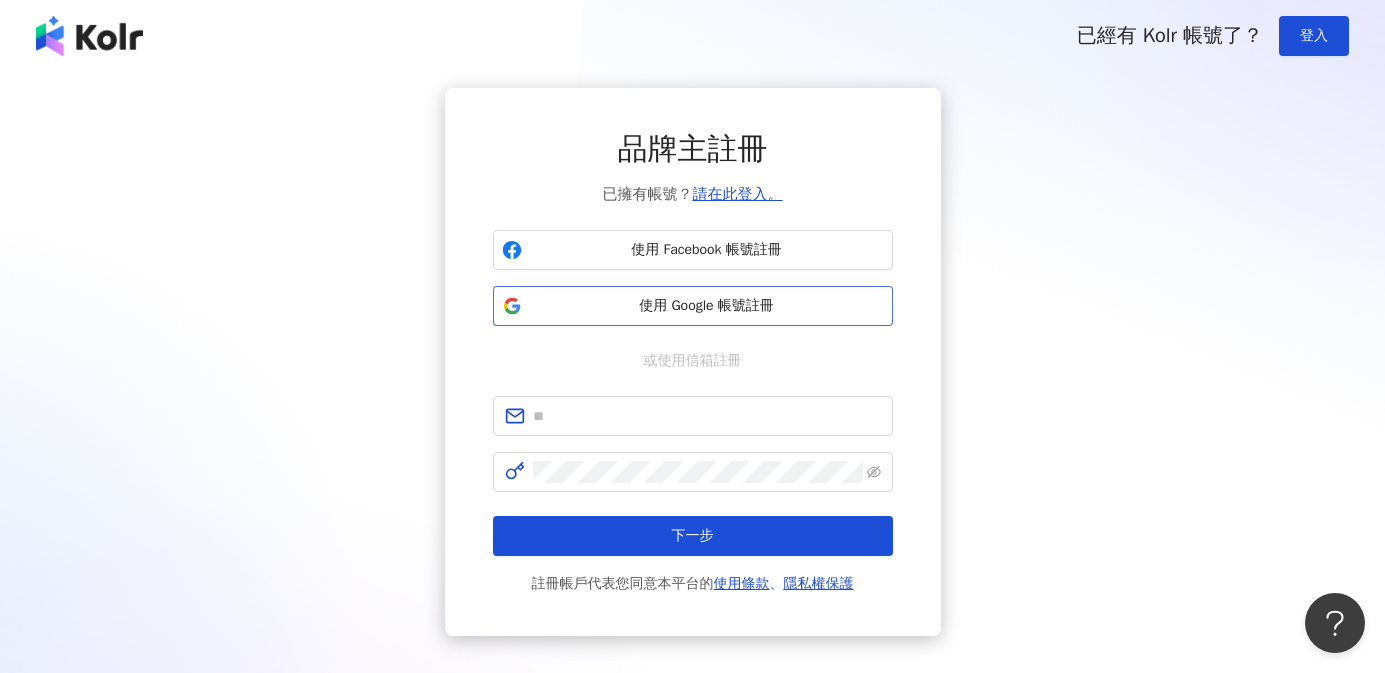 click on "使用 Google 帳號註冊" at bounding box center (693, 306) 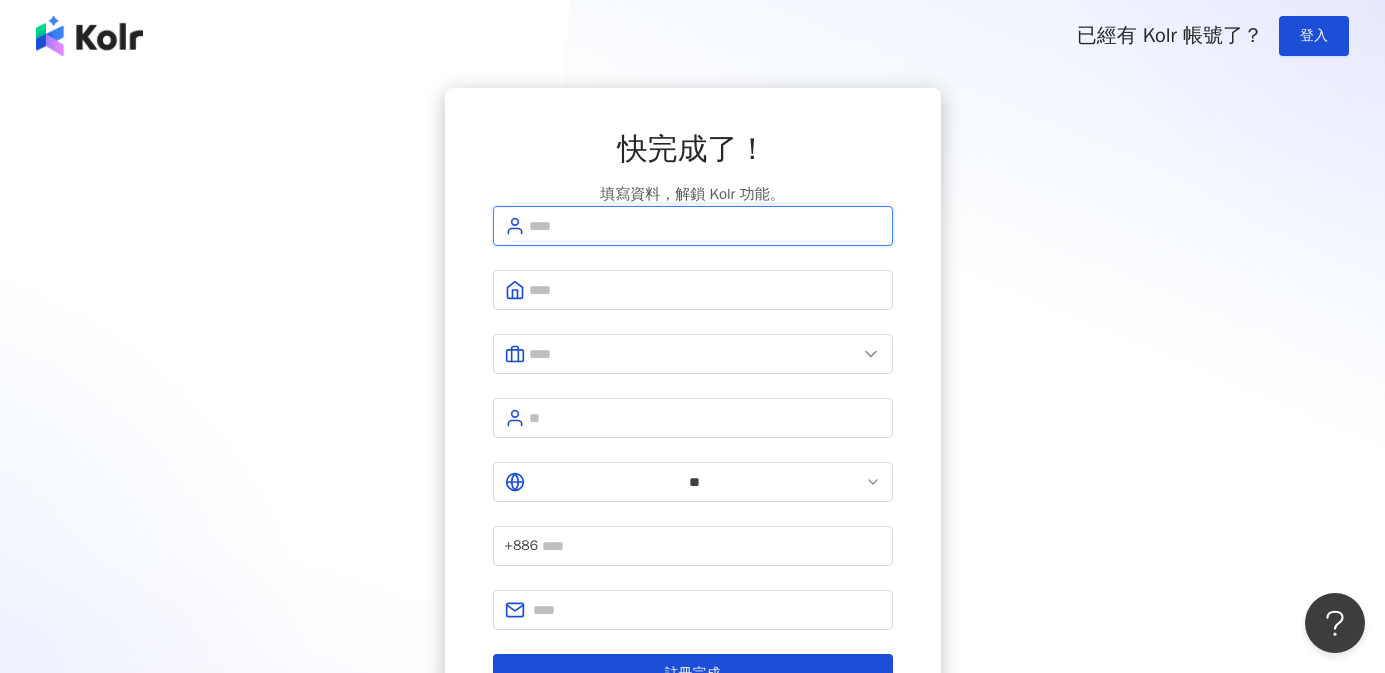 click at bounding box center [705, 226] 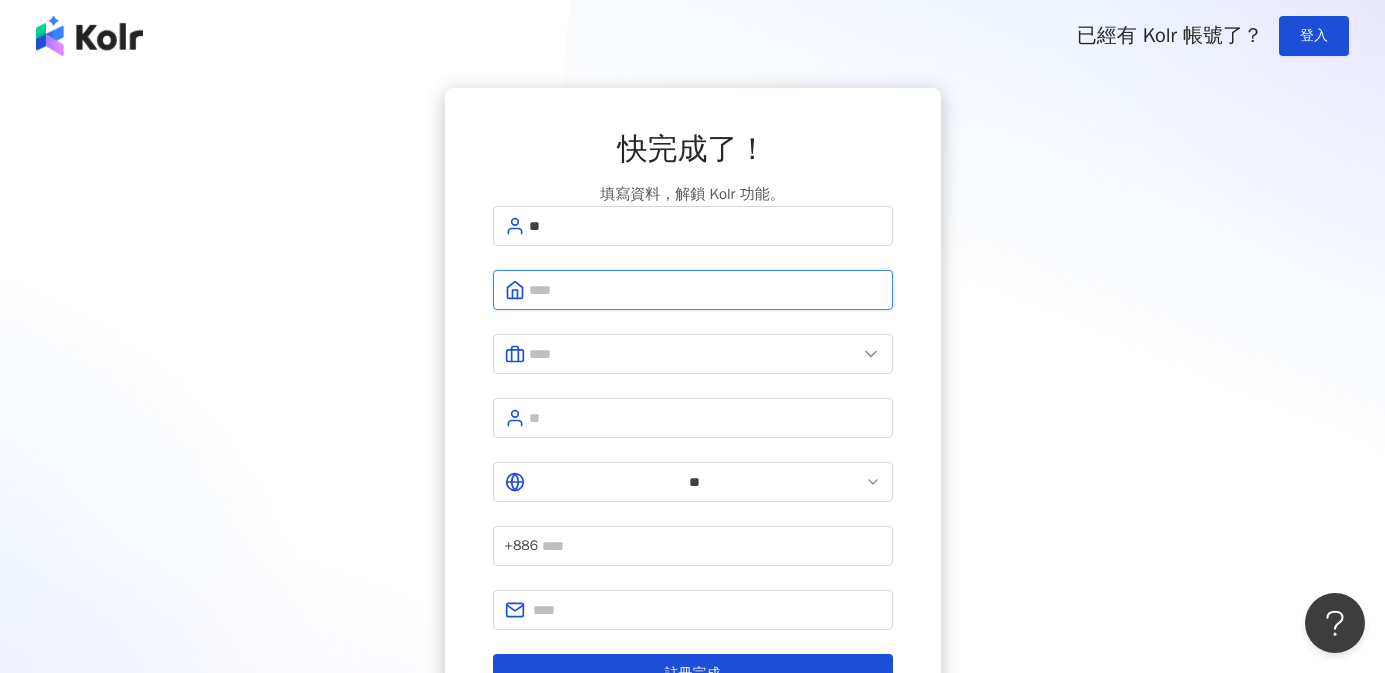 click at bounding box center (705, 290) 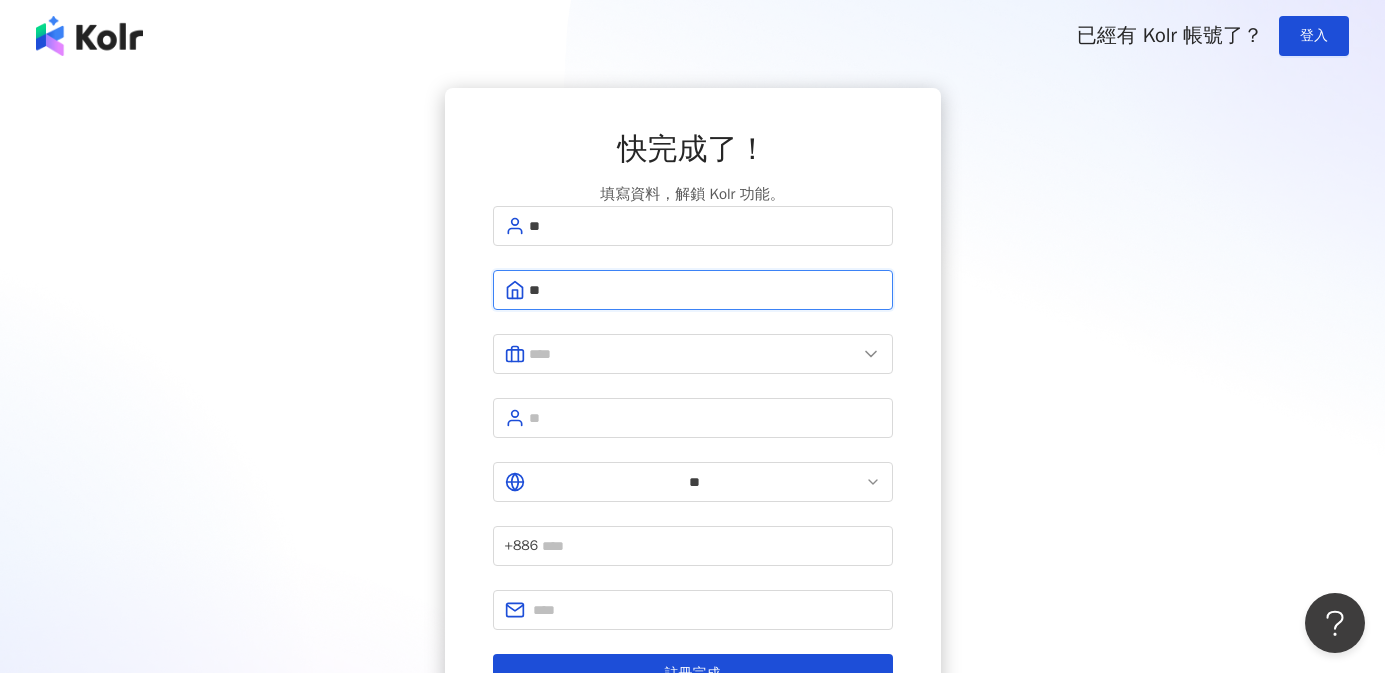 type on "*" 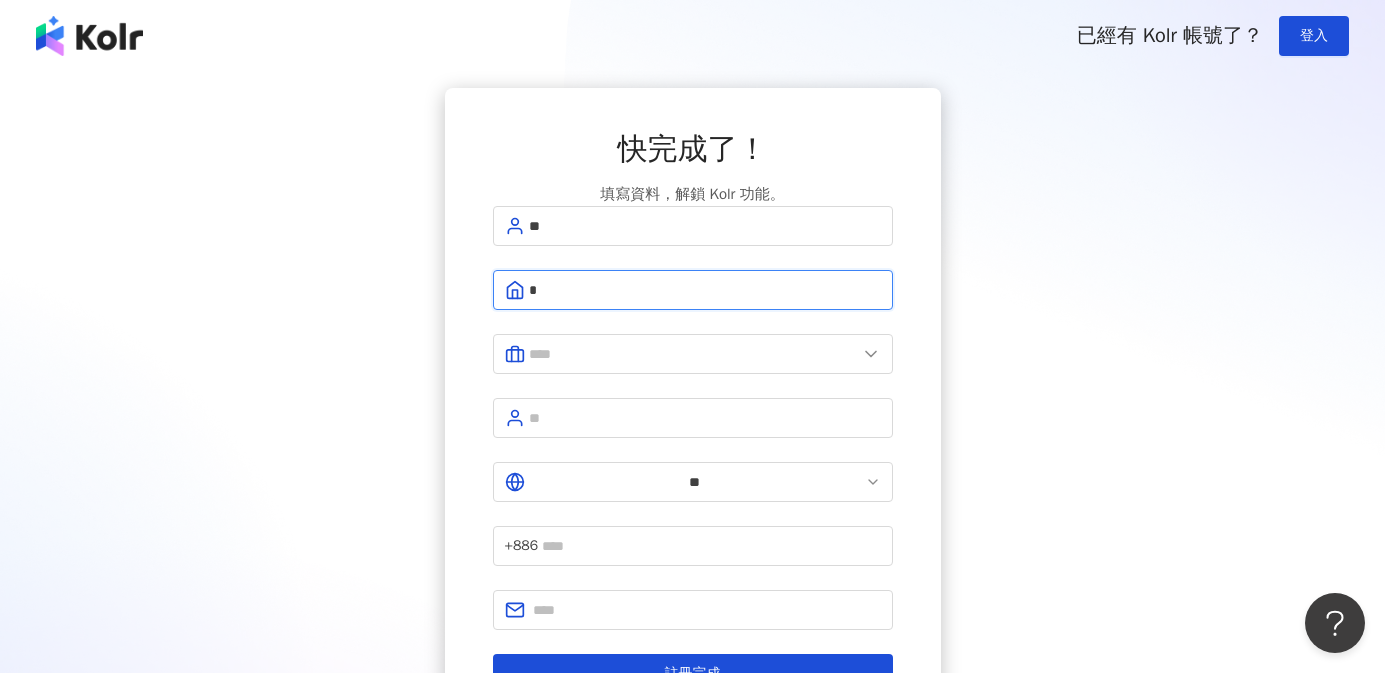 type on "*********" 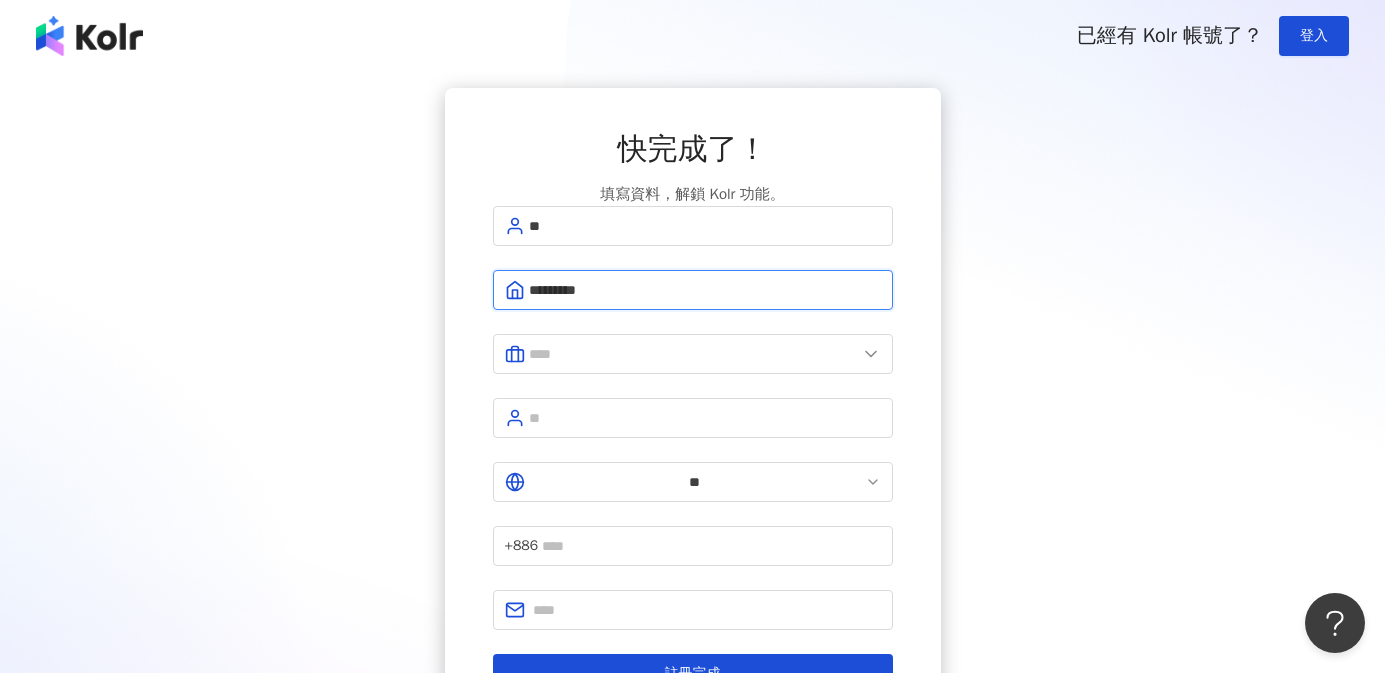 click on "*********" at bounding box center (705, 290) 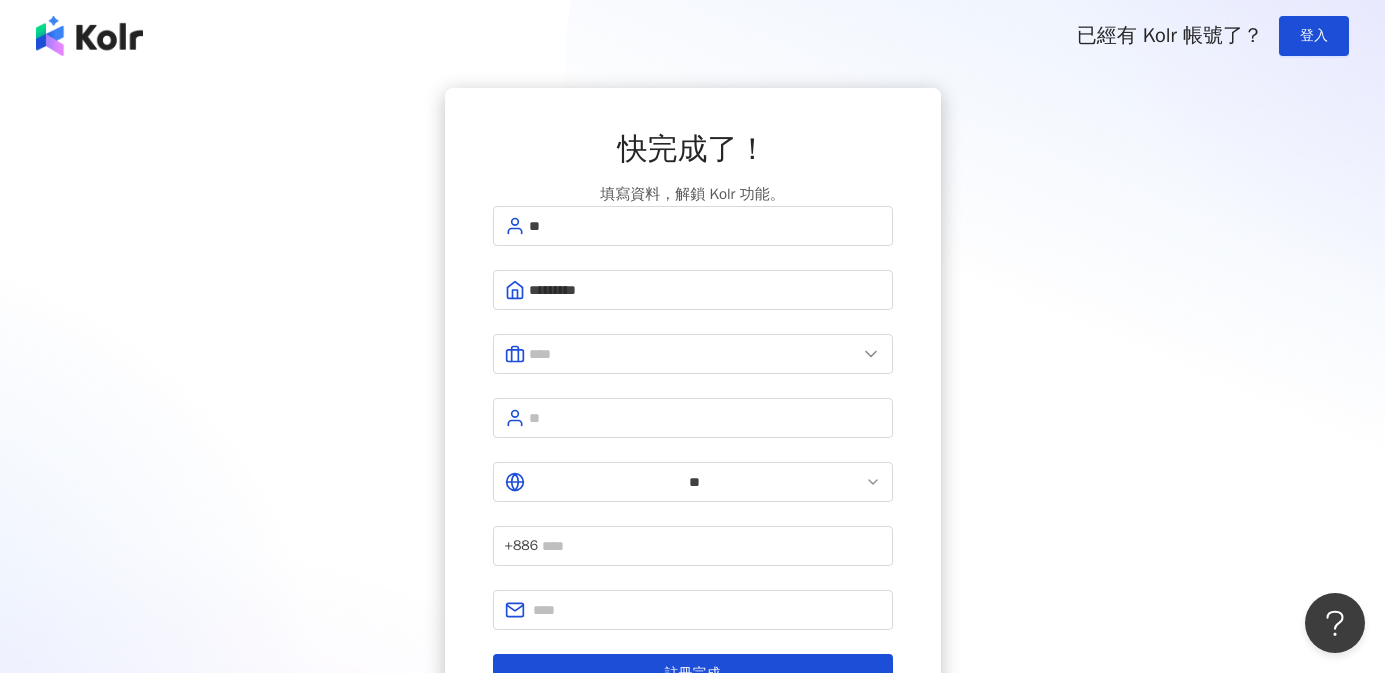 click on "快完成了！ 填寫資料，解鎖 Kolr 功能。 ** ********* ** +886 註冊完成" at bounding box center [692, 411] 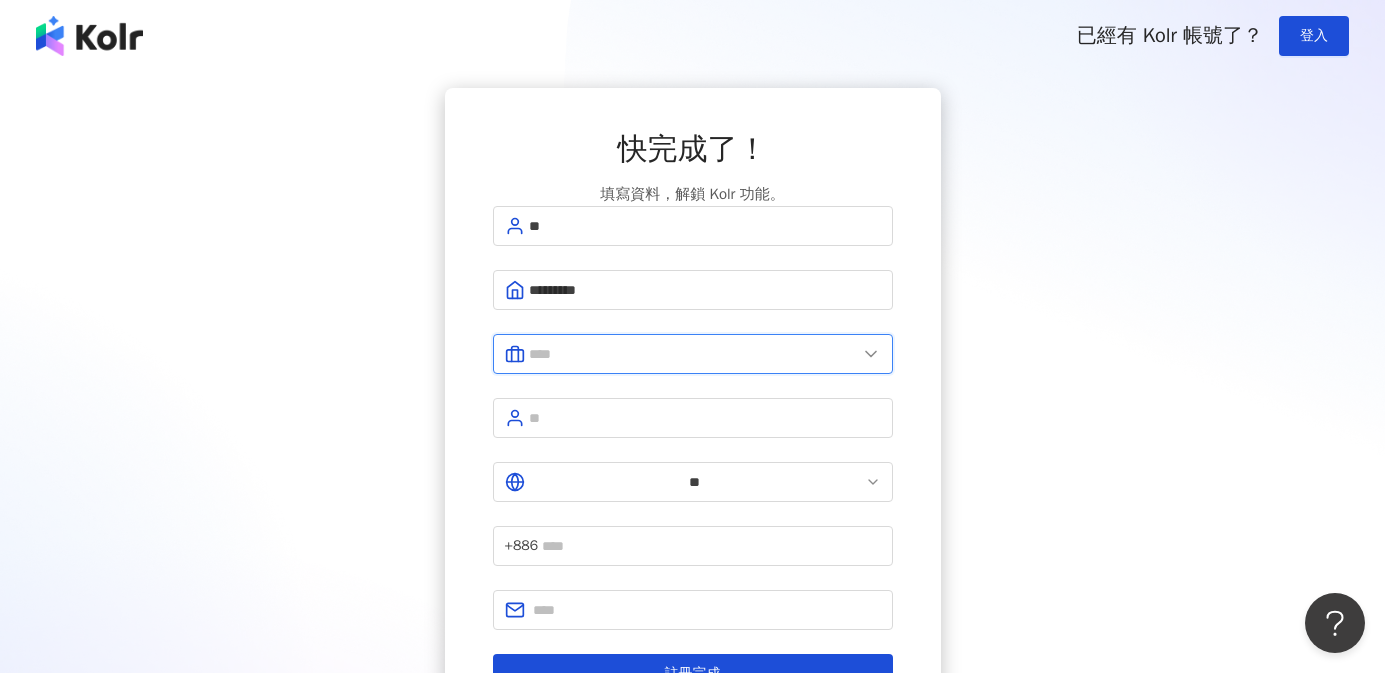 click at bounding box center (693, 354) 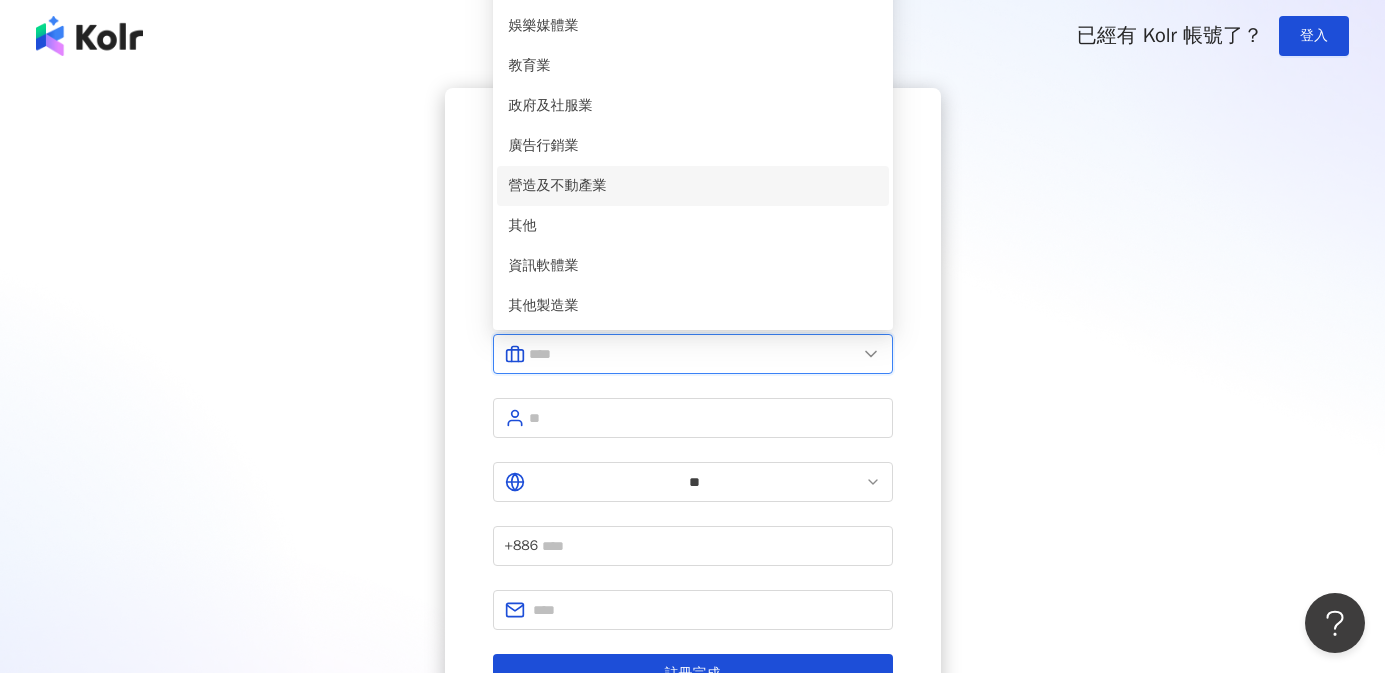 scroll, scrollTop: 0, scrollLeft: 0, axis: both 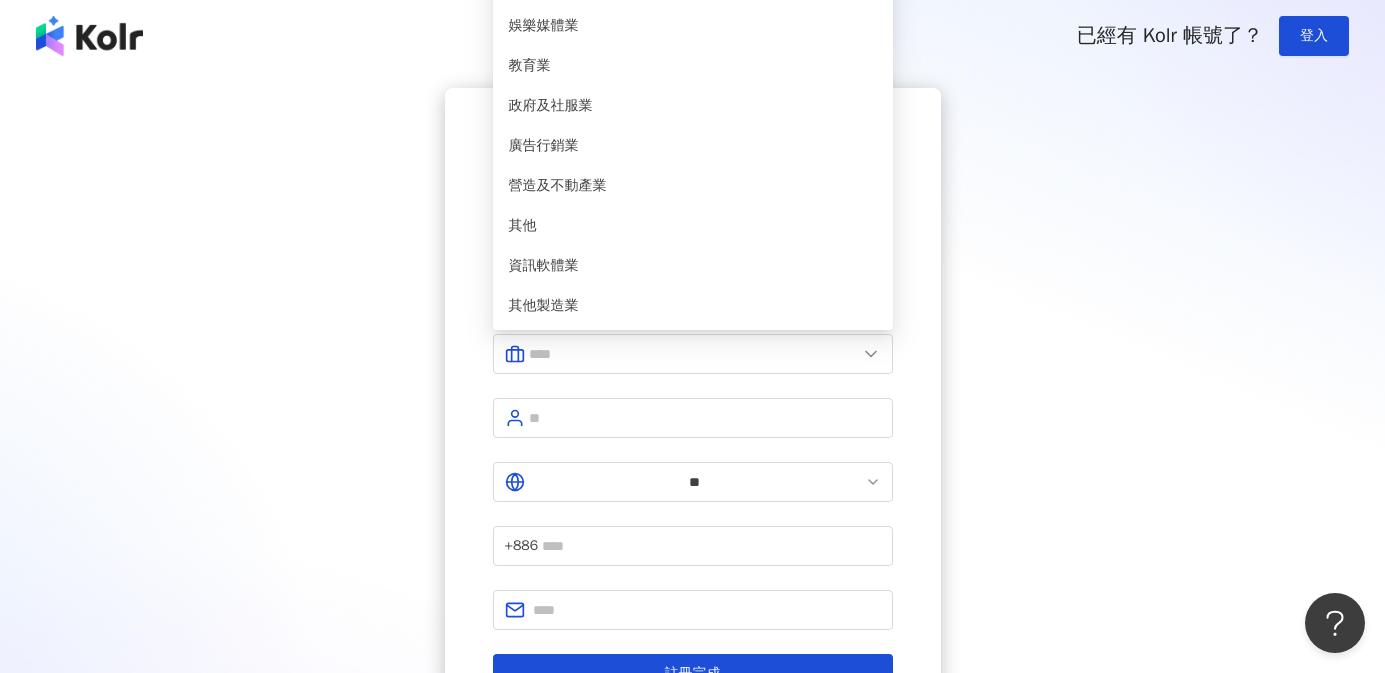 click on "電子商務業" at bounding box center [693, -214] 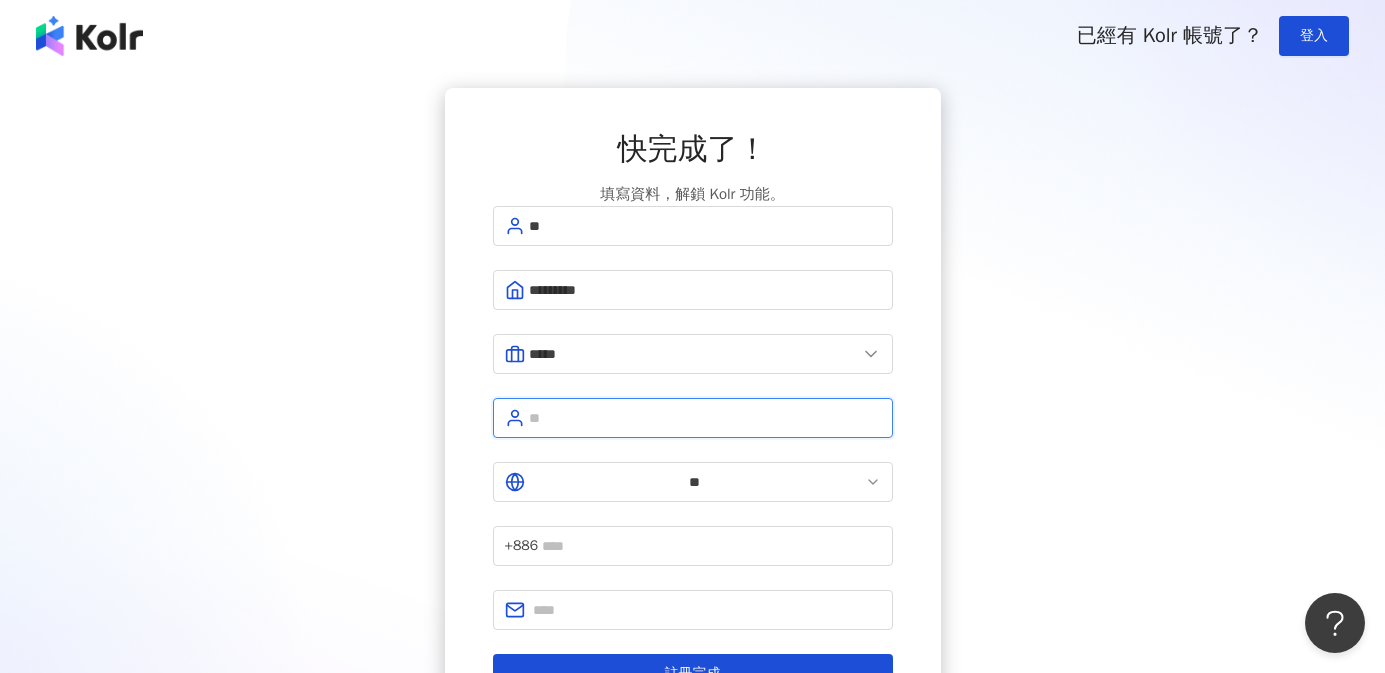 click at bounding box center (705, 418) 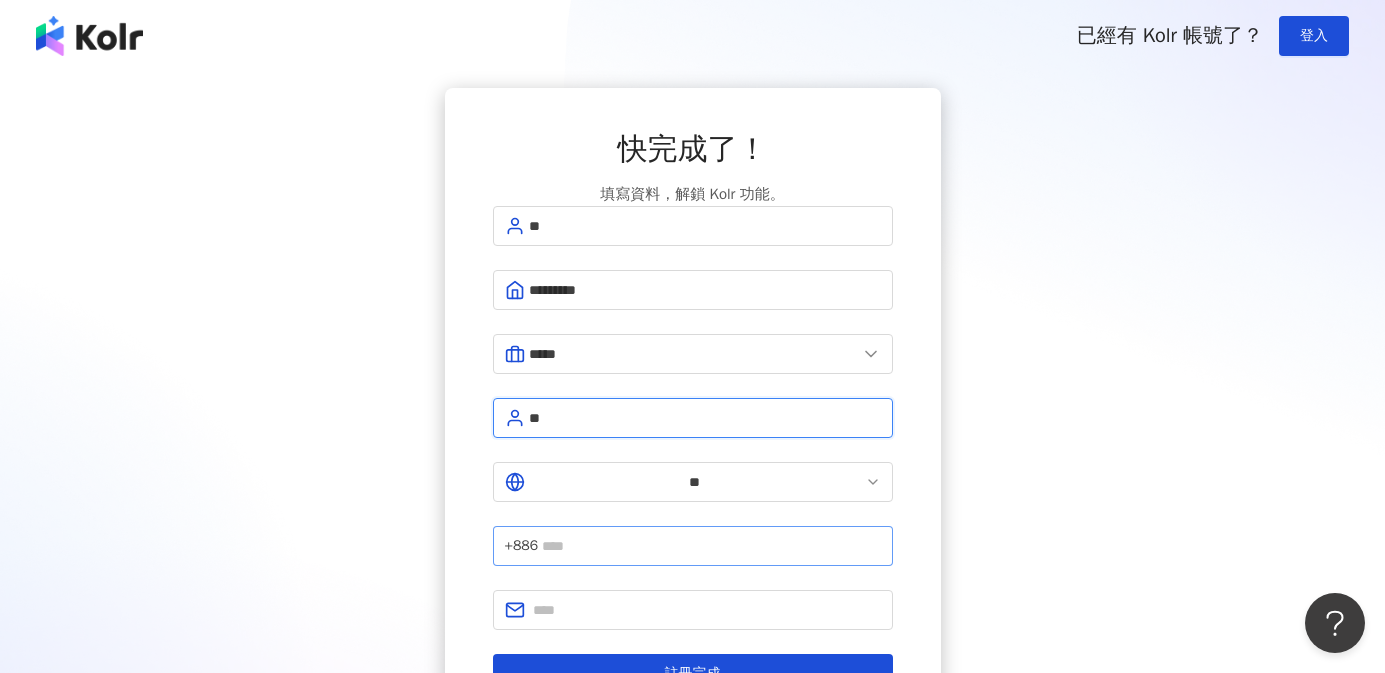 type on "**" 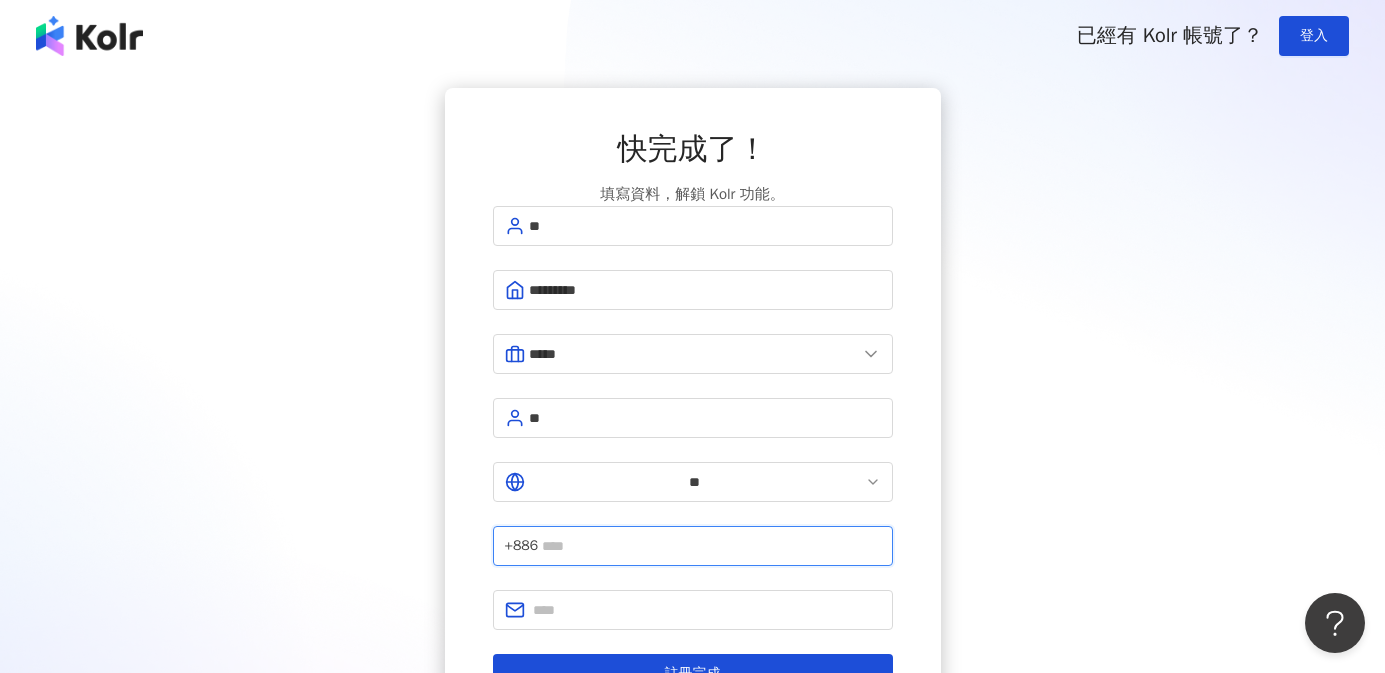 click at bounding box center (711, 546) 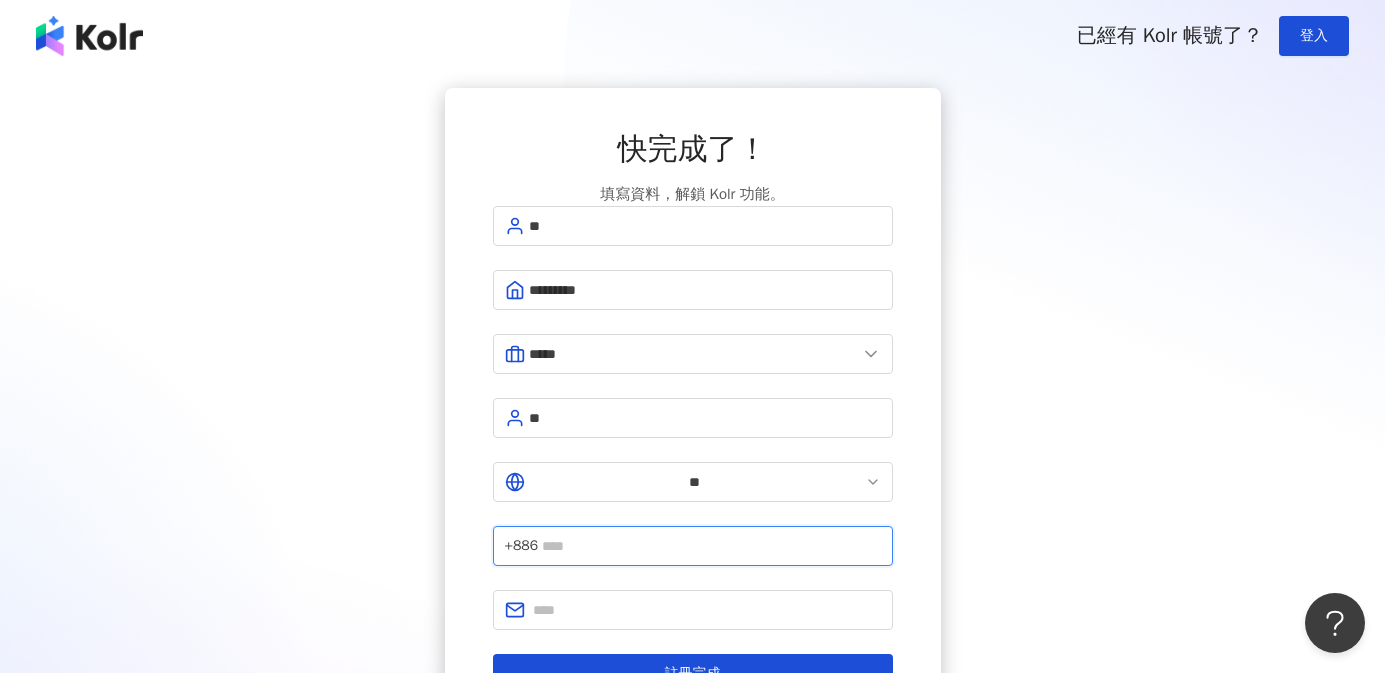 type on "**********" 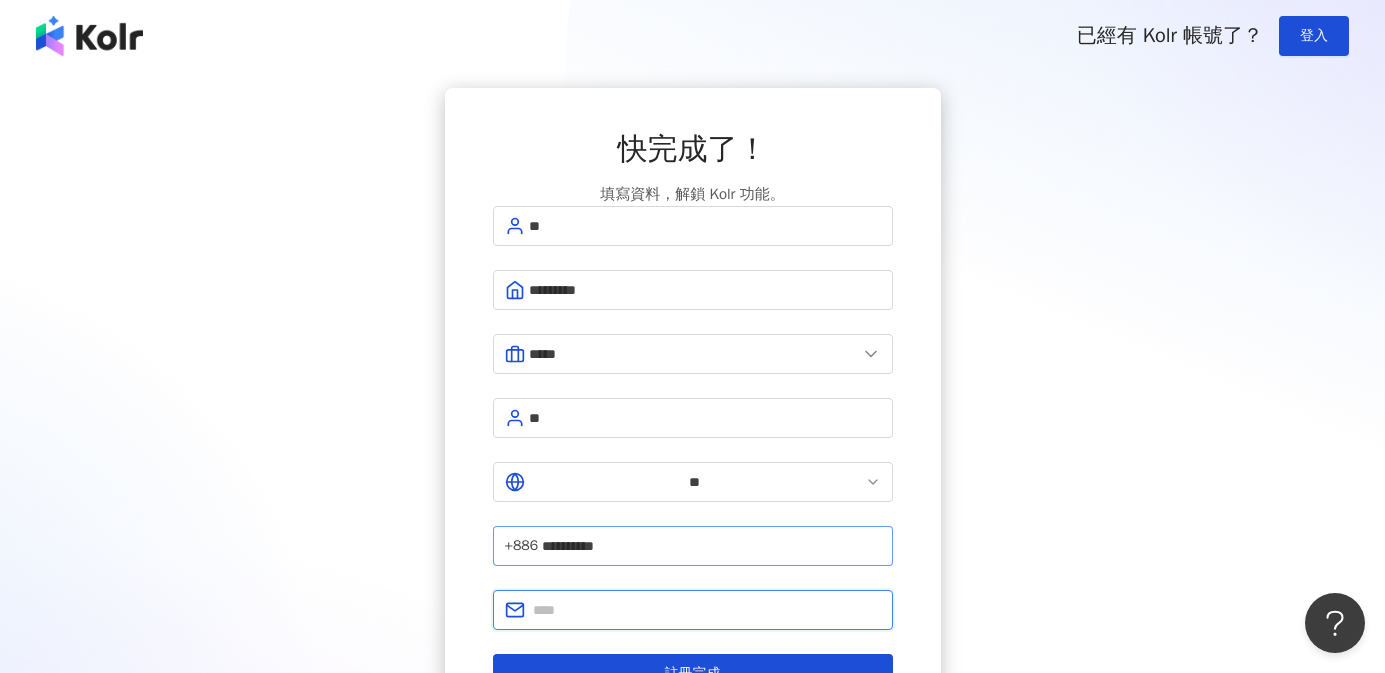 type on "**********" 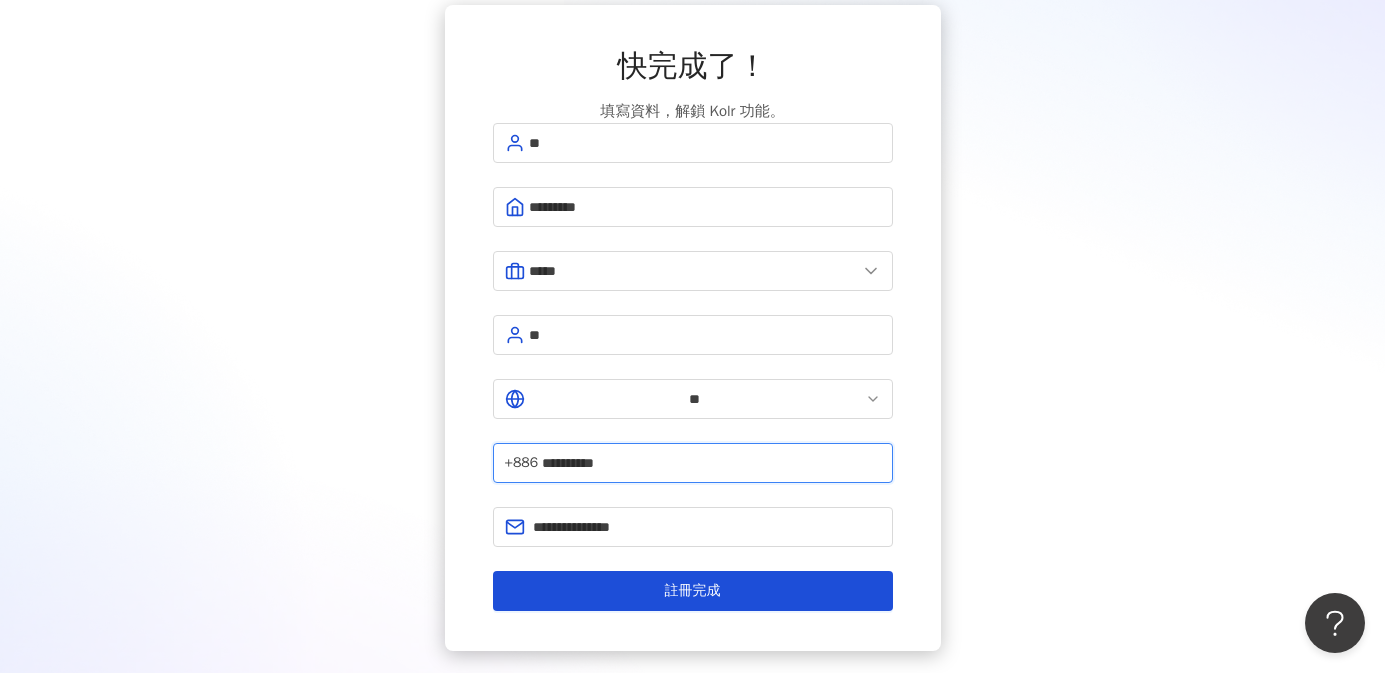 scroll, scrollTop: 88, scrollLeft: 0, axis: vertical 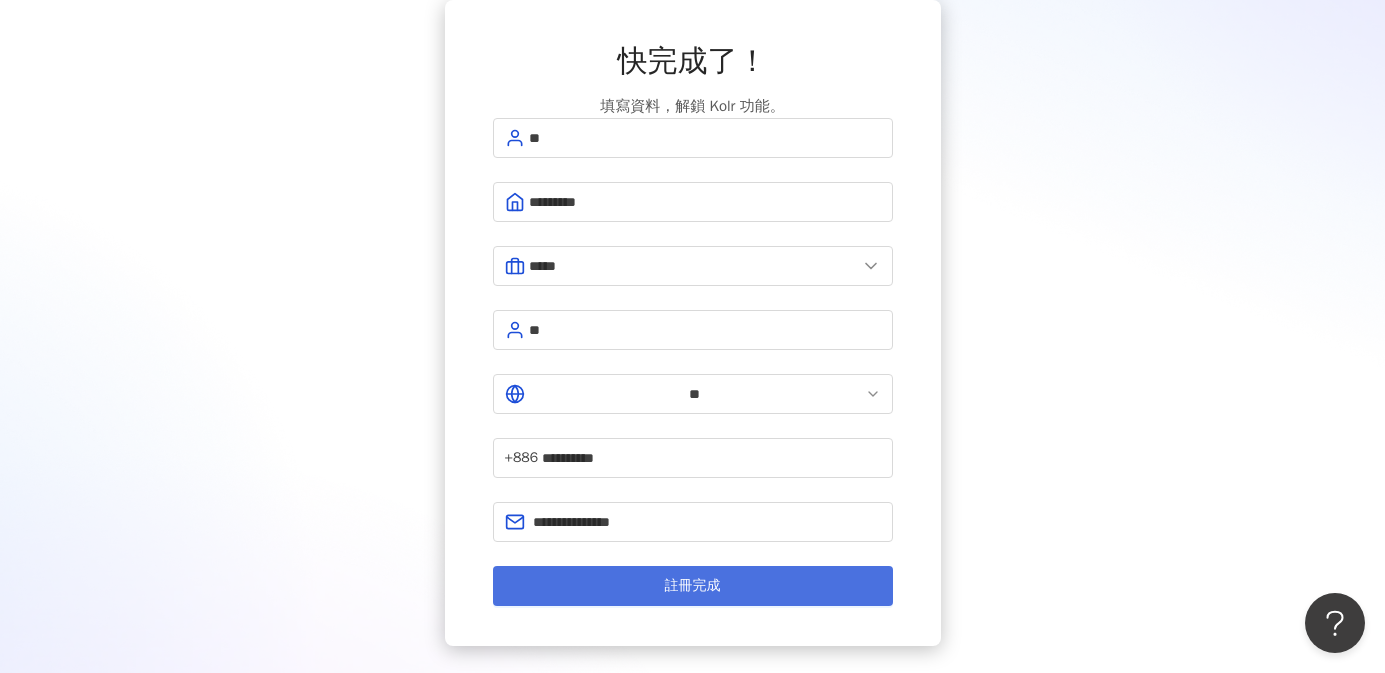 click on "註冊完成" at bounding box center [693, 586] 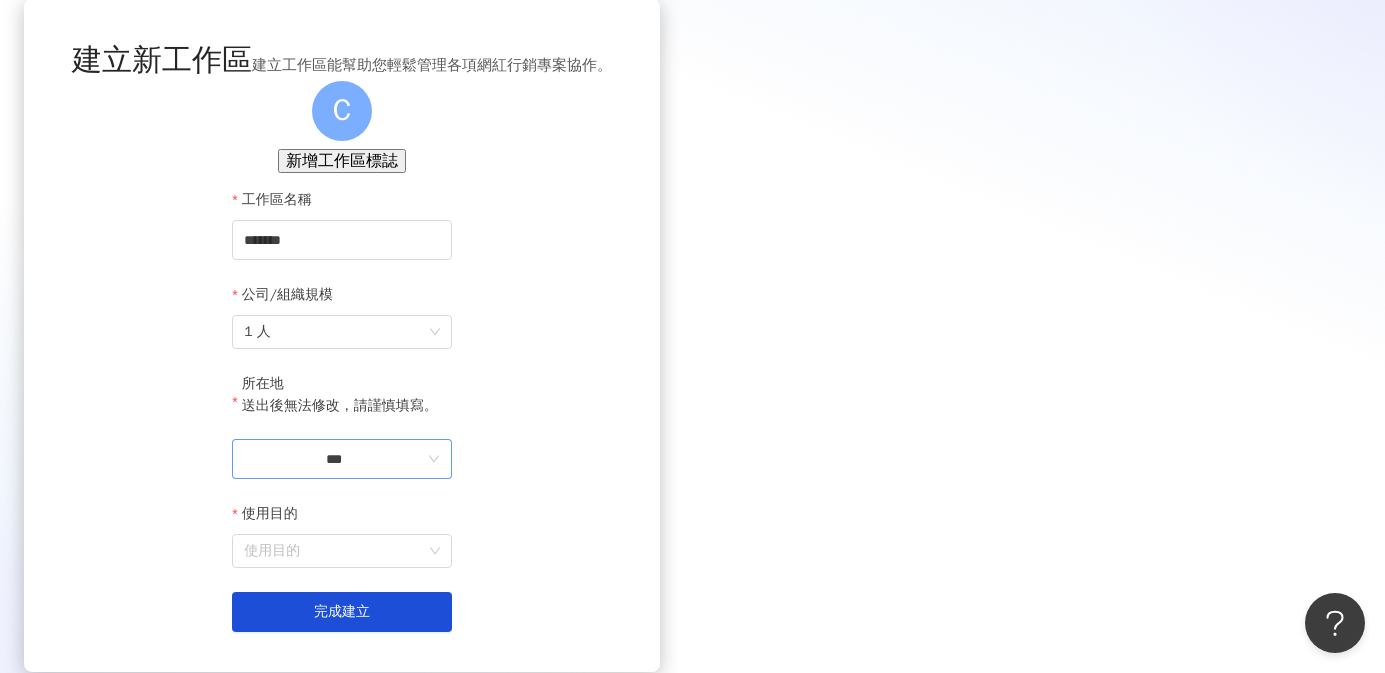 scroll, scrollTop: 96, scrollLeft: 0, axis: vertical 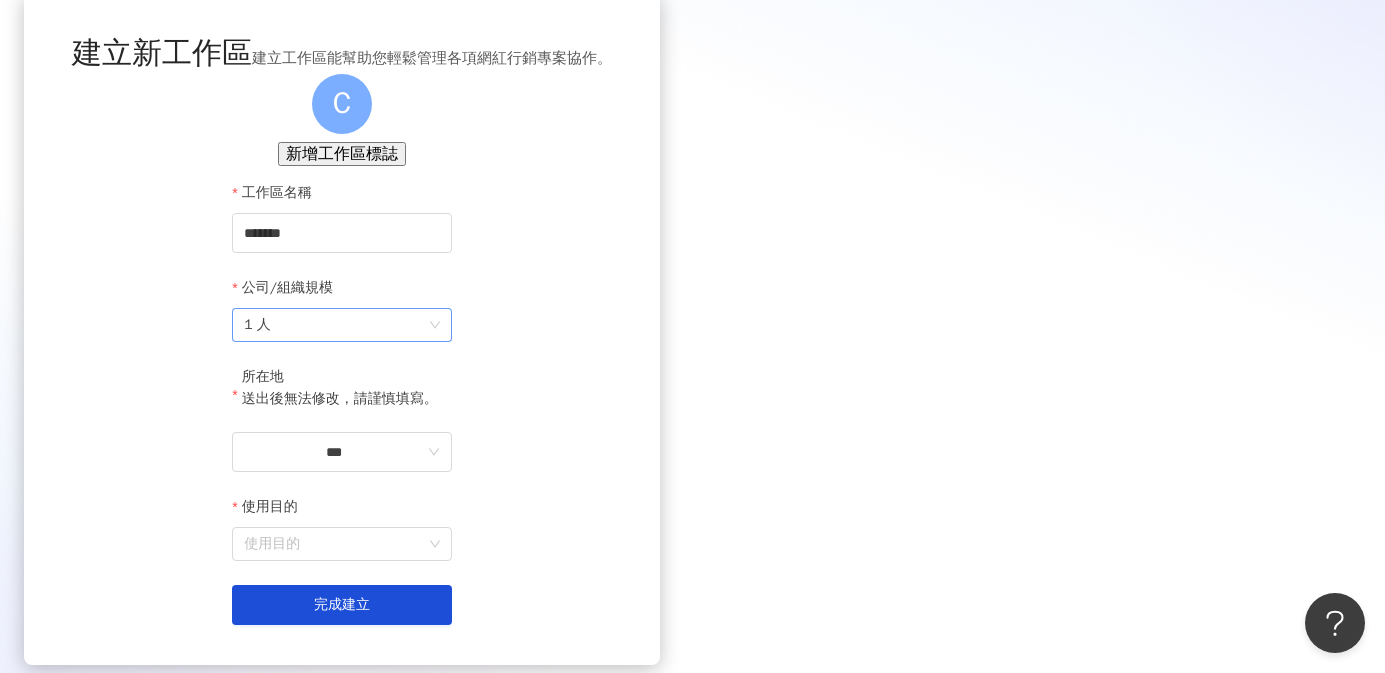 click on "1 人" at bounding box center [342, 325] 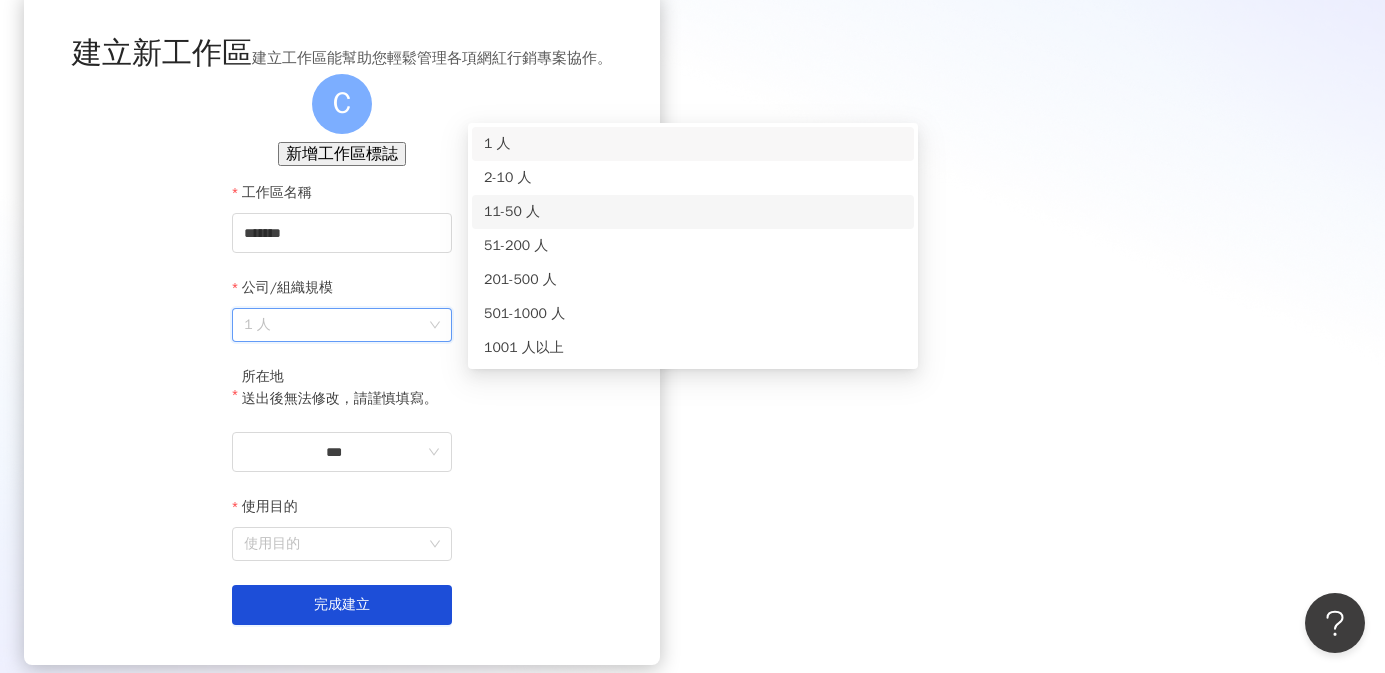 click on "11-50 人" at bounding box center (693, 212) 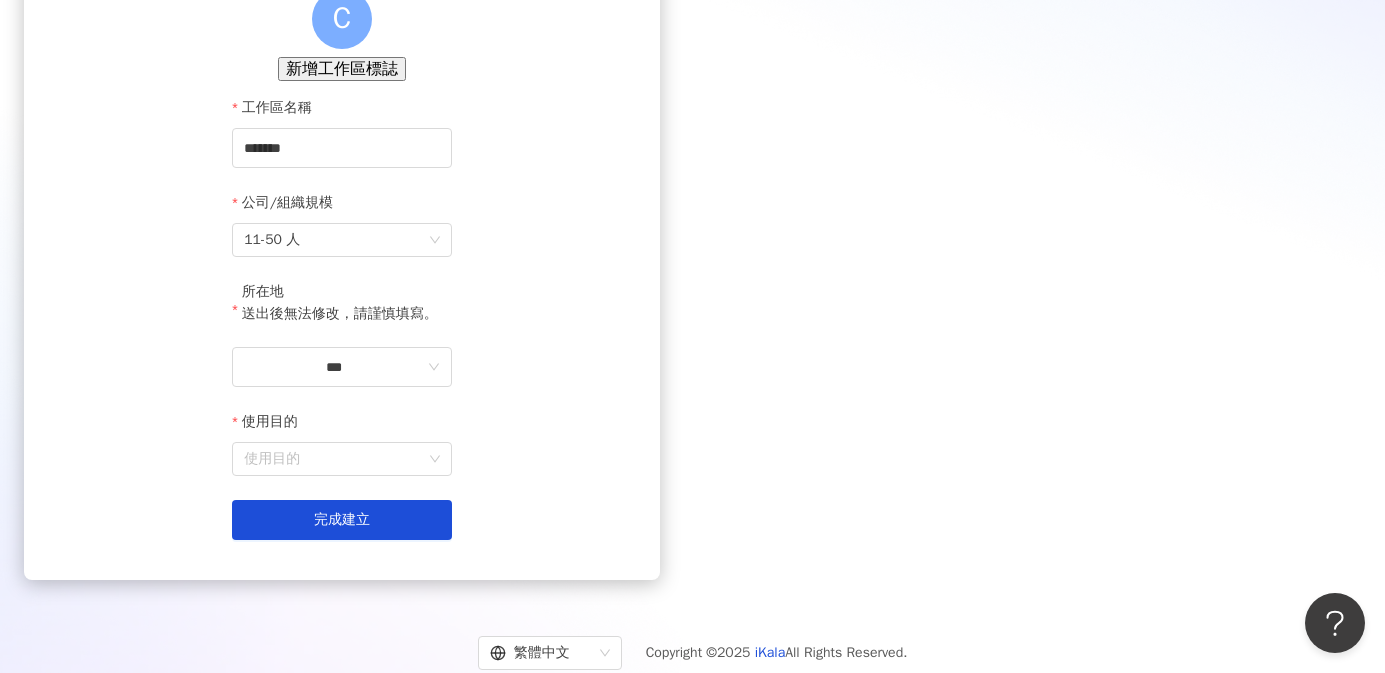 scroll, scrollTop: 182, scrollLeft: 0, axis: vertical 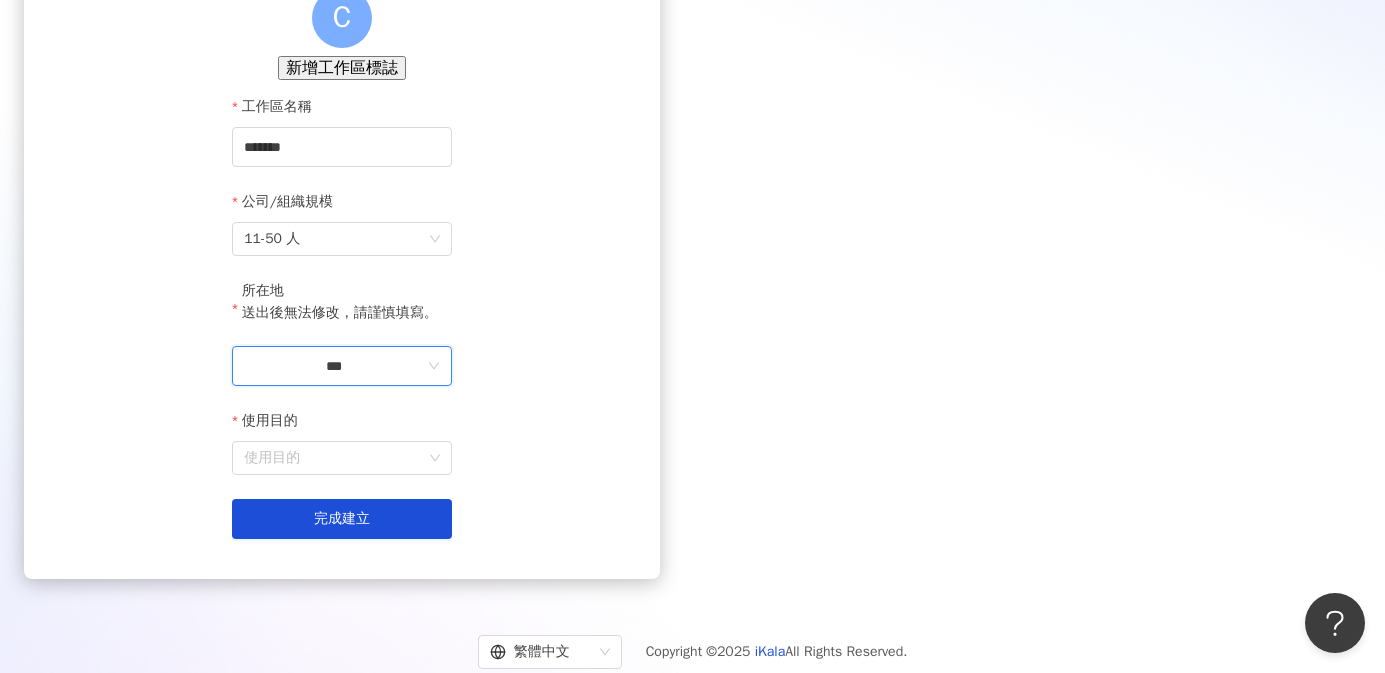 click on "***" at bounding box center [334, 366] 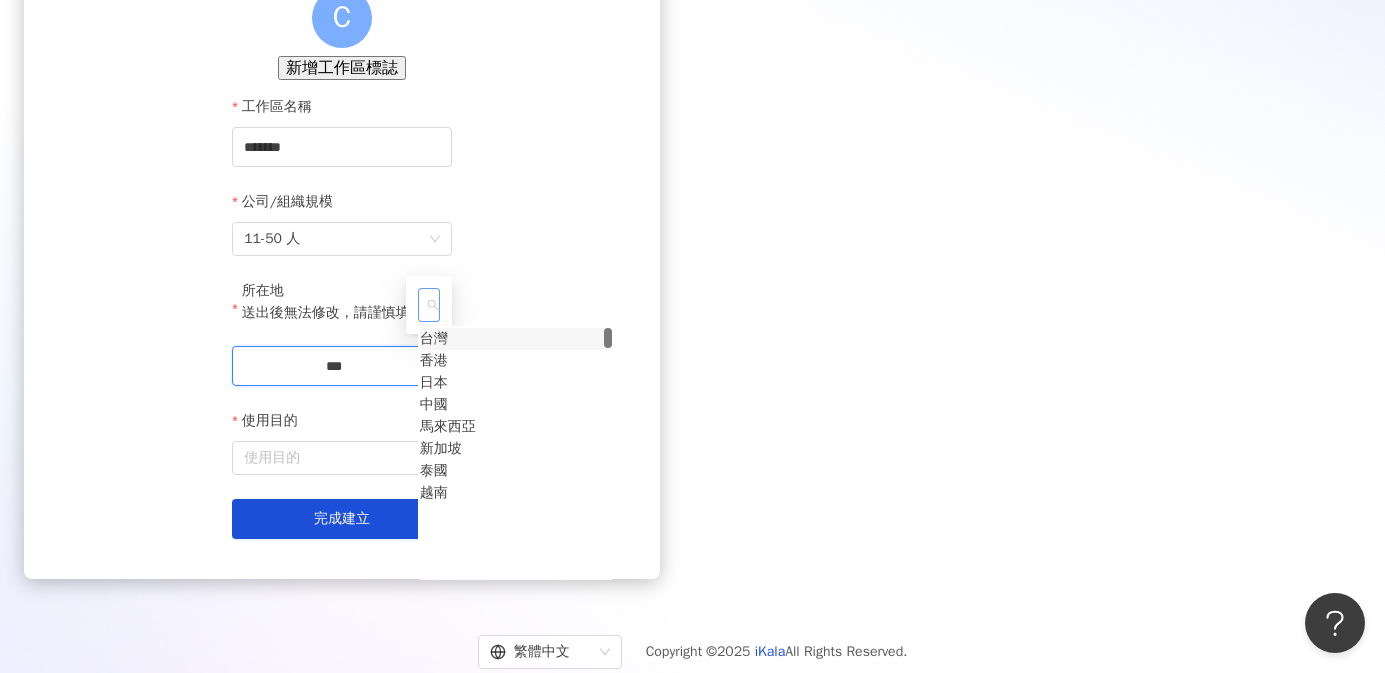 click on "台灣" at bounding box center (434, 339) 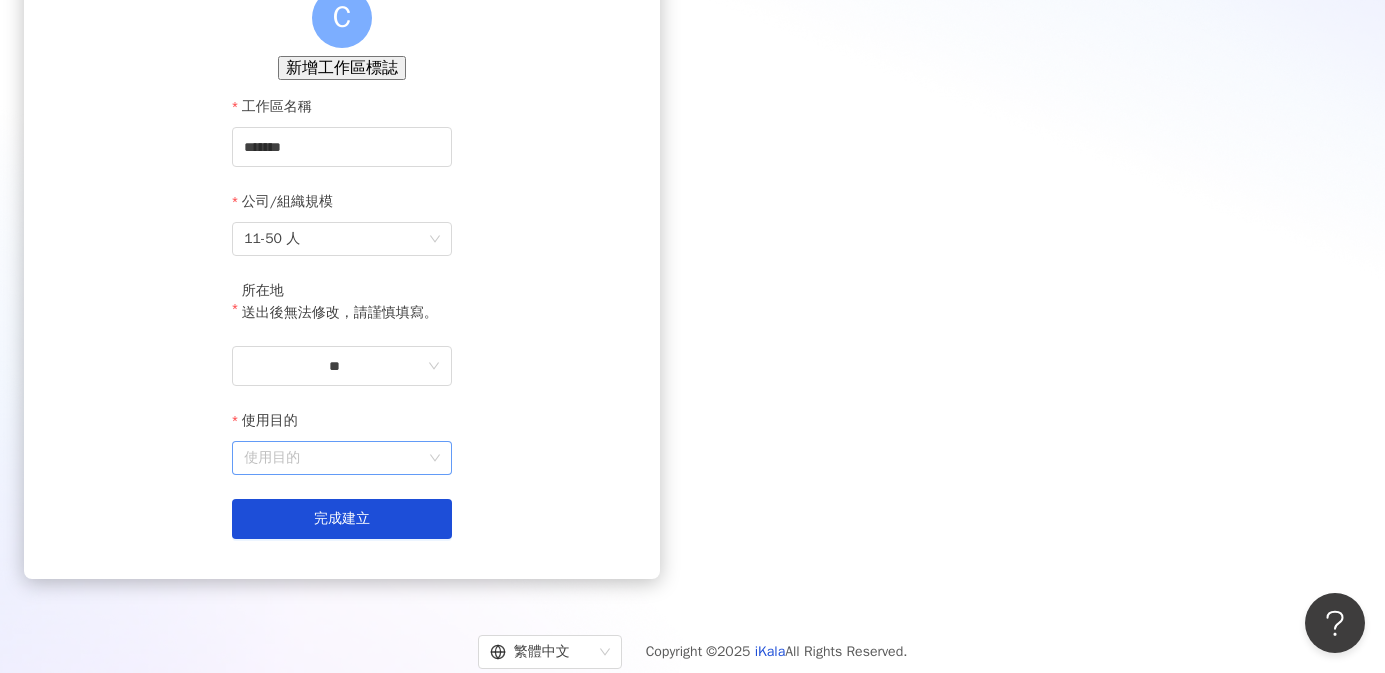 click on "使用目的" at bounding box center (342, 458) 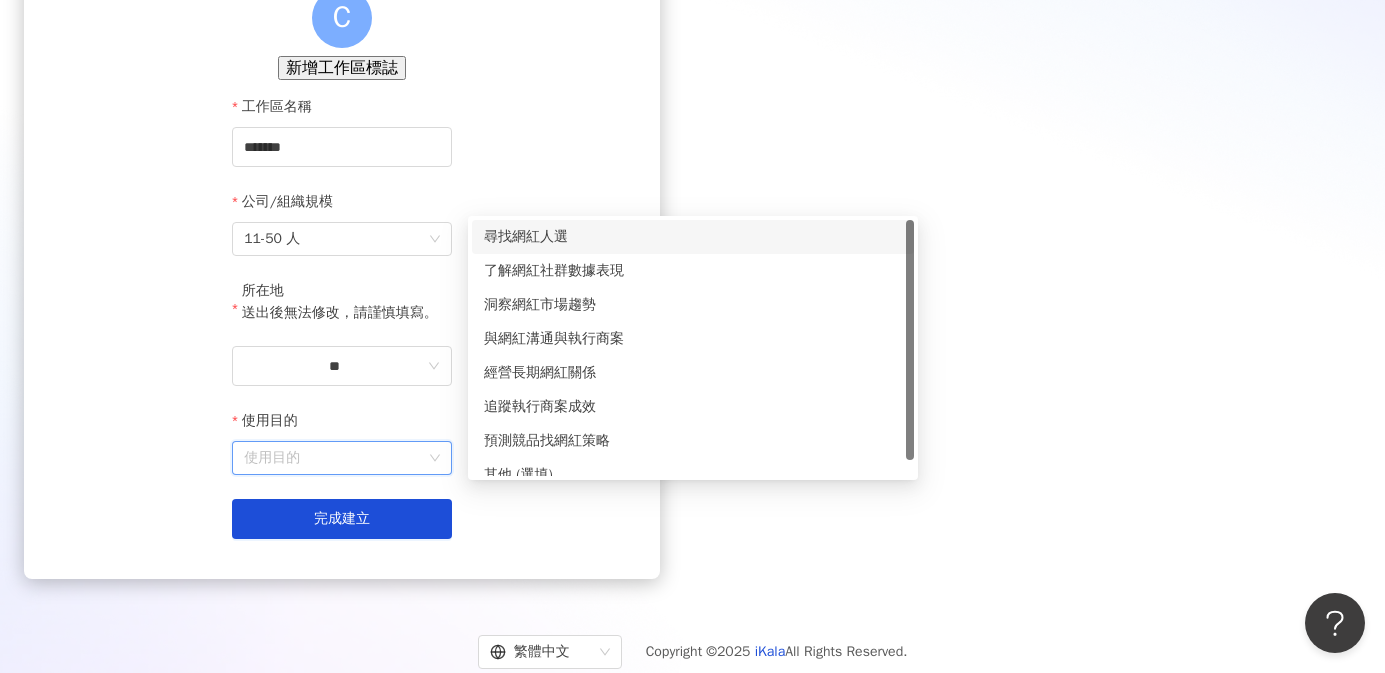 click on "尋找網紅人選" at bounding box center [693, 237] 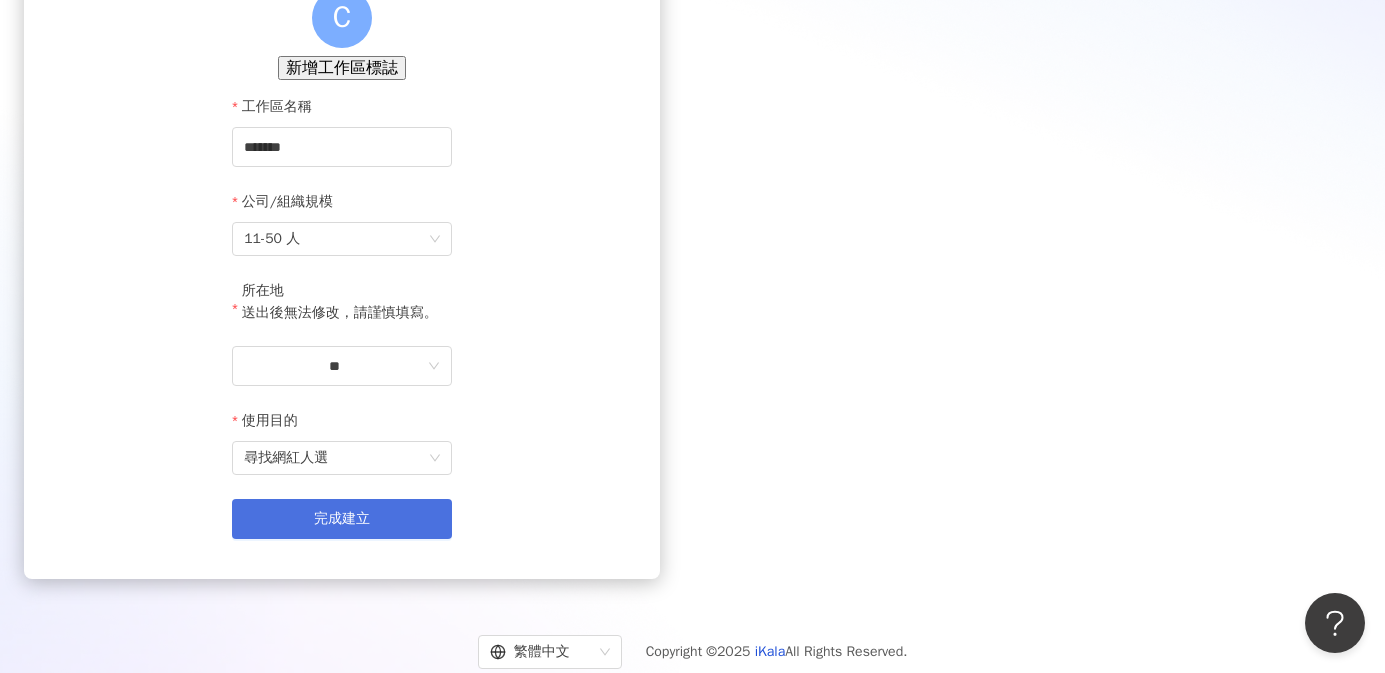 click on "完成建立" at bounding box center [342, 519] 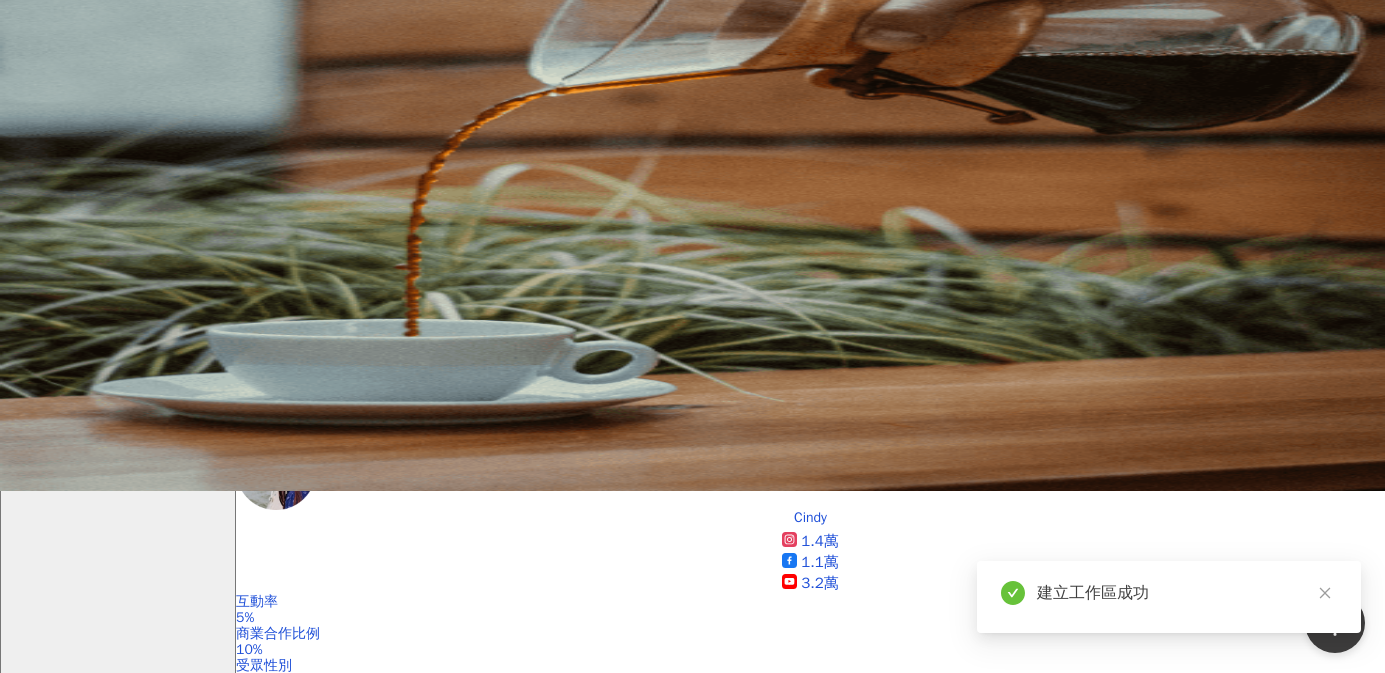 scroll, scrollTop: 0, scrollLeft: 0, axis: both 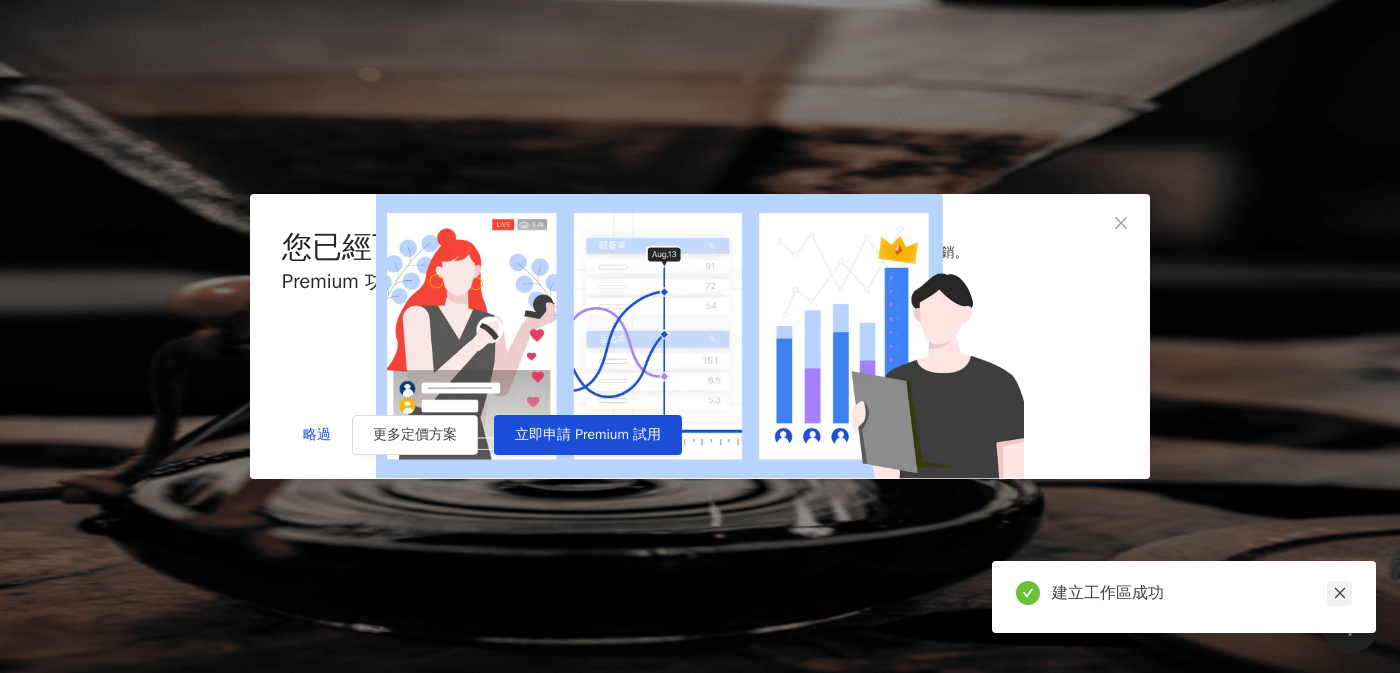 click 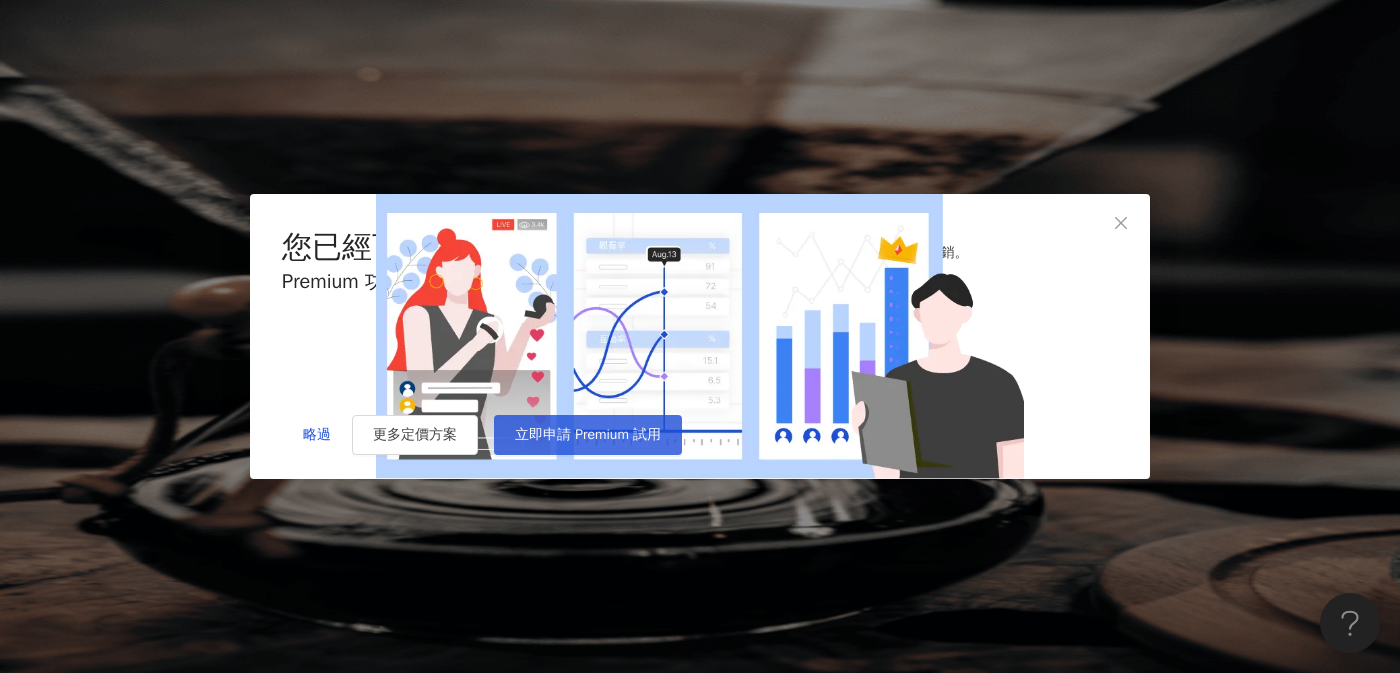 click on "立即申請 Premium 試用" at bounding box center (588, 435) 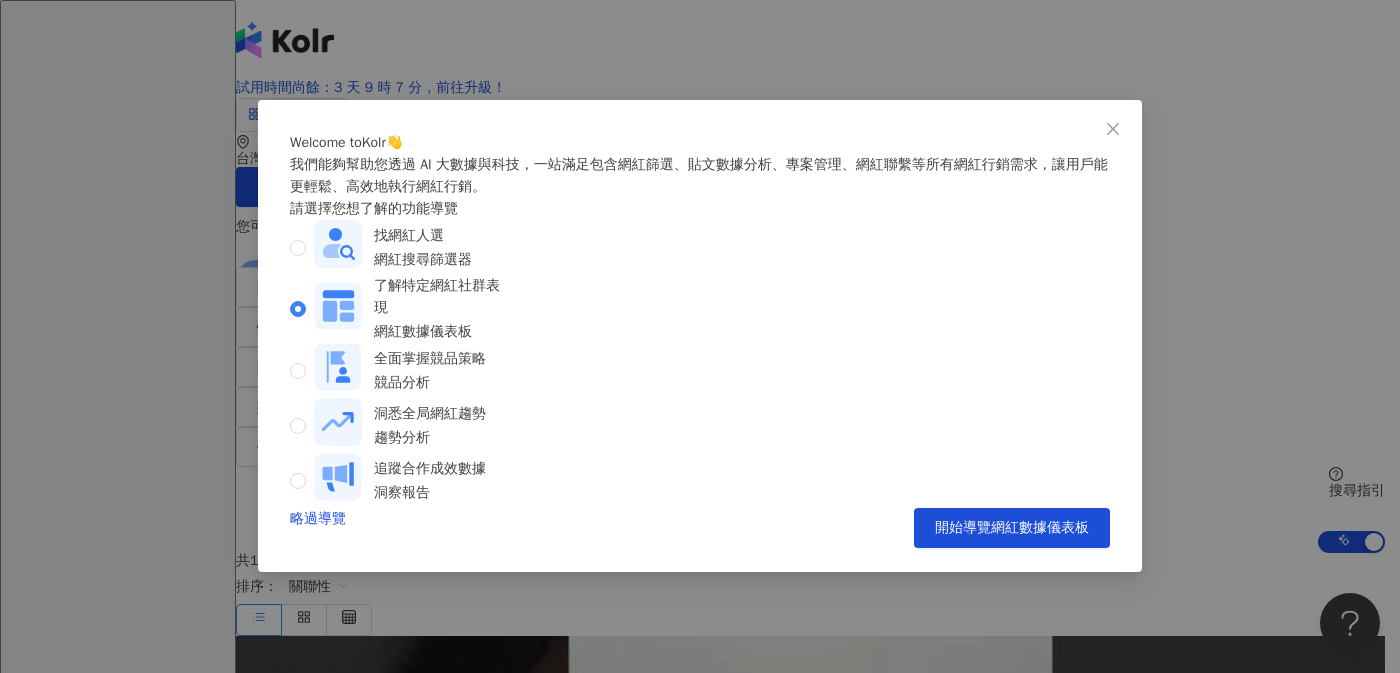 click on "找網紅人選 網紅搜尋篩選器" at bounding box center [406, 247] 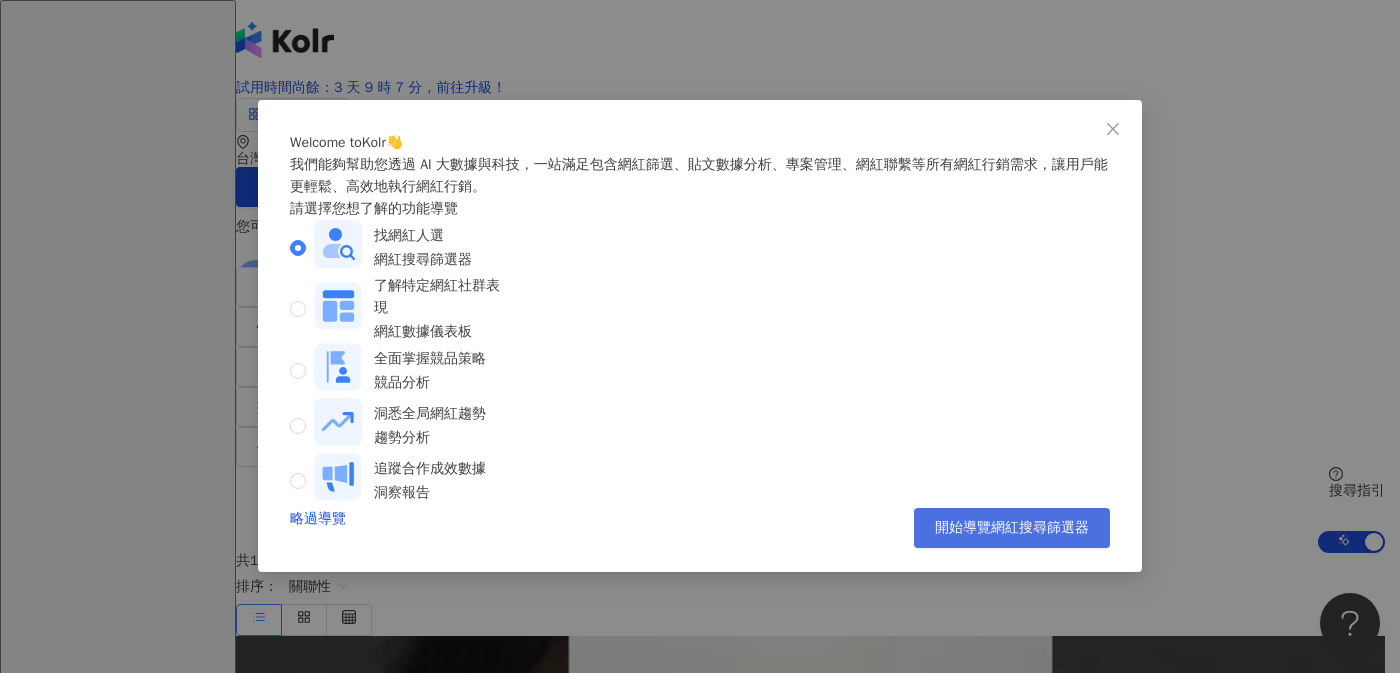 click on "開始導覽網紅搜尋篩選器" at bounding box center (1012, 528) 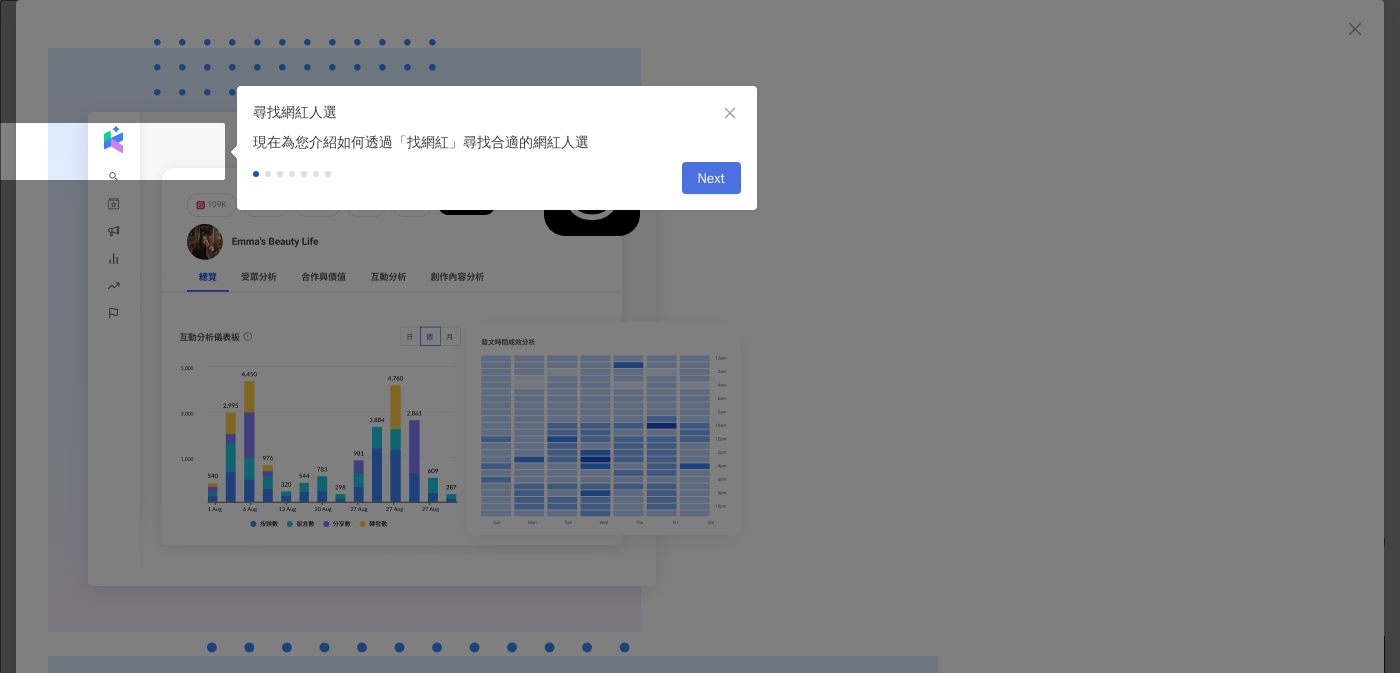 click on "Next" at bounding box center (711, 179) 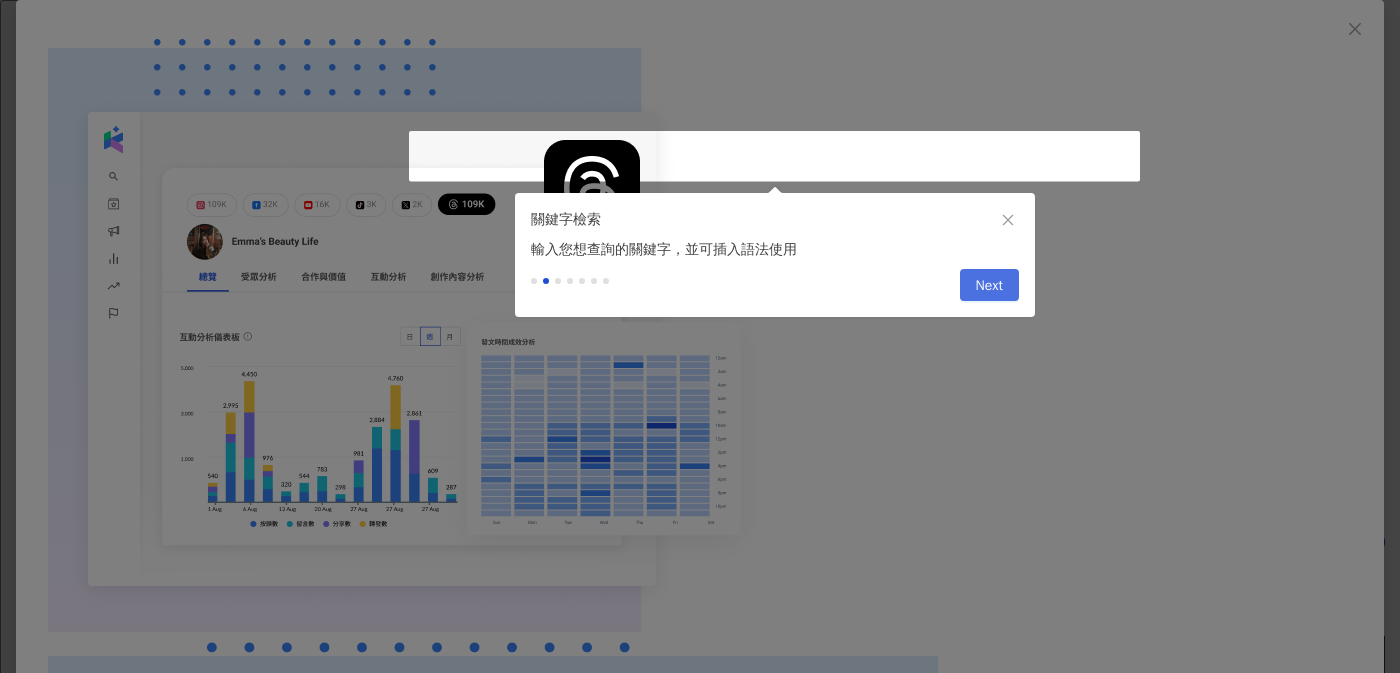 type on "*********" 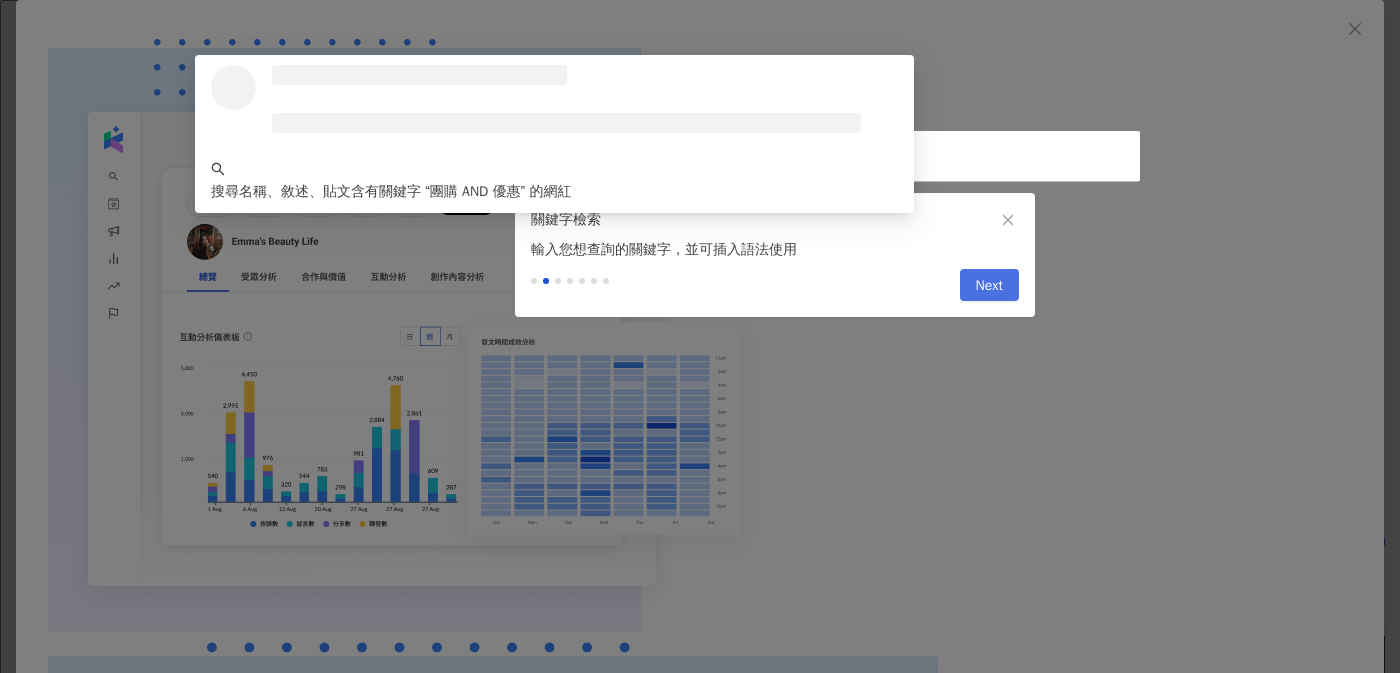click on "Next" at bounding box center (989, 285) 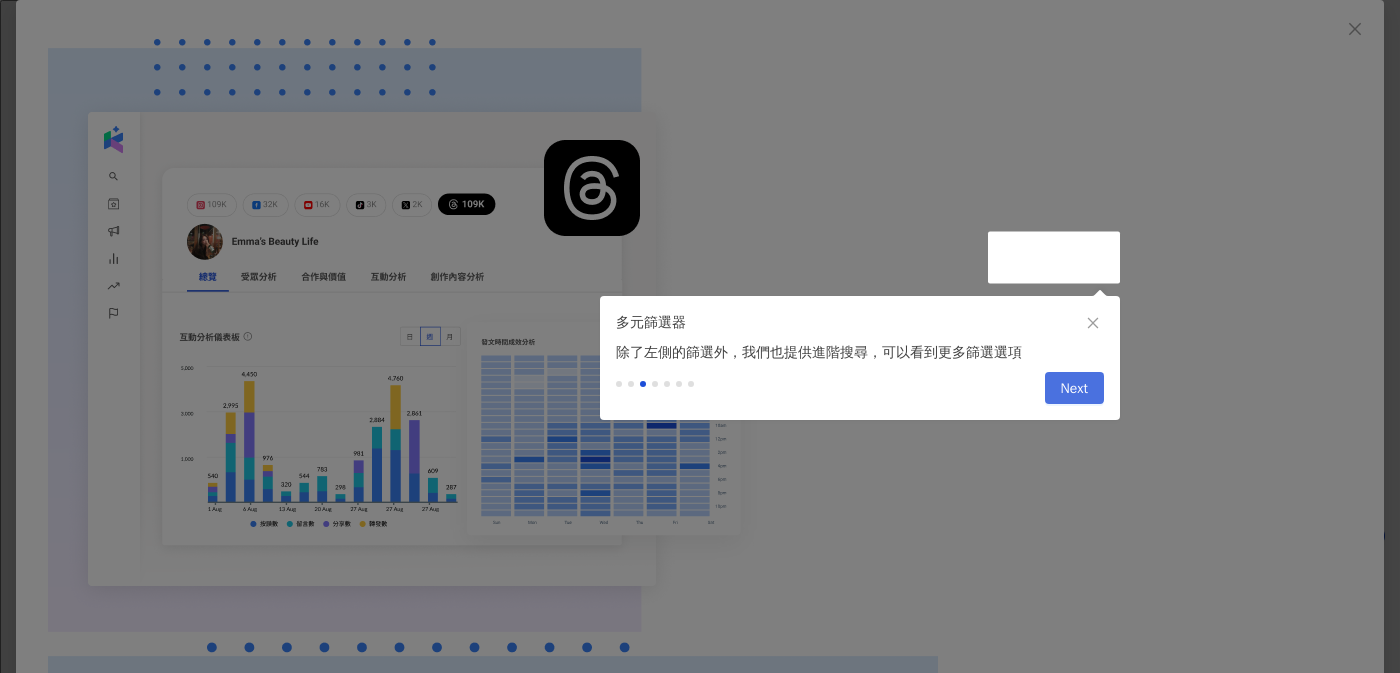 click on "Next" at bounding box center (1074, 389) 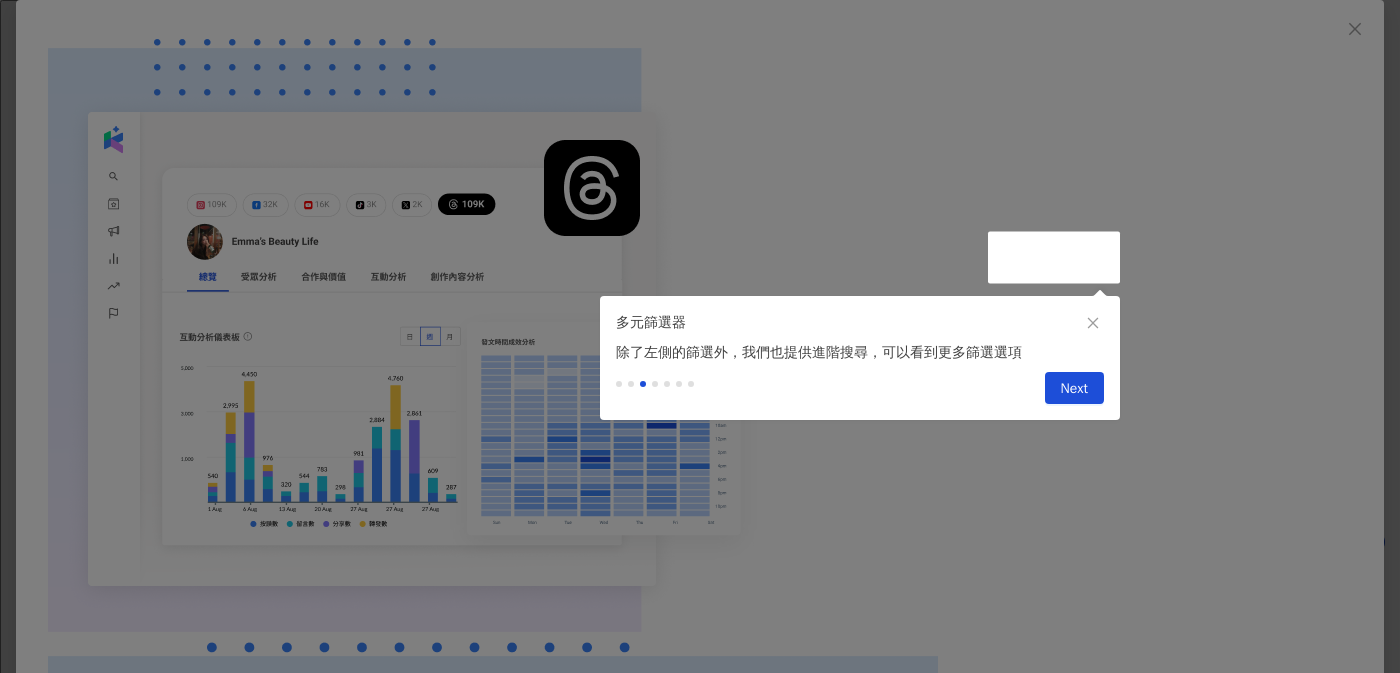 click at bounding box center [692, 2436] 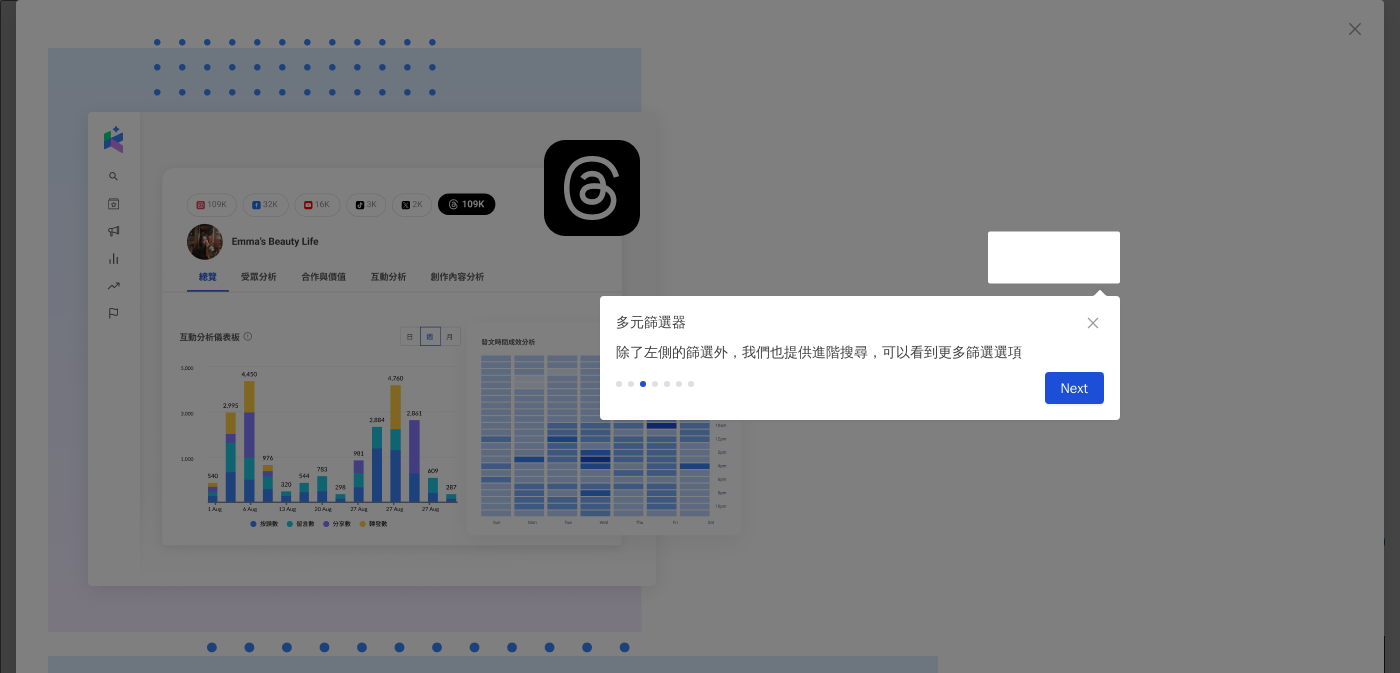 click at bounding box center (692, 6849) 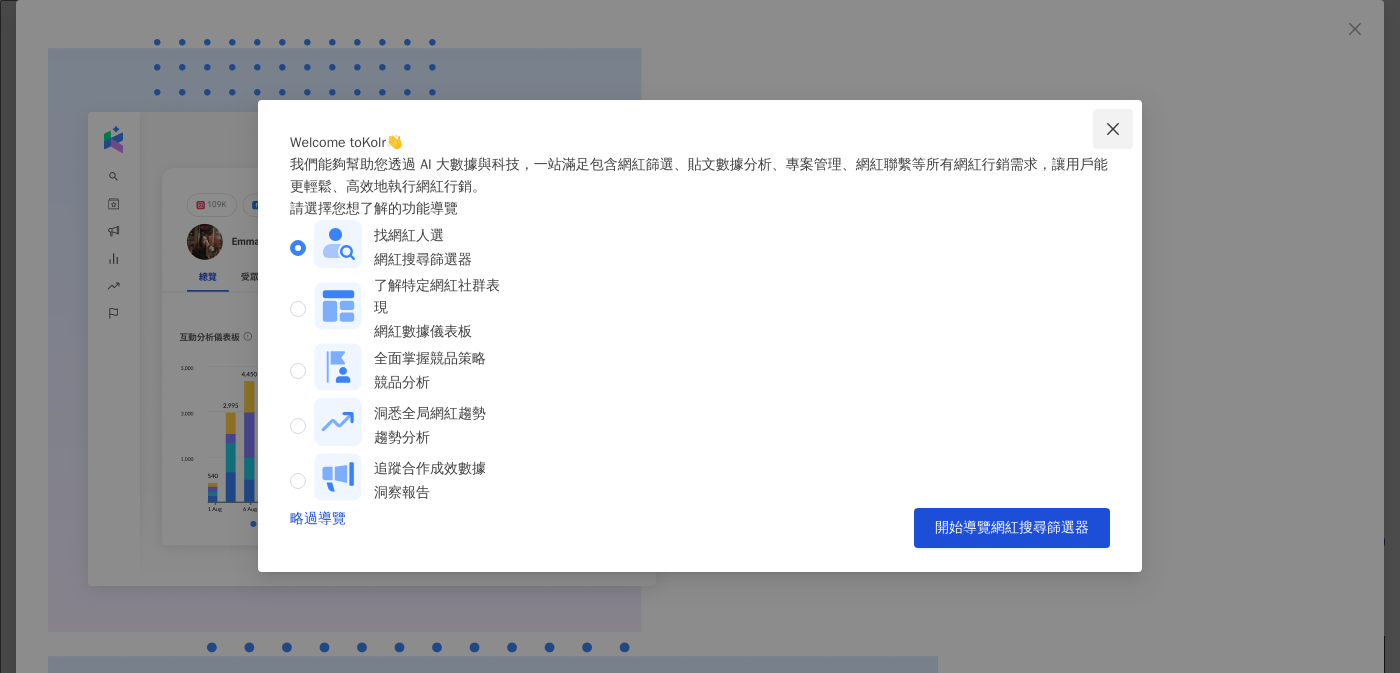 click 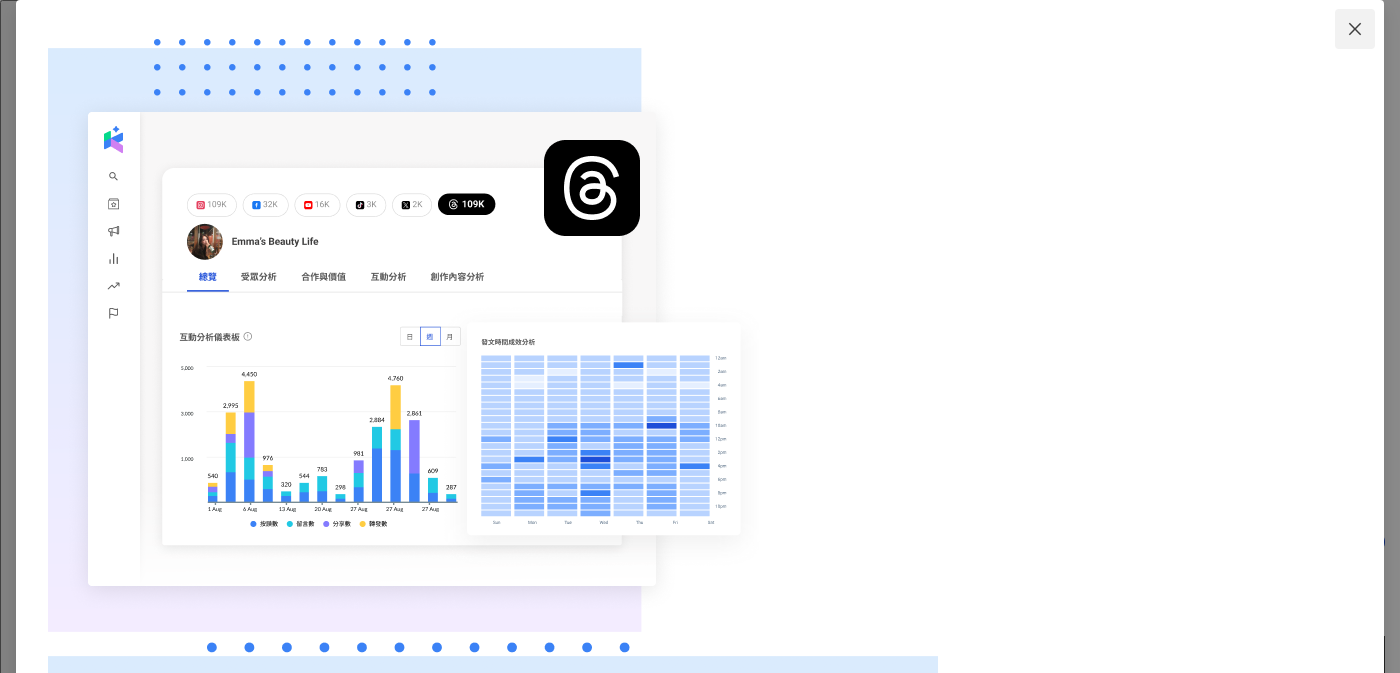 click at bounding box center (1355, 29) 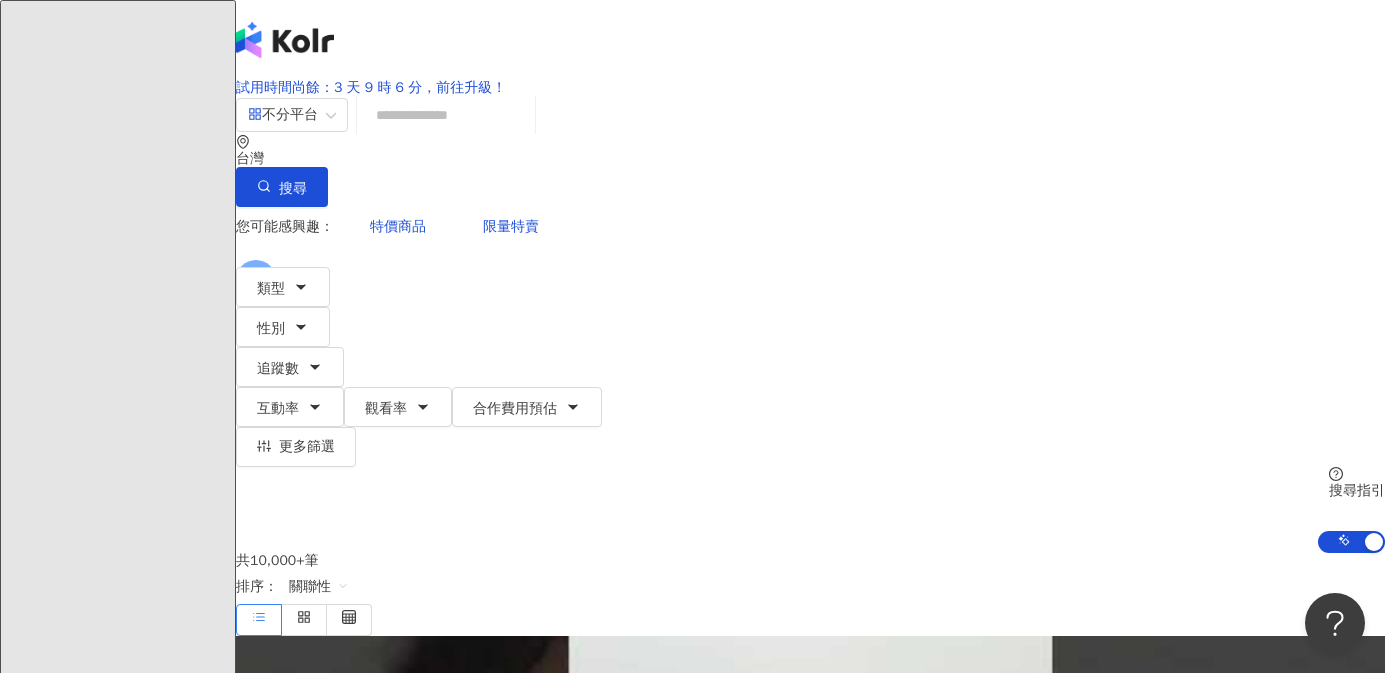 click at bounding box center (446, 115) 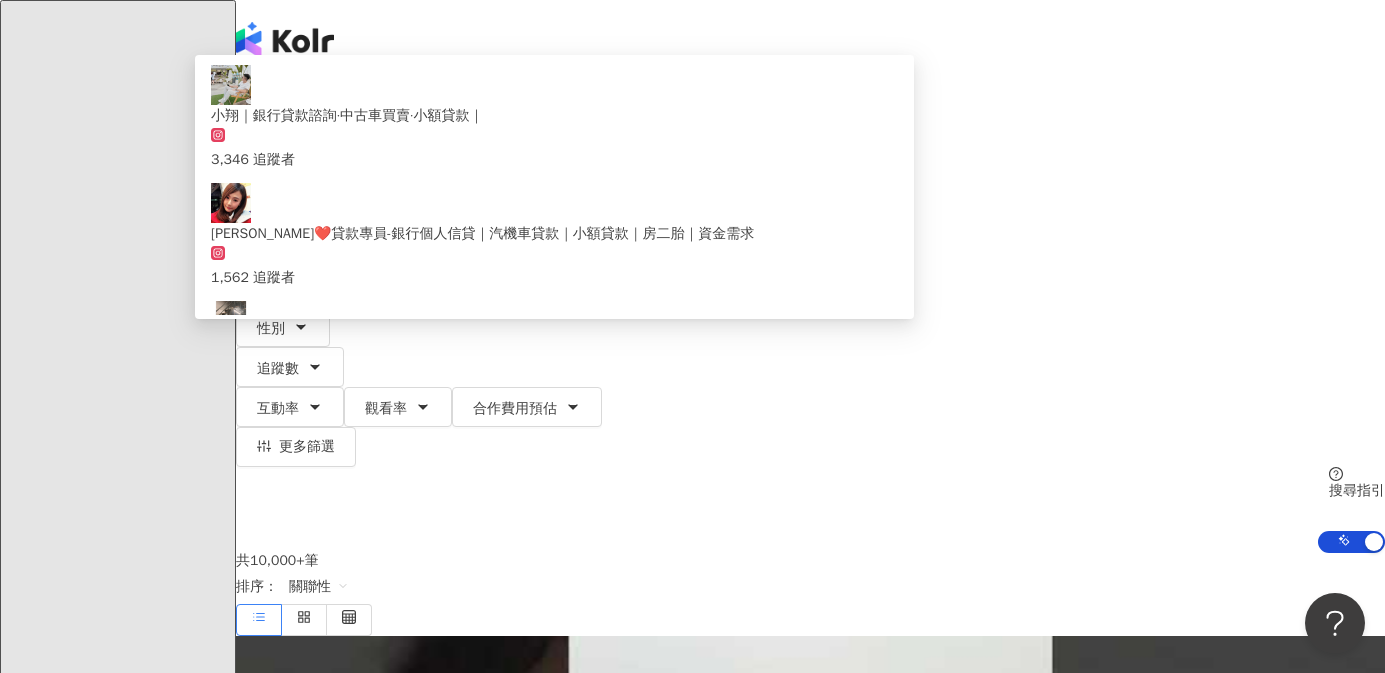 type on "****" 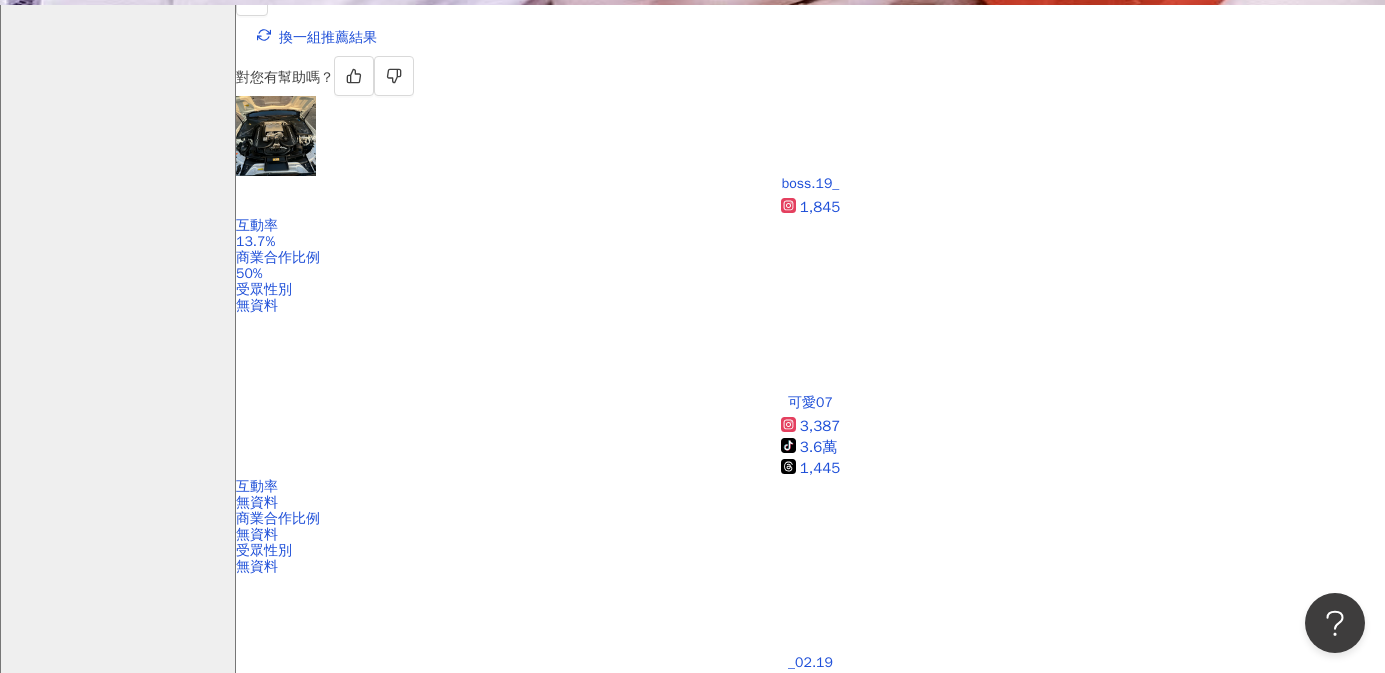 scroll, scrollTop: 652, scrollLeft: 0, axis: vertical 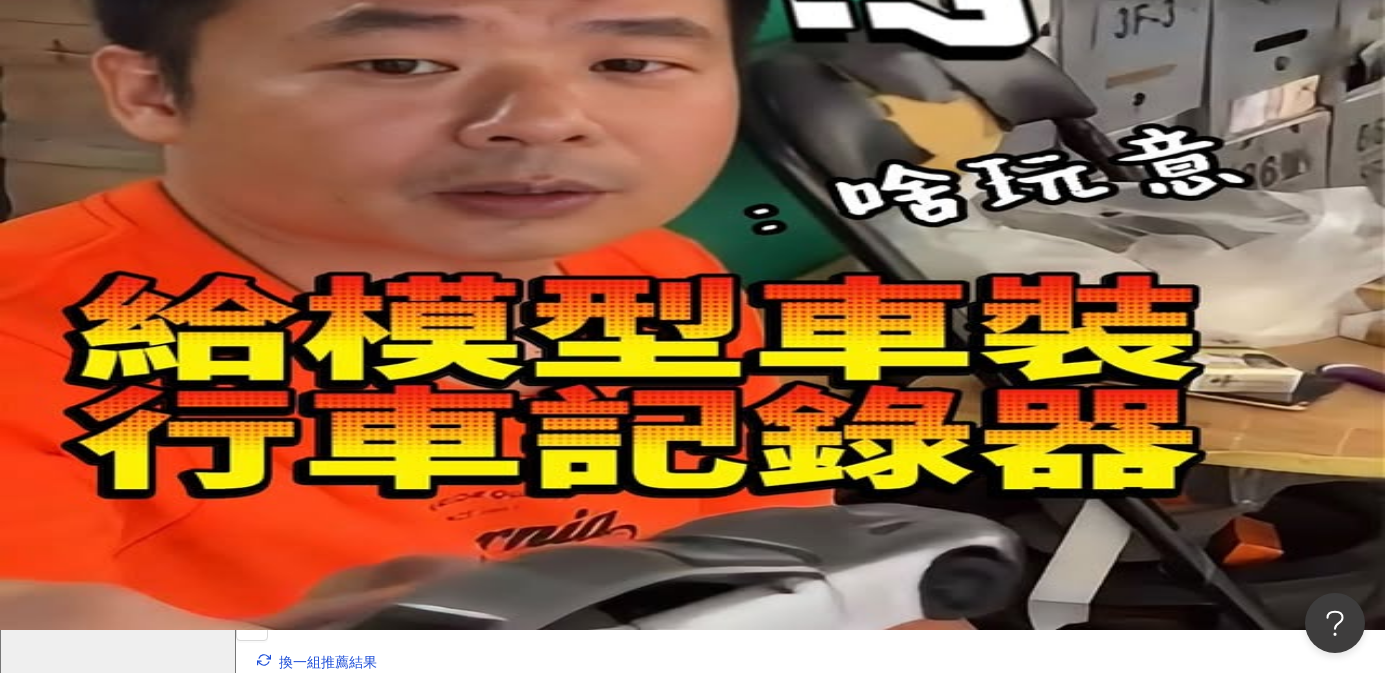 click 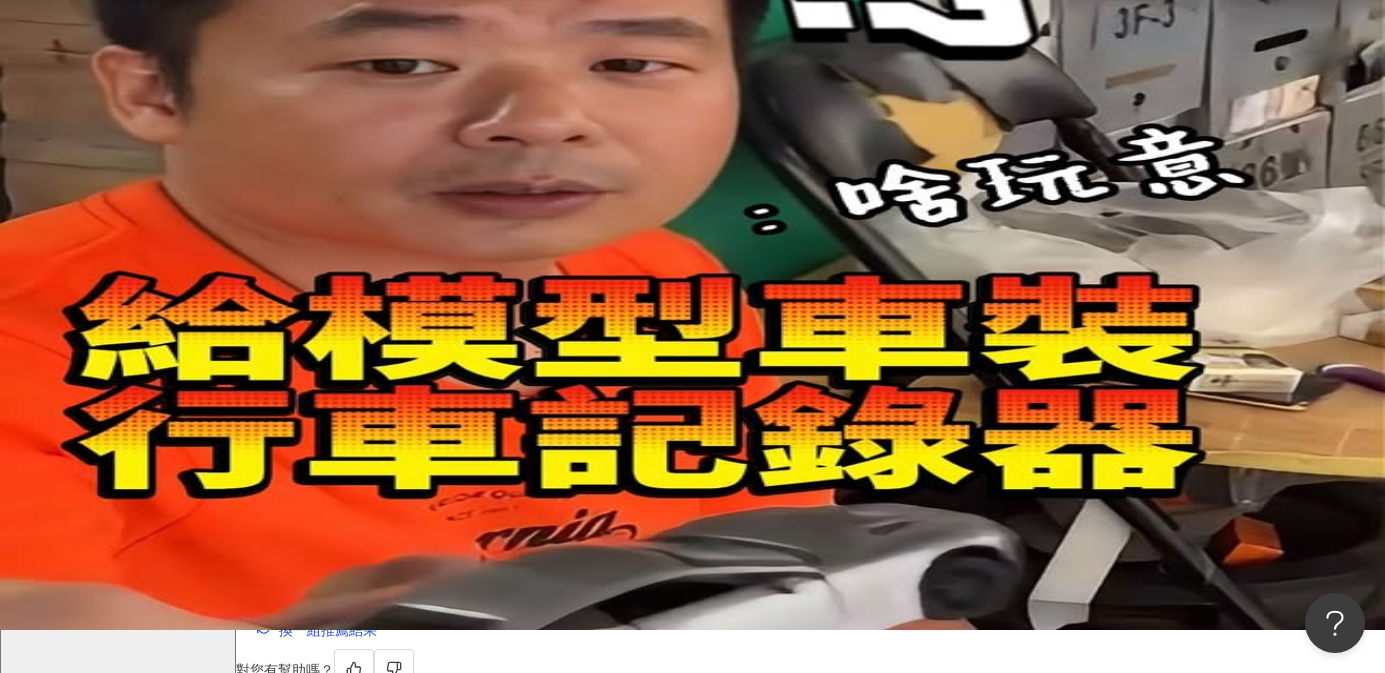 scroll, scrollTop: 25, scrollLeft: 0, axis: vertical 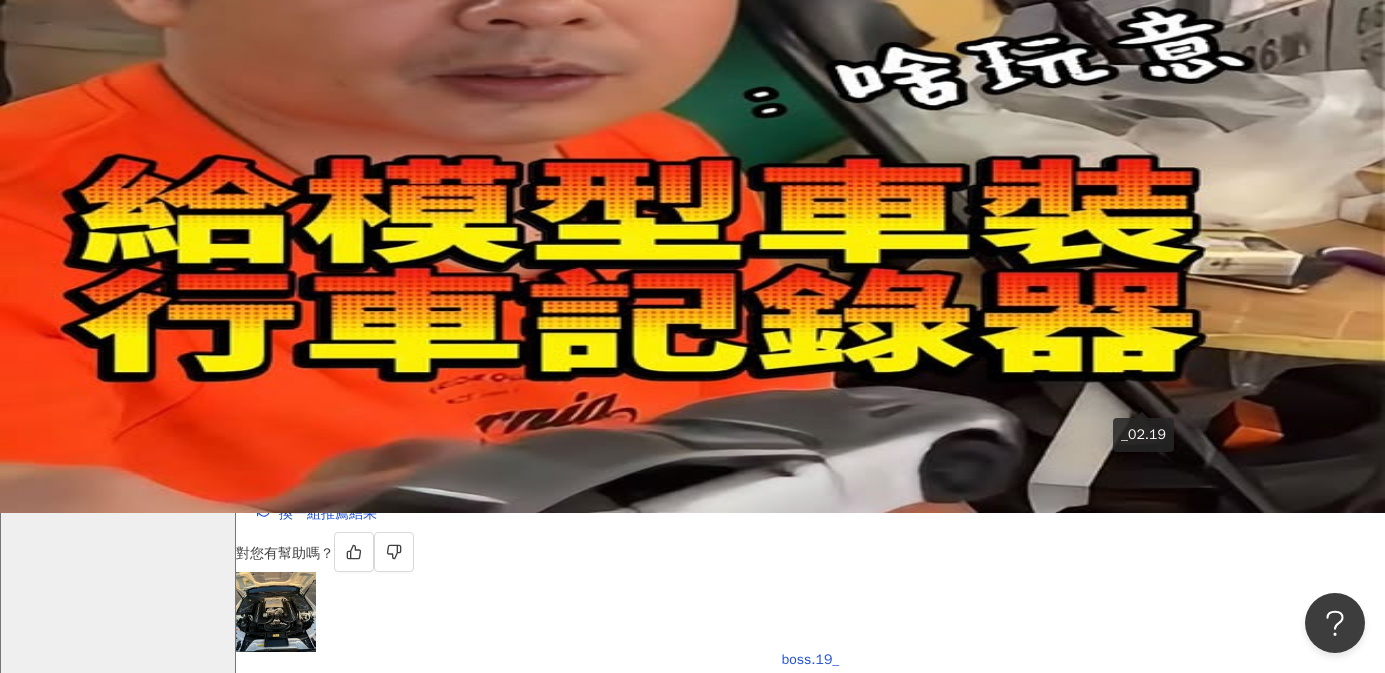 click on "_02.19" at bounding box center [810, 1139] 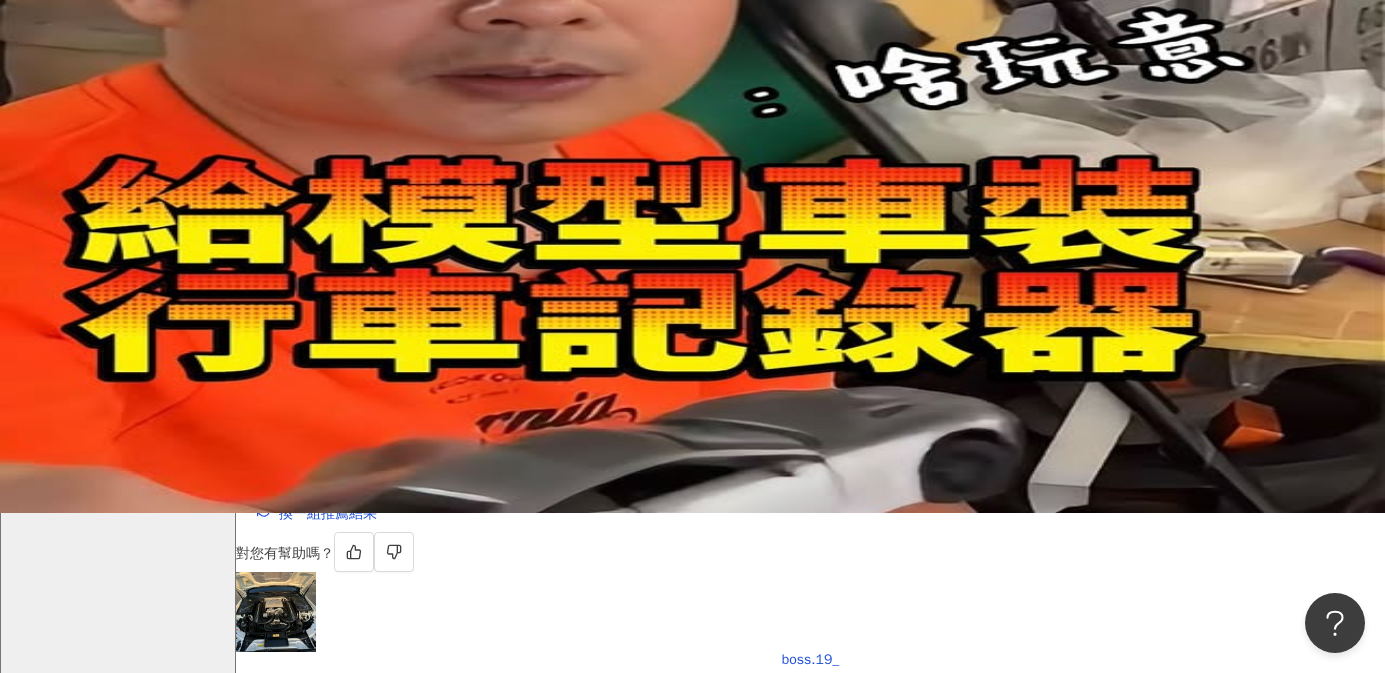 click 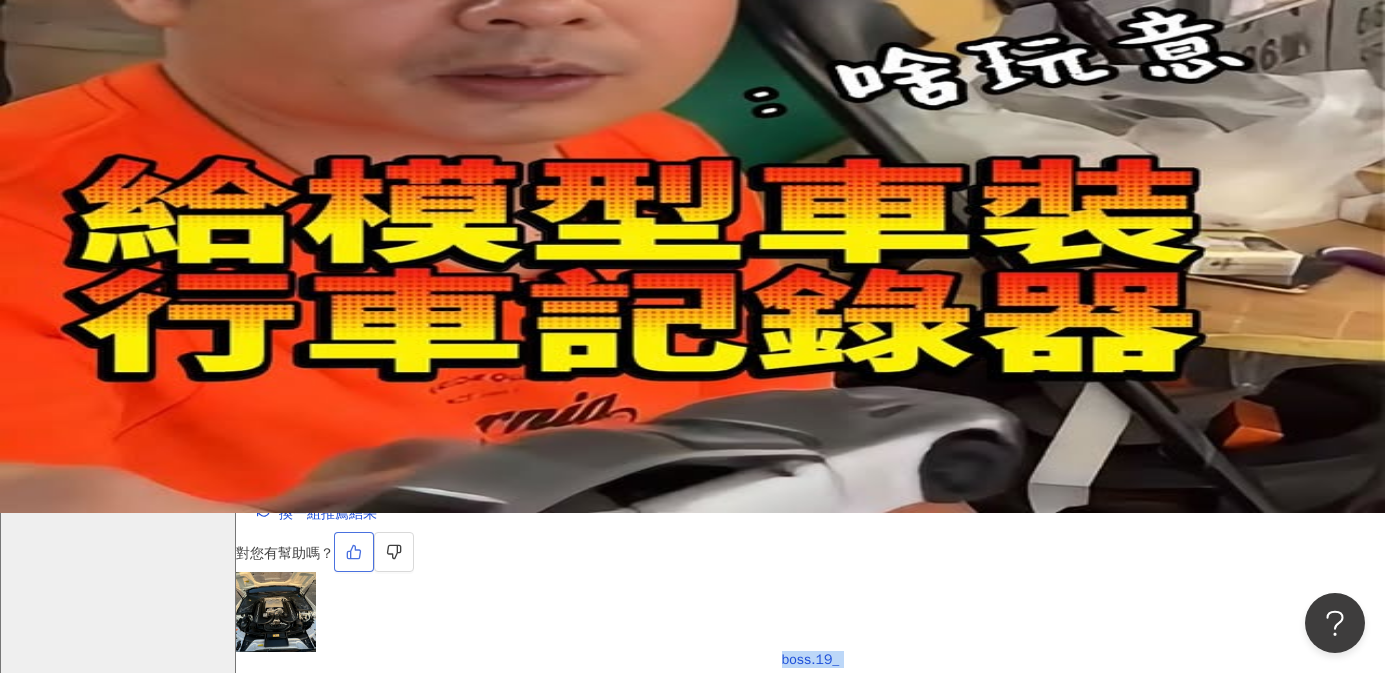 click at bounding box center [354, 552] 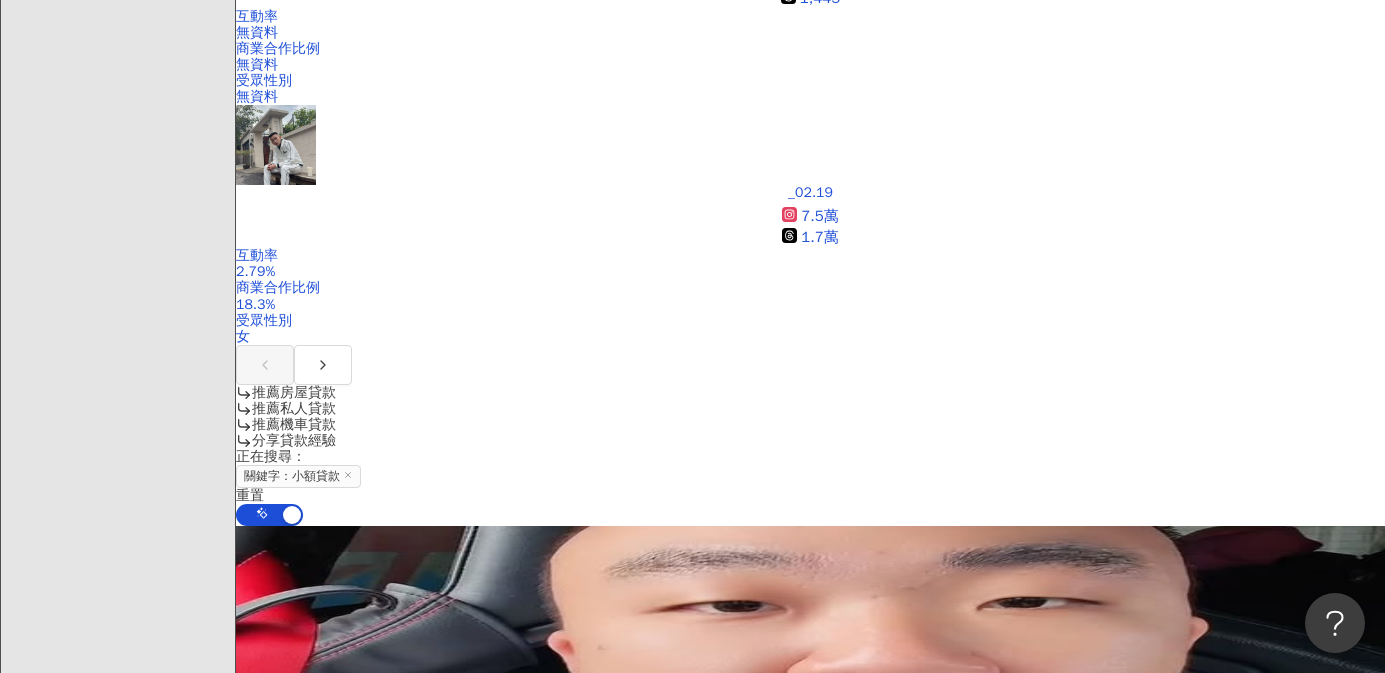 scroll, scrollTop: 1103, scrollLeft: 0, axis: vertical 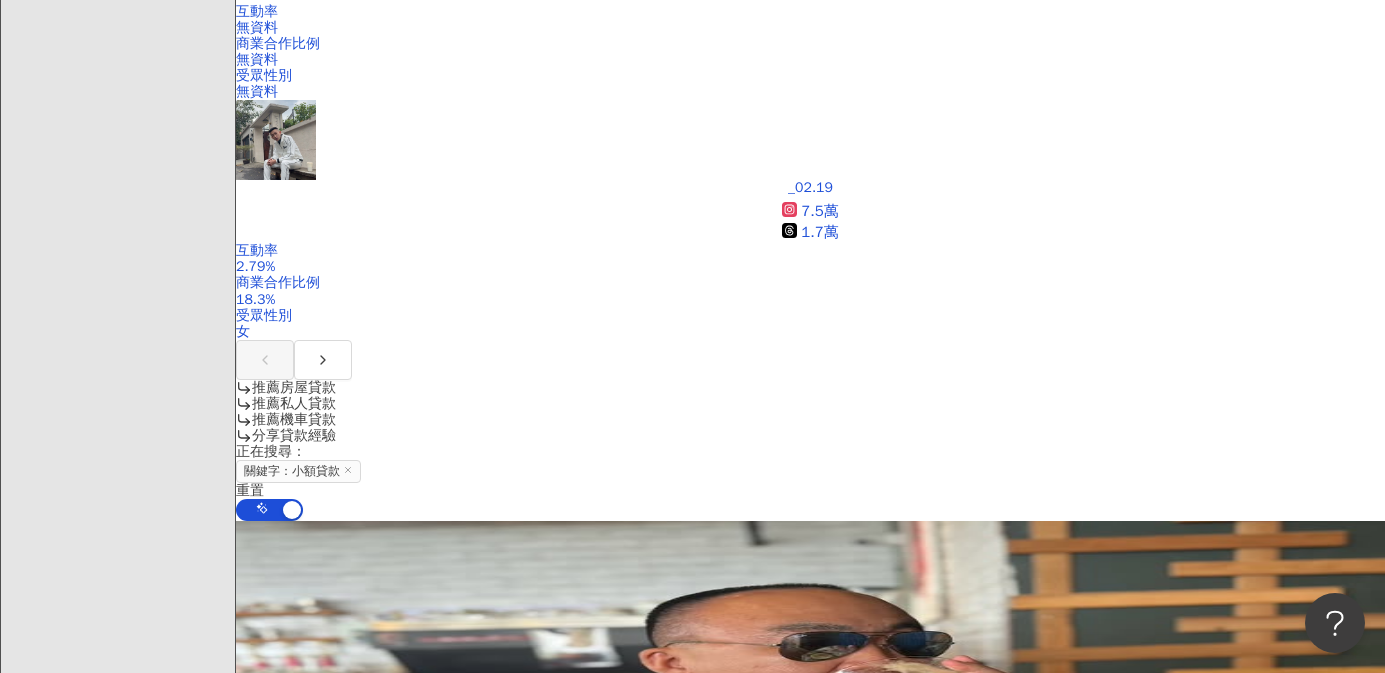 click on "商案媒合" at bounding box center (122, 3199) 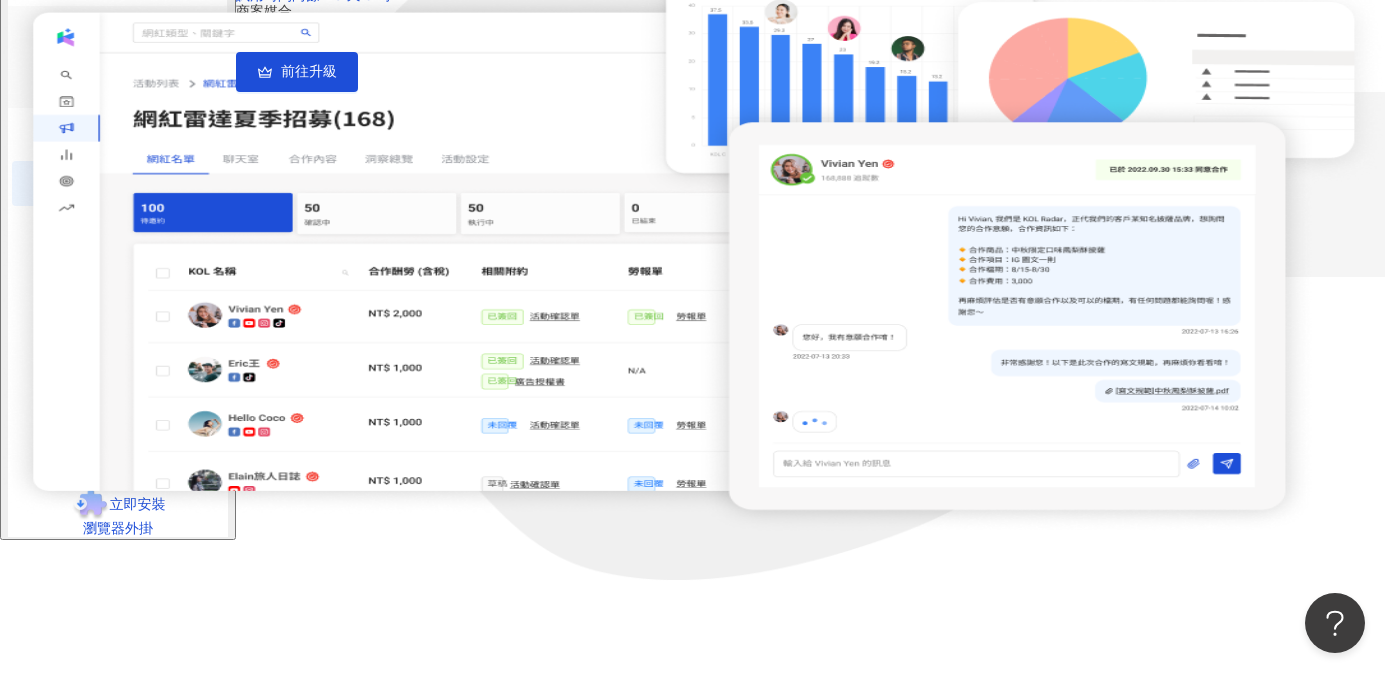 scroll, scrollTop: 0, scrollLeft: 0, axis: both 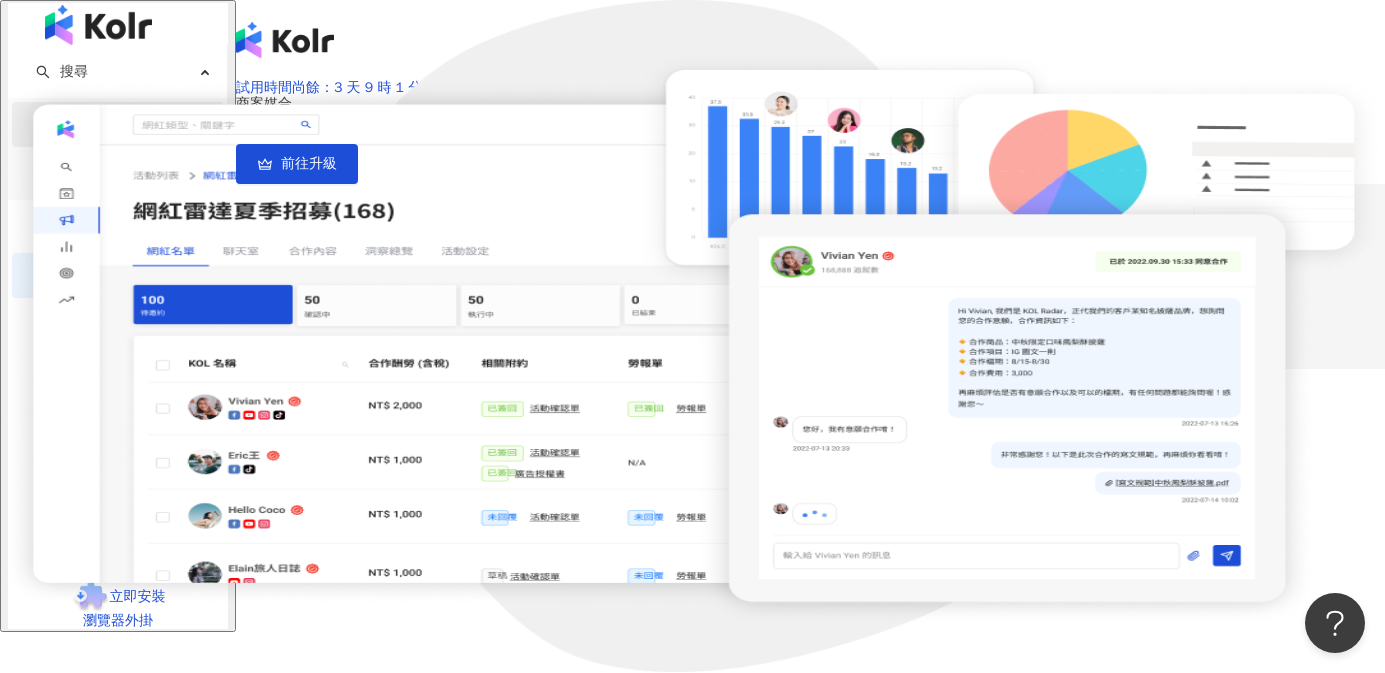 click on "AI 找網紅" at bounding box center [134, 124] 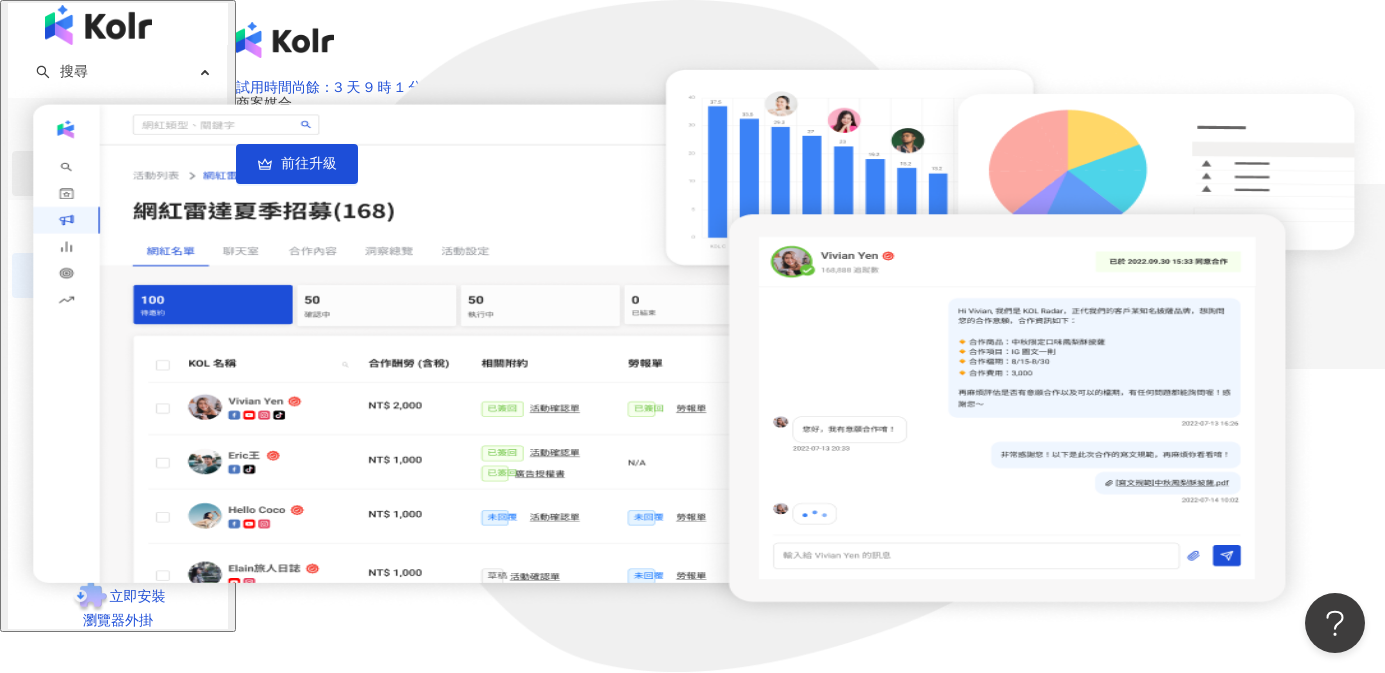 click on "找貼文" at bounding box center (134, 173) 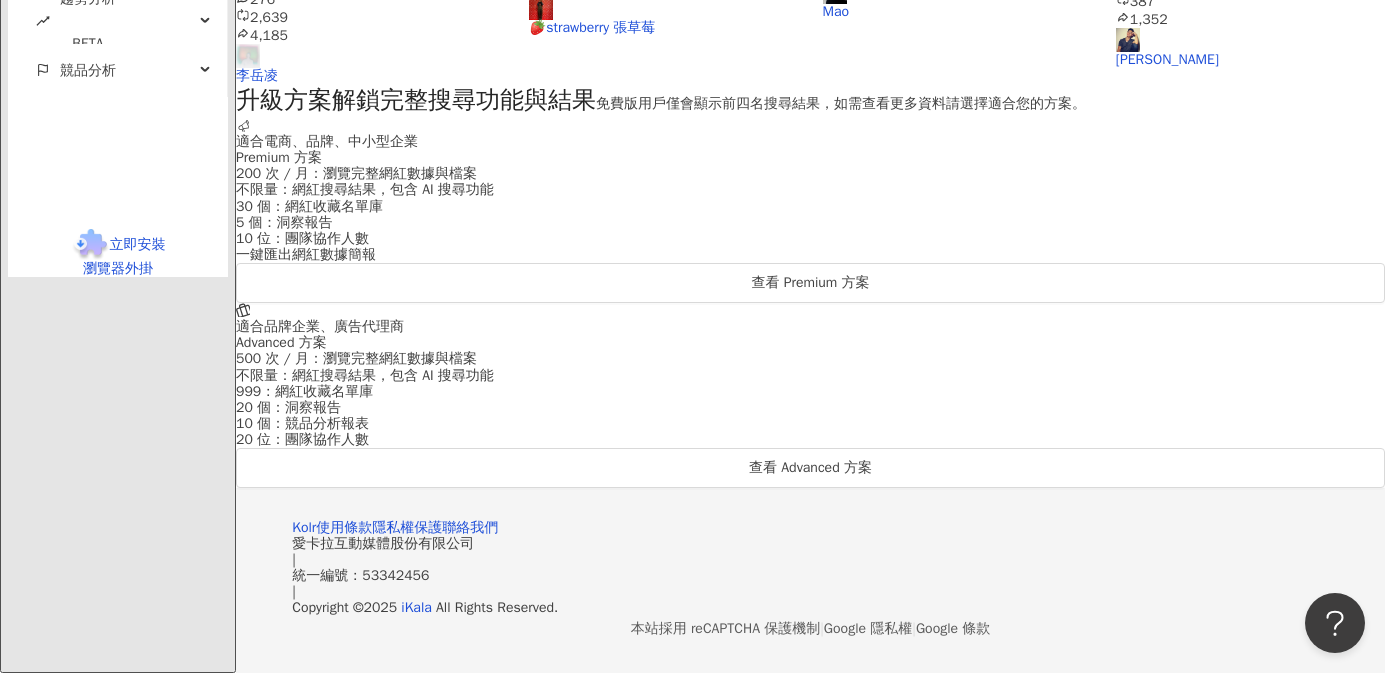 scroll, scrollTop: 767, scrollLeft: 0, axis: vertical 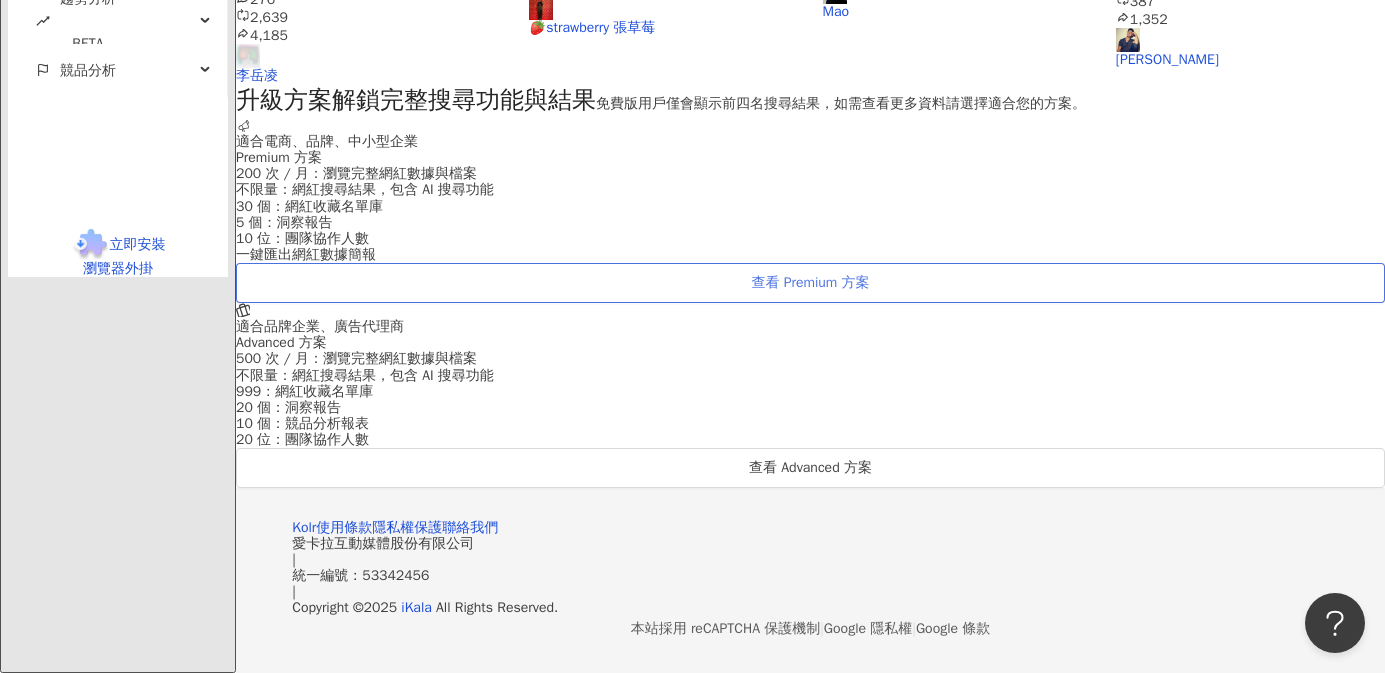 click on "查看 Premium 方案" at bounding box center (810, 283) 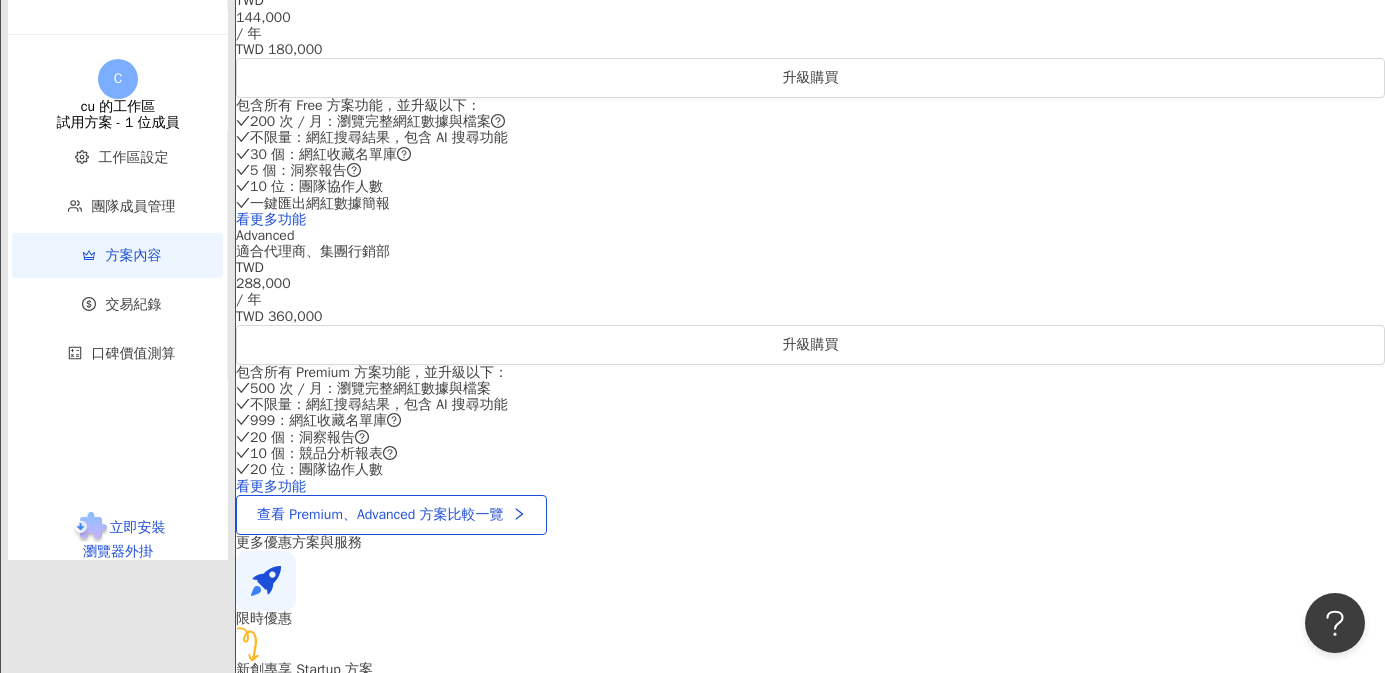 scroll, scrollTop: 902, scrollLeft: 0, axis: vertical 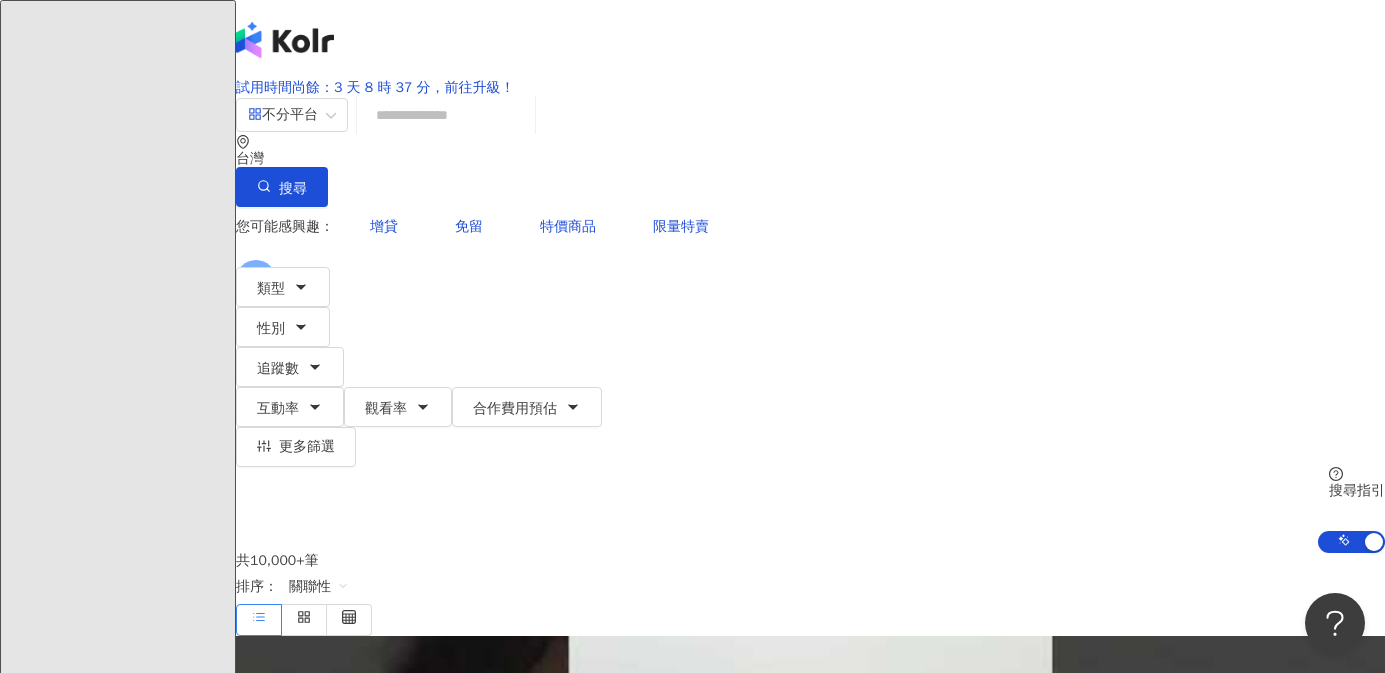 click at bounding box center [446, 115] 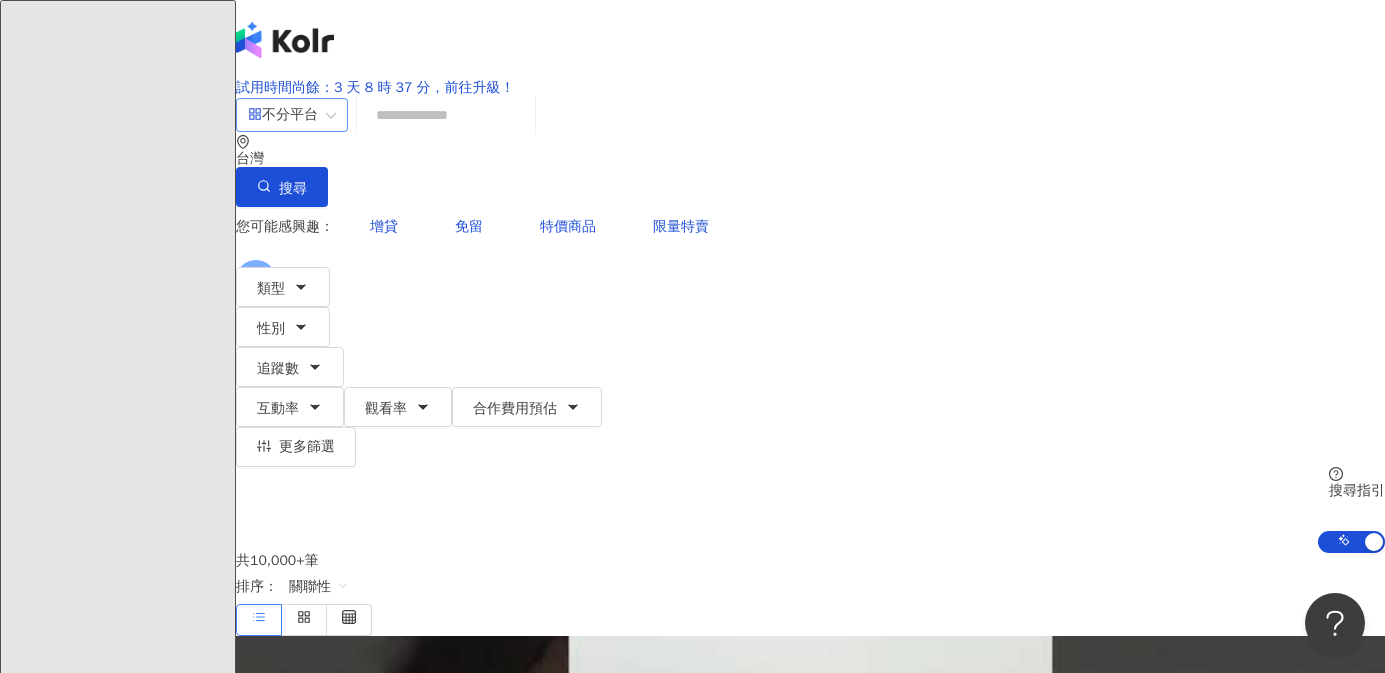 click on "不分平台" at bounding box center (283, 115) 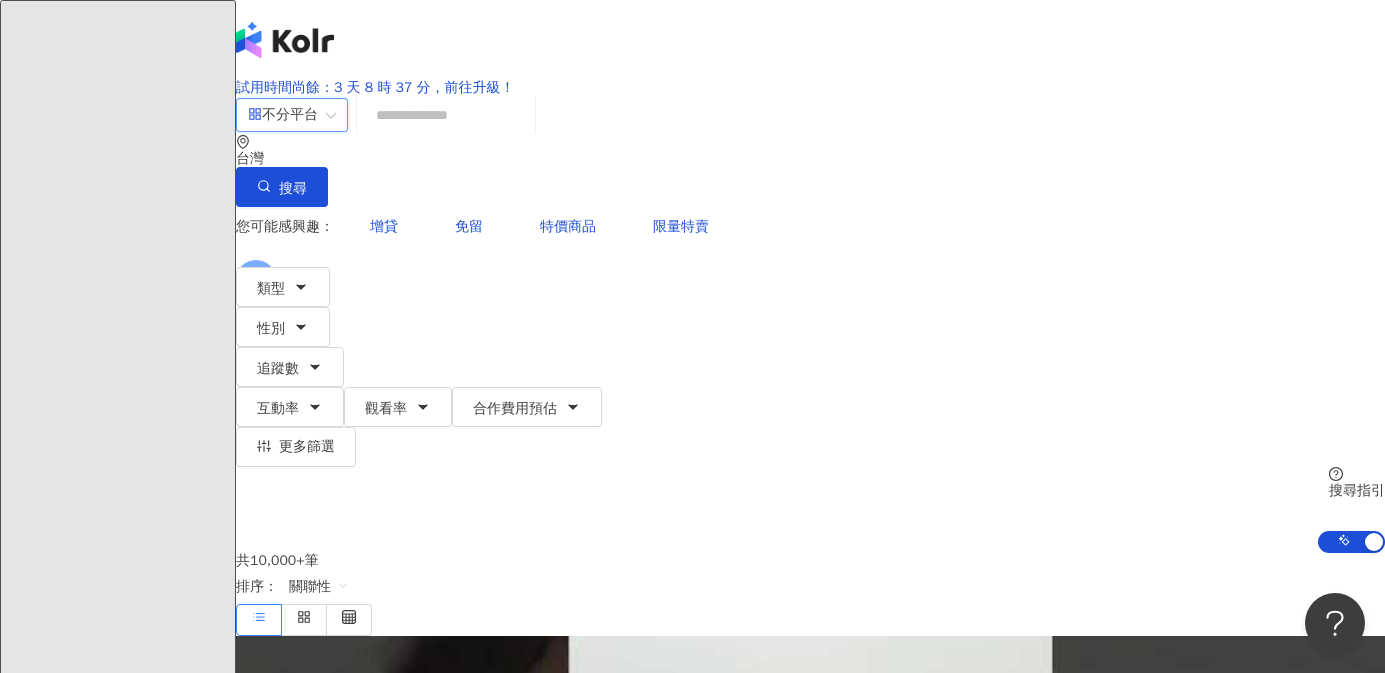 click at bounding box center [446, 115] 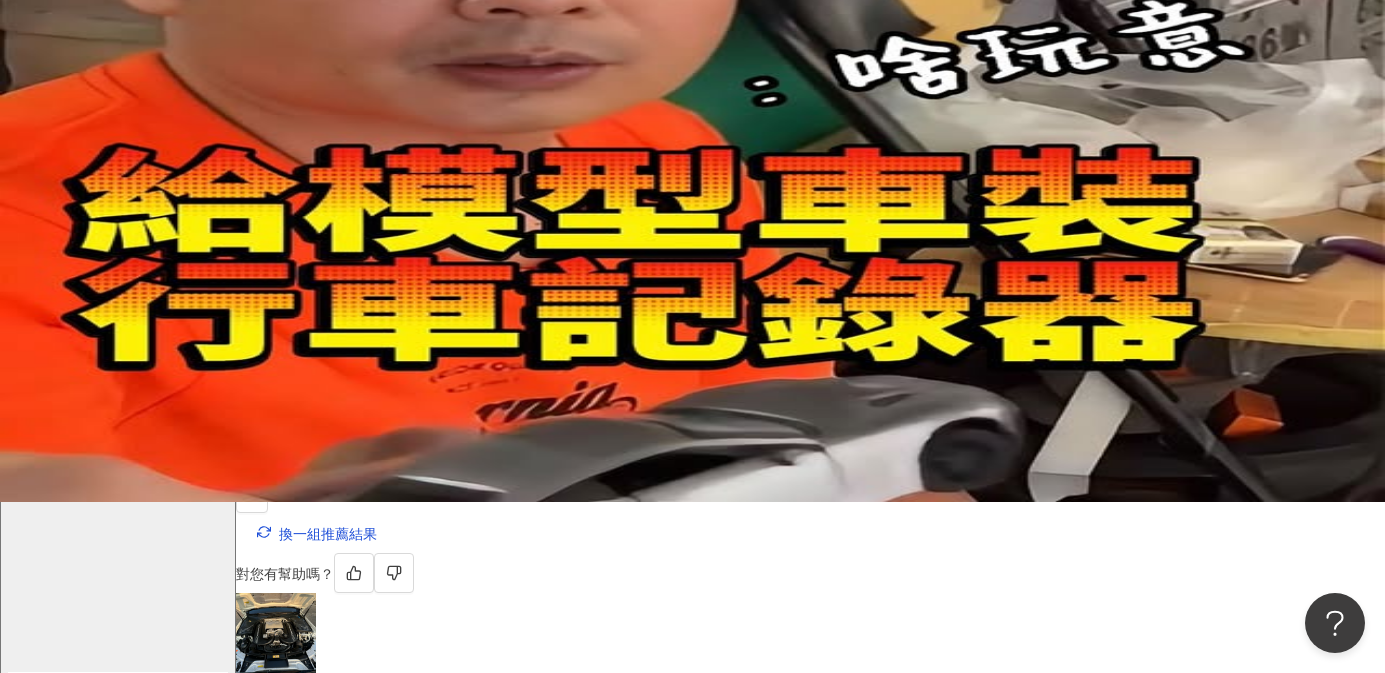 scroll, scrollTop: 158, scrollLeft: 0, axis: vertical 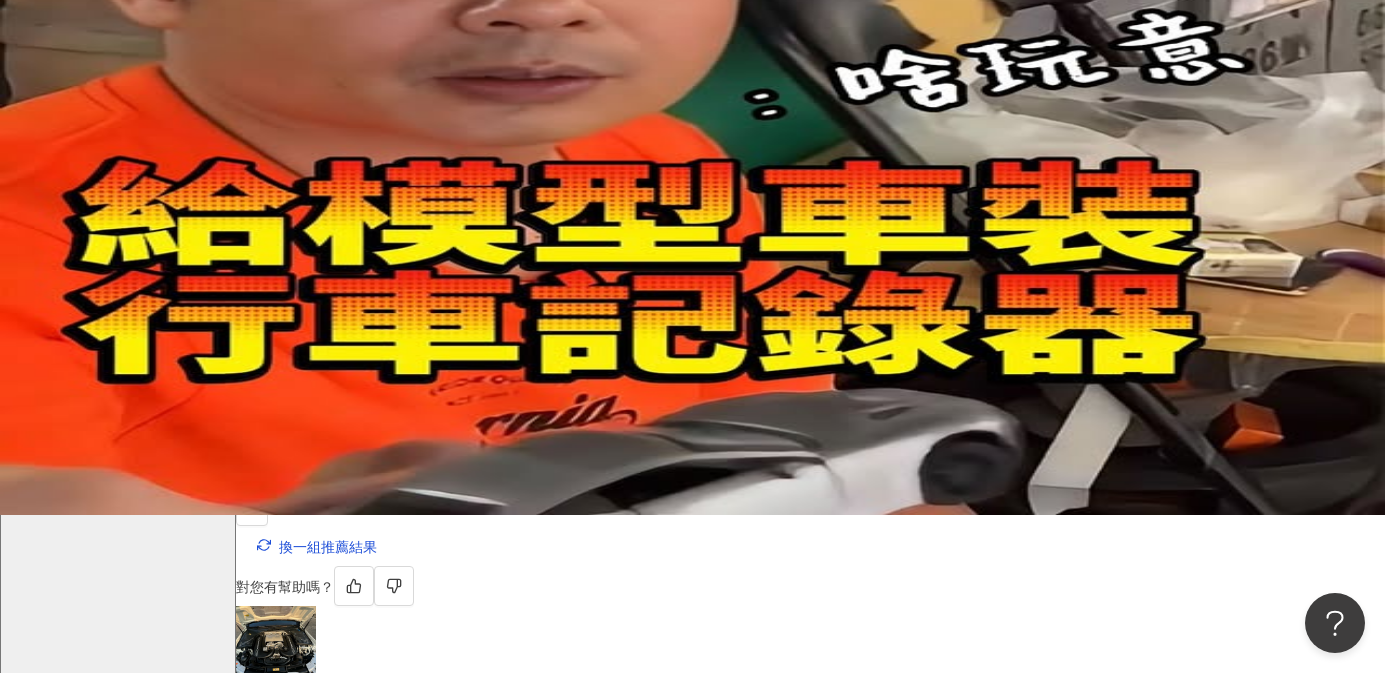 type on "********" 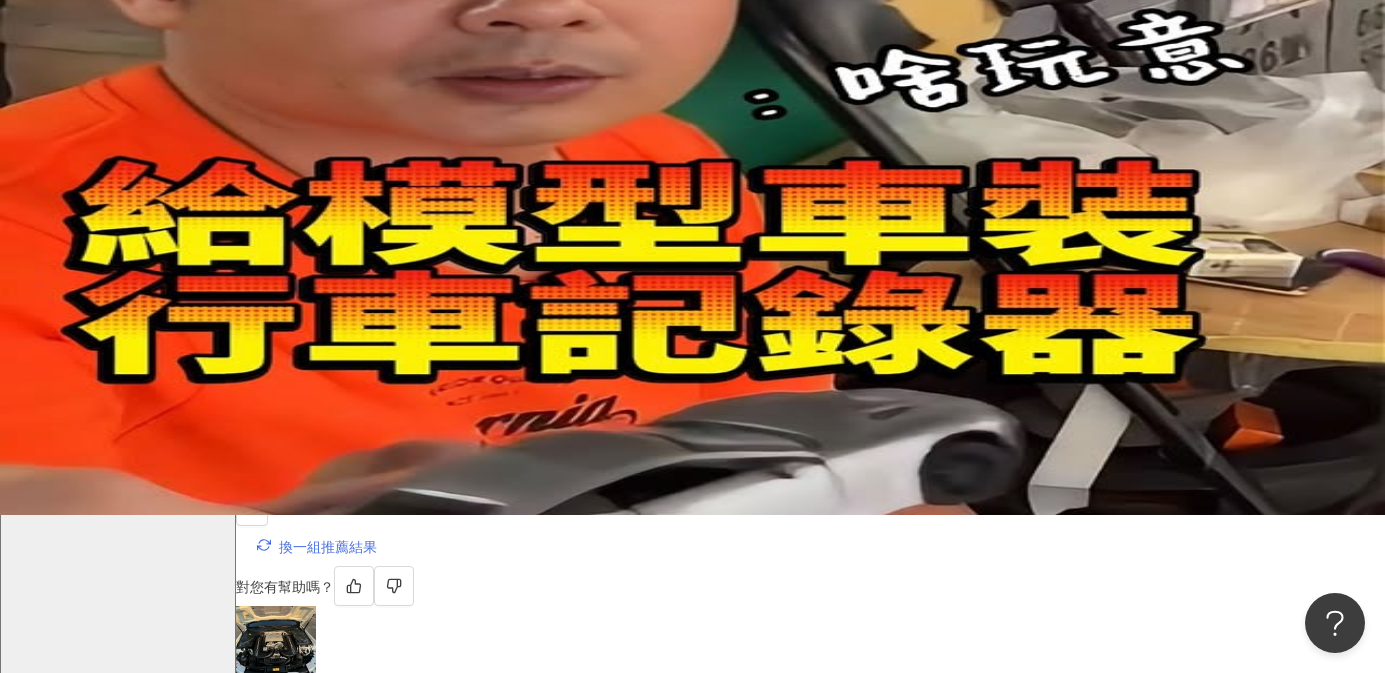 click on "換一組推薦結果" at bounding box center (328, 548) 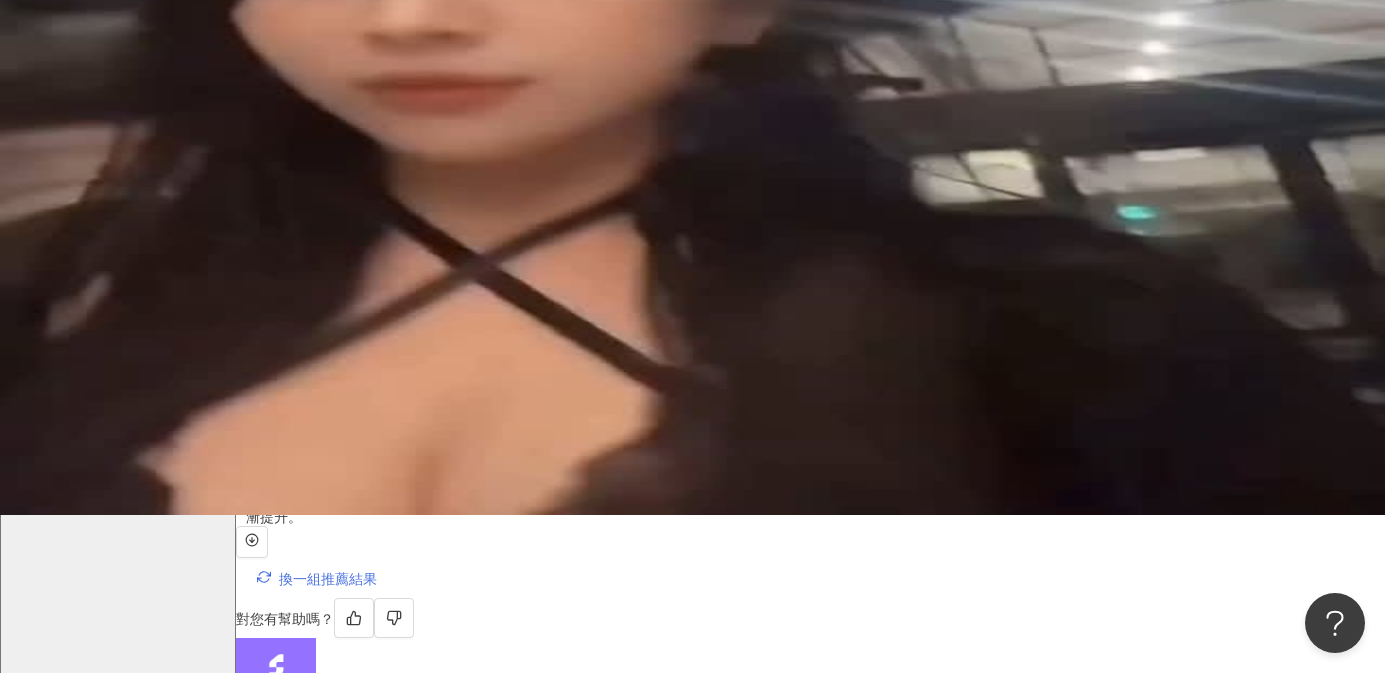 scroll, scrollTop: 0, scrollLeft: 0, axis: both 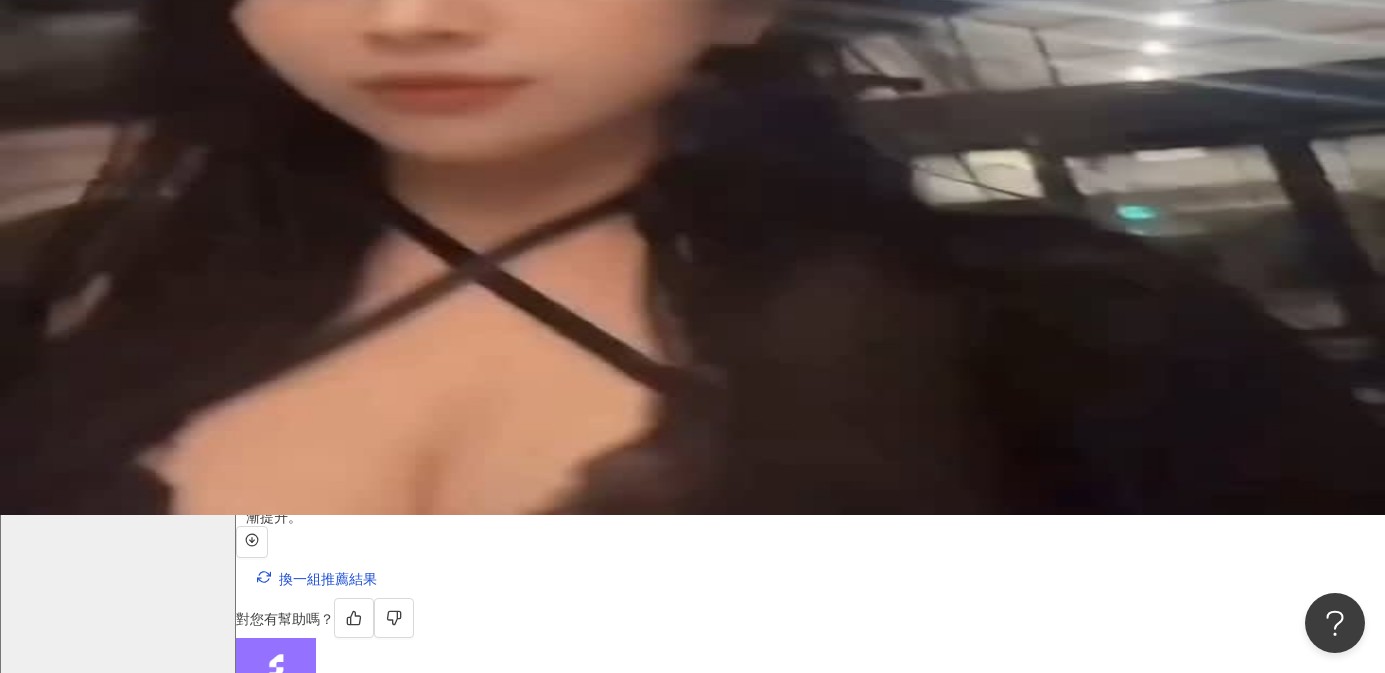 type 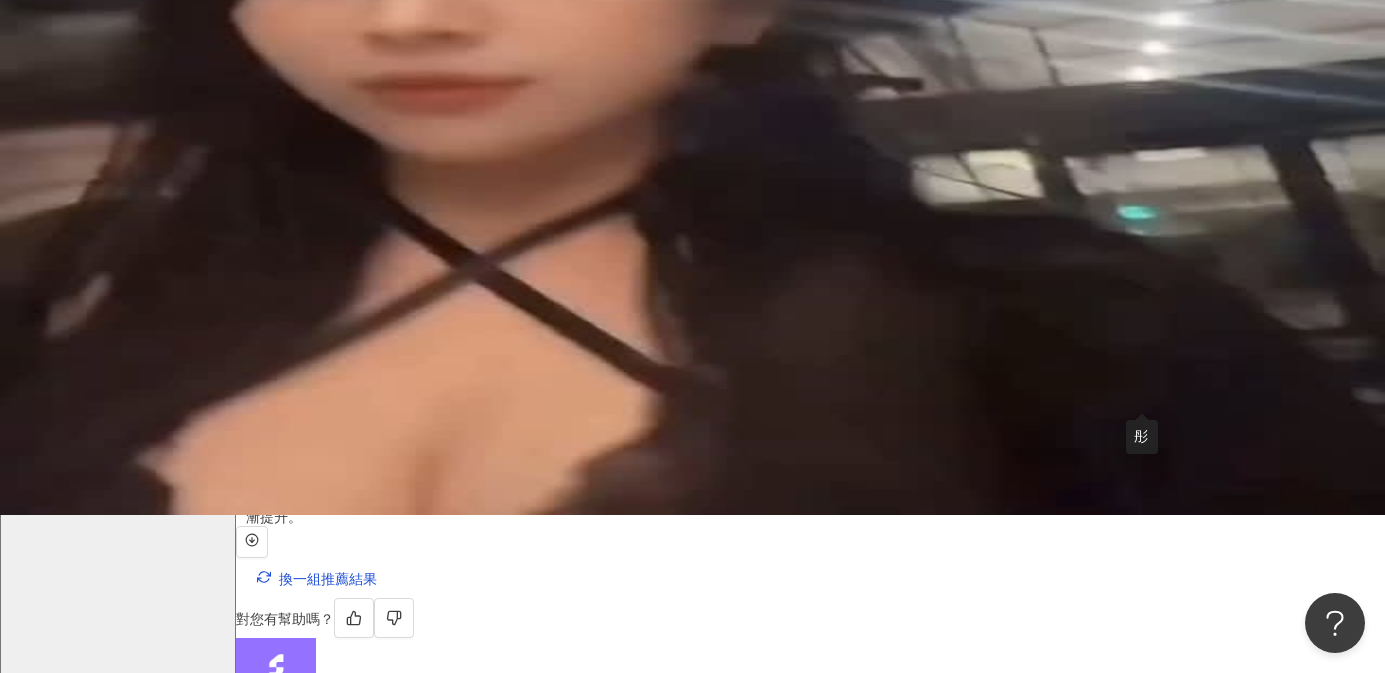 click on "彤" at bounding box center (811, 945) 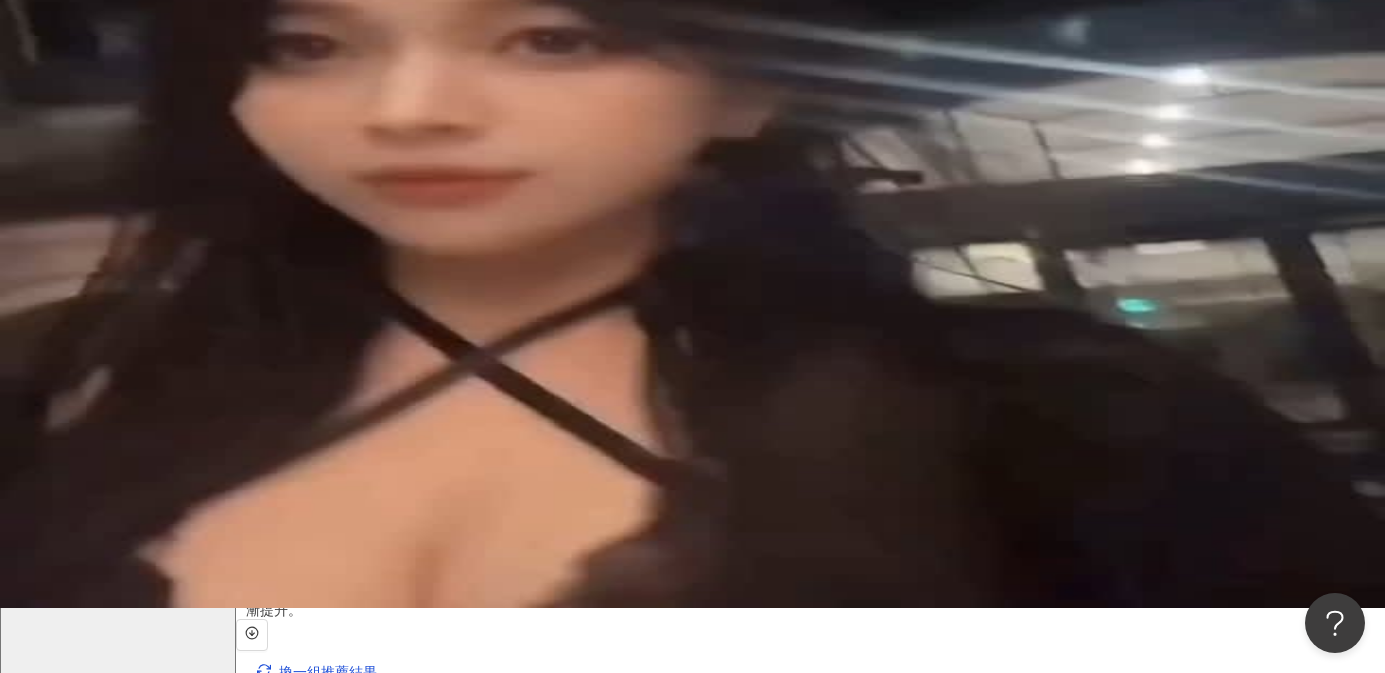 scroll, scrollTop: 38, scrollLeft: 0, axis: vertical 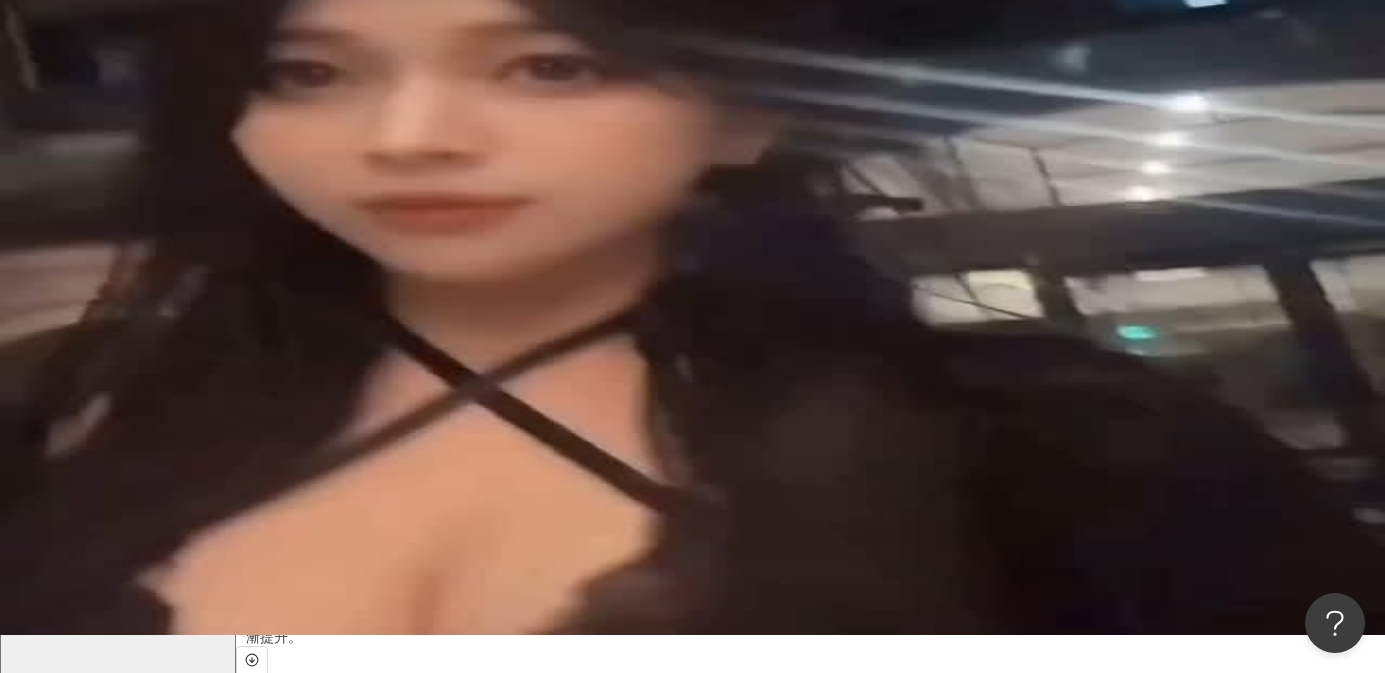 click 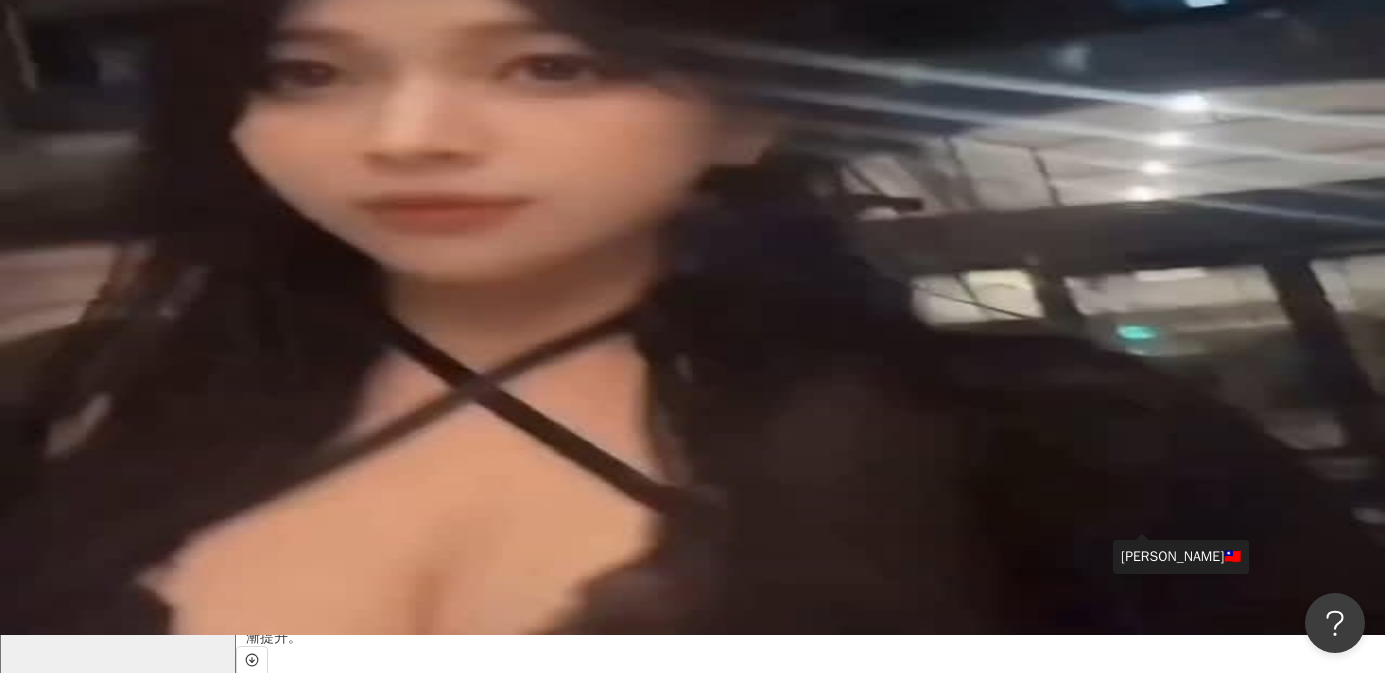 click on "小希🇹🇼" at bounding box center (810, 1304) 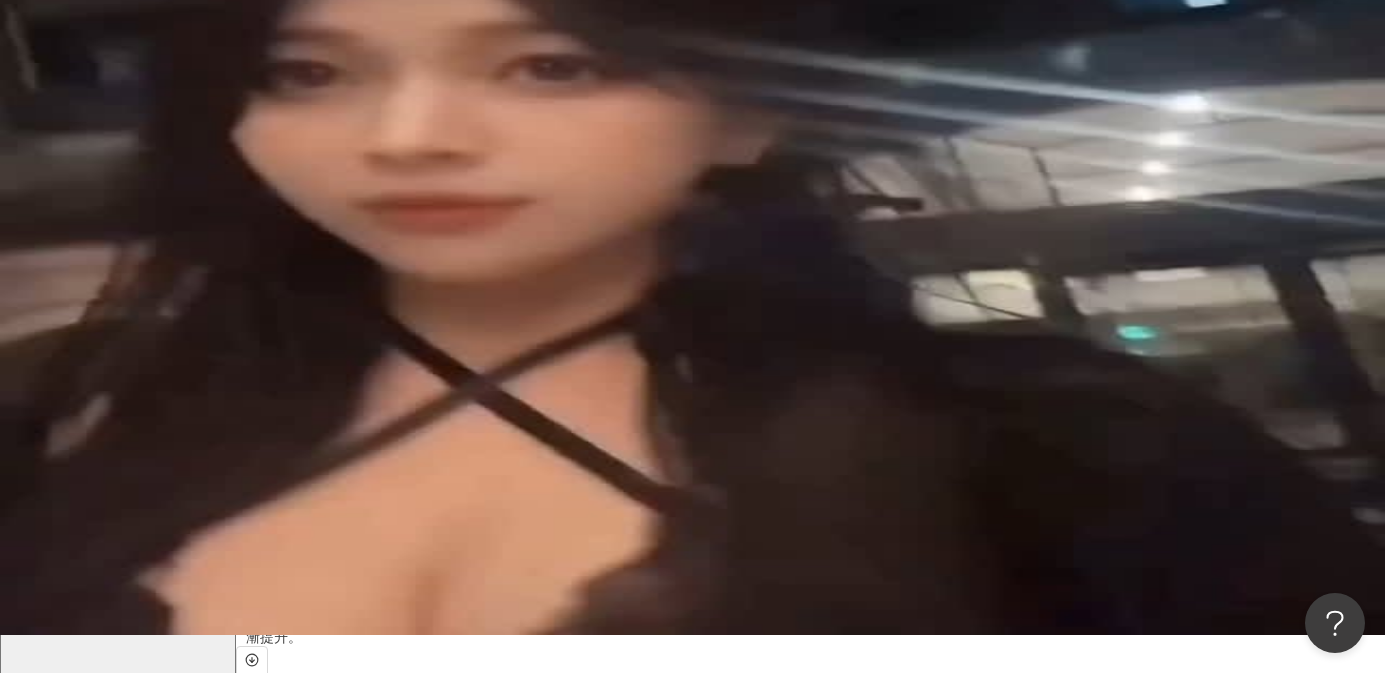 click at bounding box center (265, 1476) 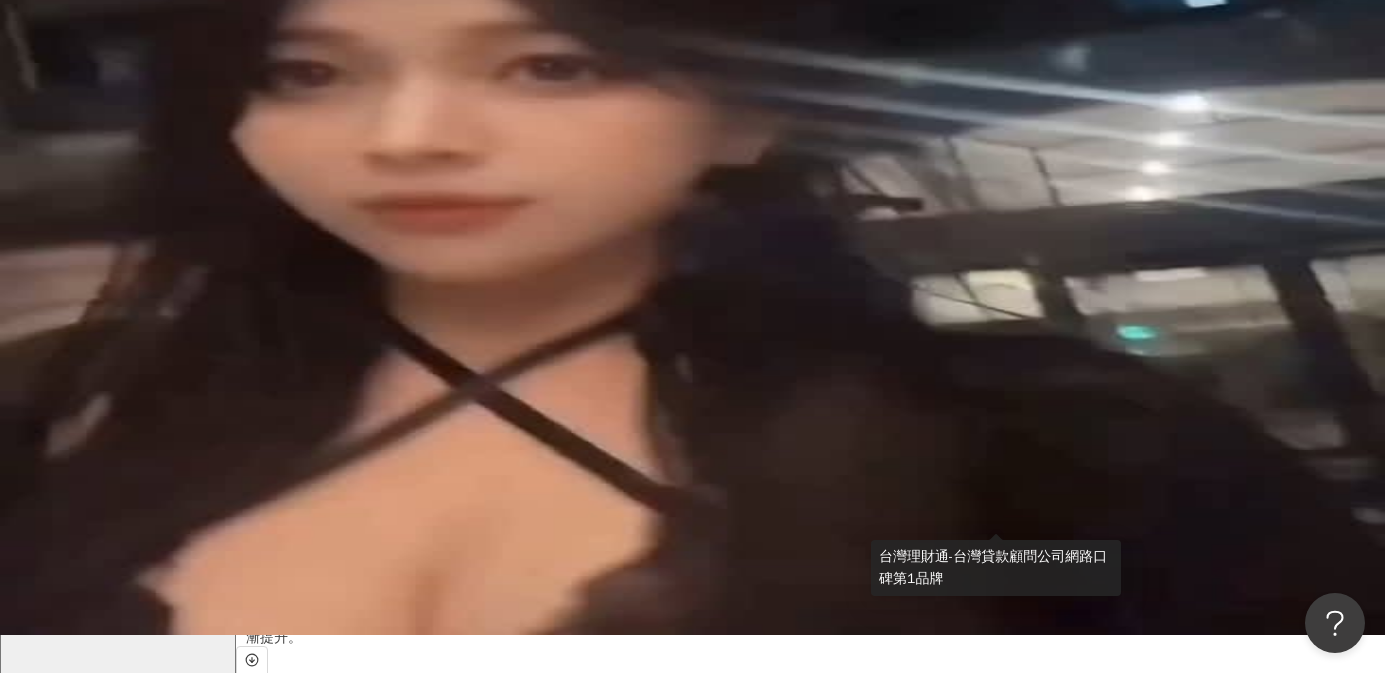 click on "台灣理財通-台灣貸款顧問公司網路口碑第1品牌" at bounding box center [810, 846] 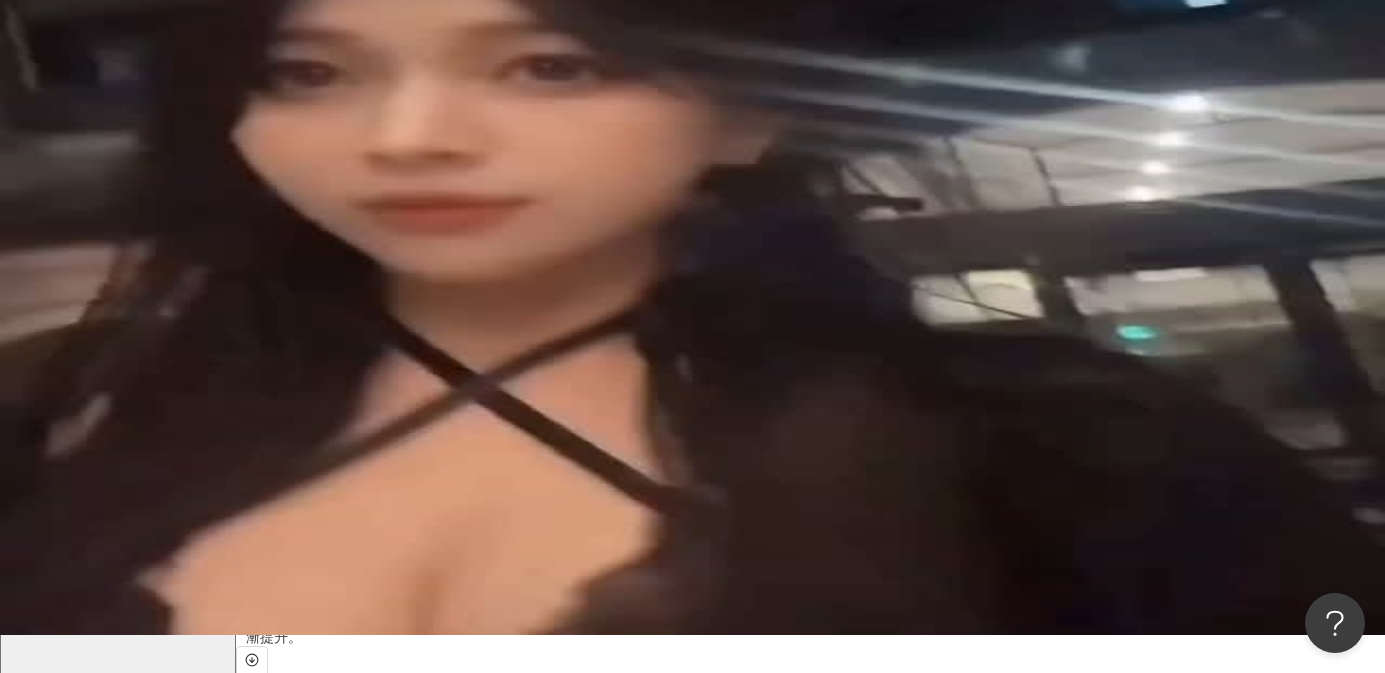 click 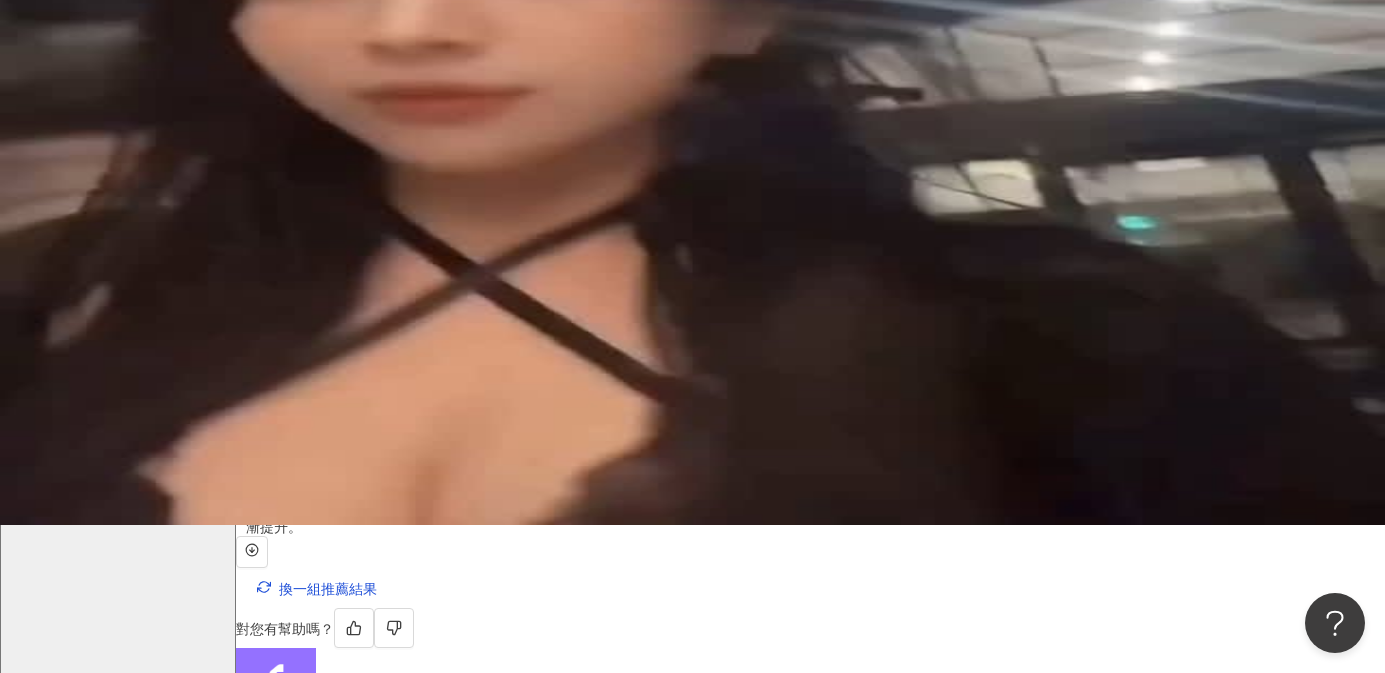 scroll, scrollTop: 156, scrollLeft: 0, axis: vertical 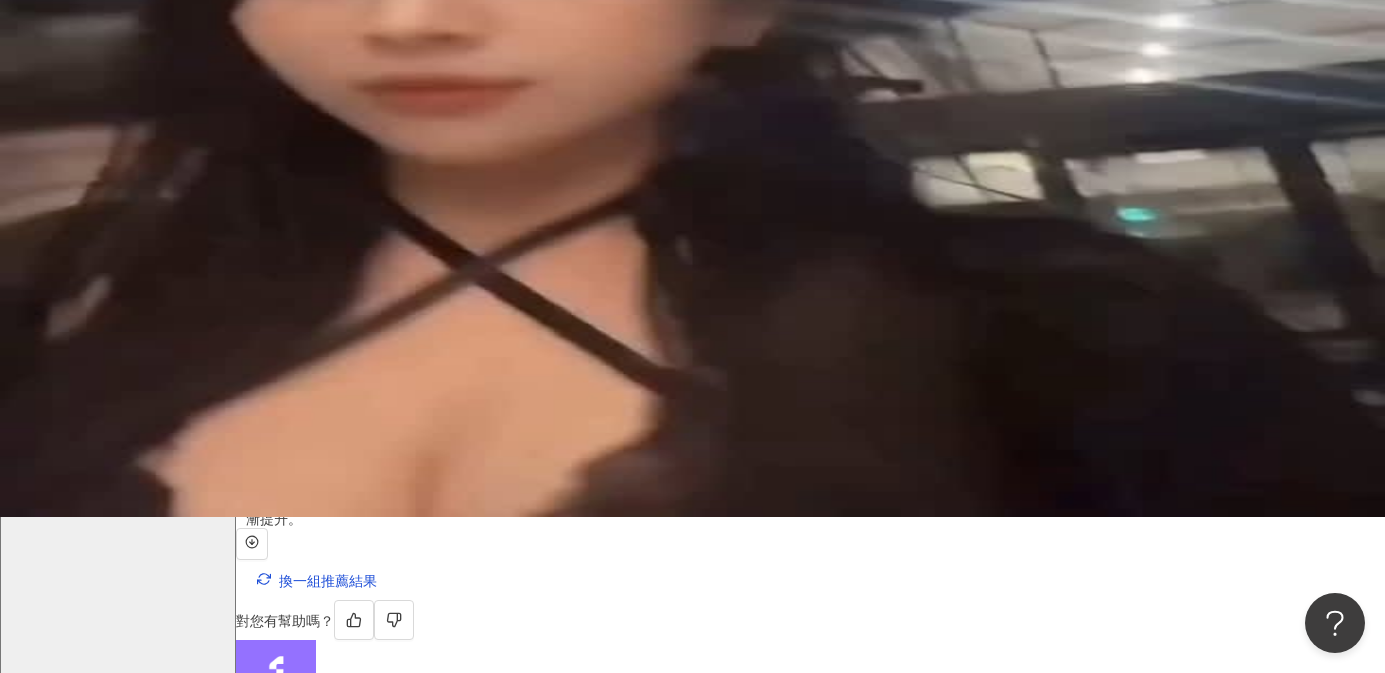 click 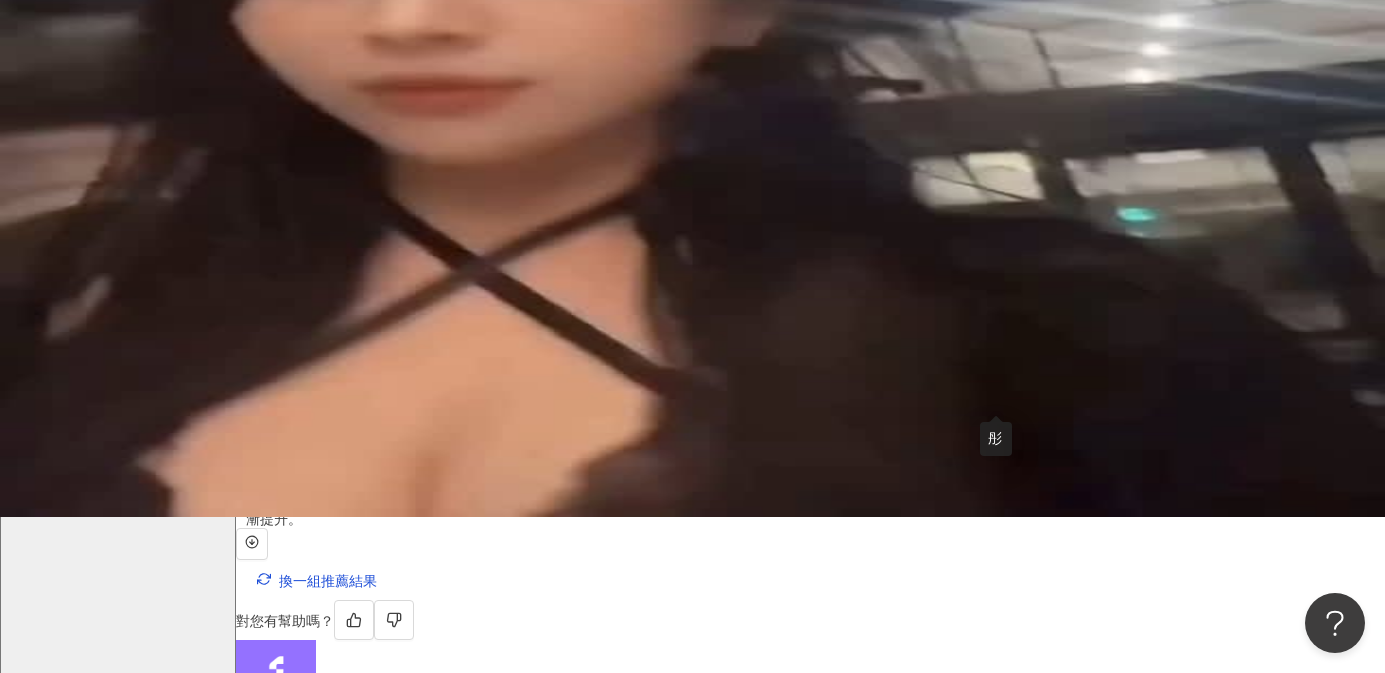 click on "彤" at bounding box center (811, 947) 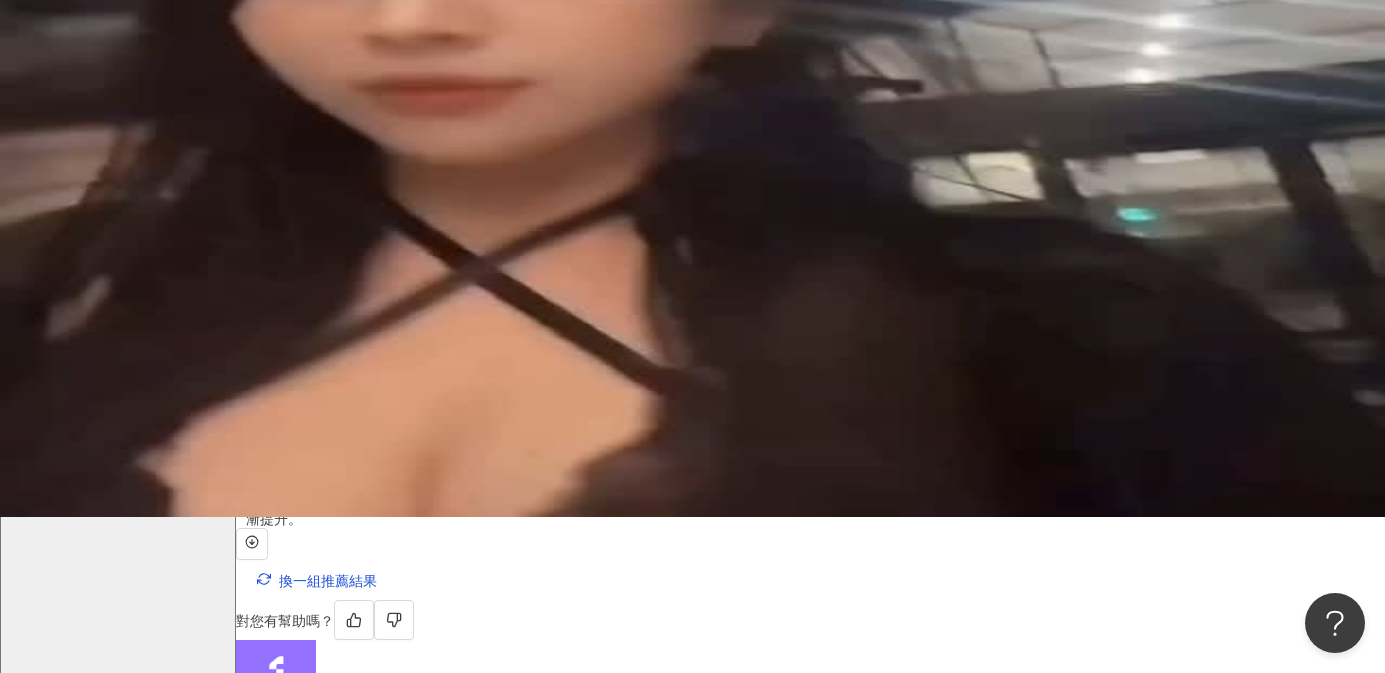 click 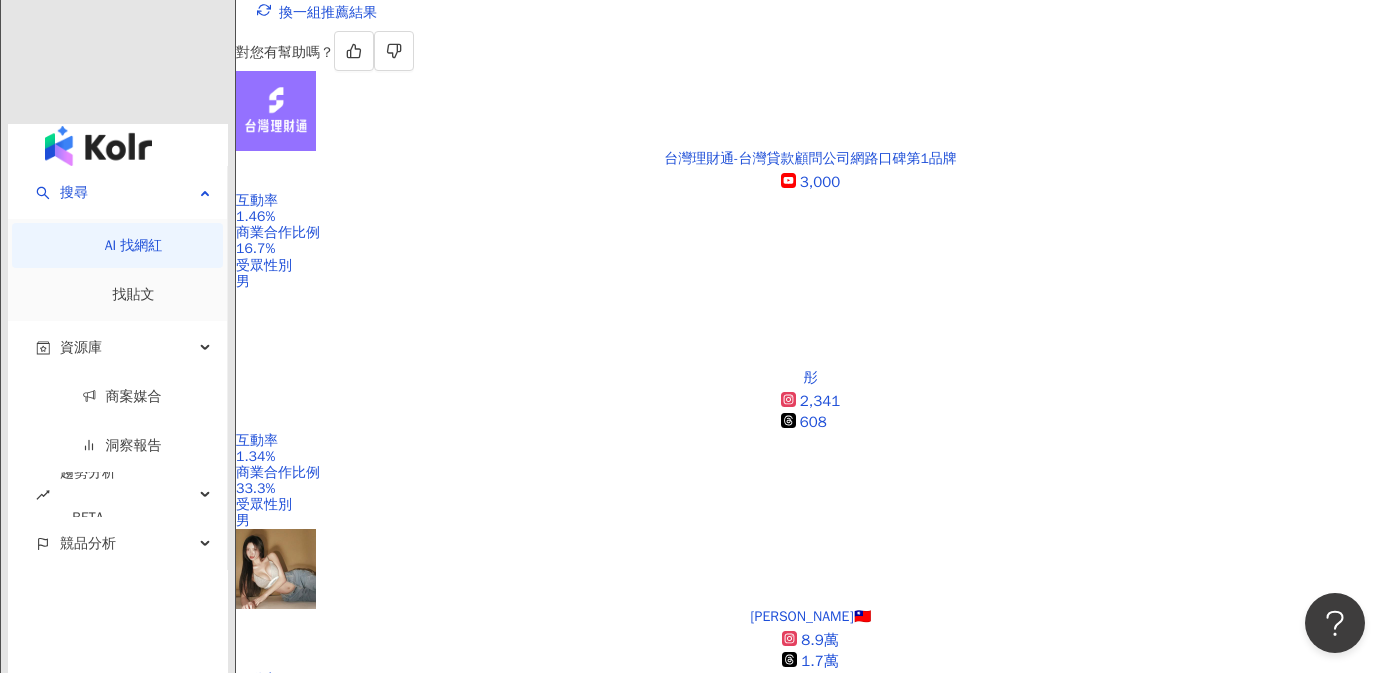 scroll, scrollTop: 0, scrollLeft: 0, axis: both 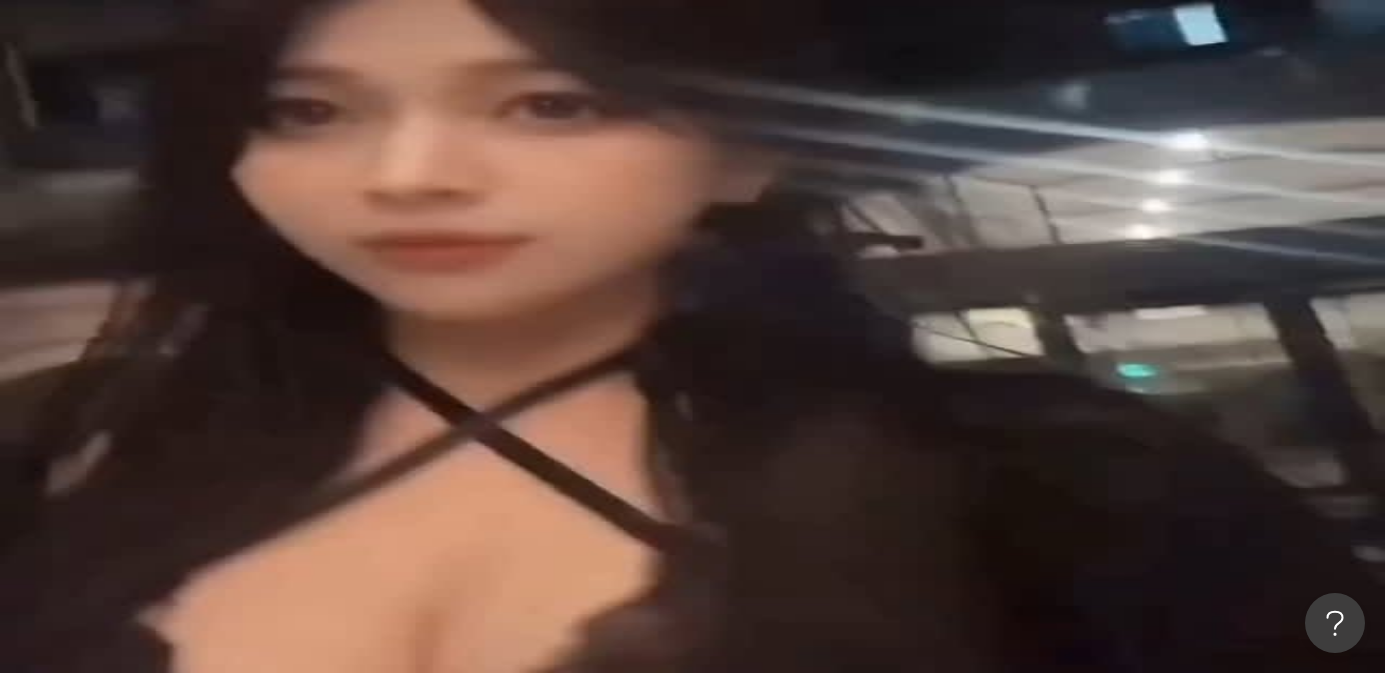 click 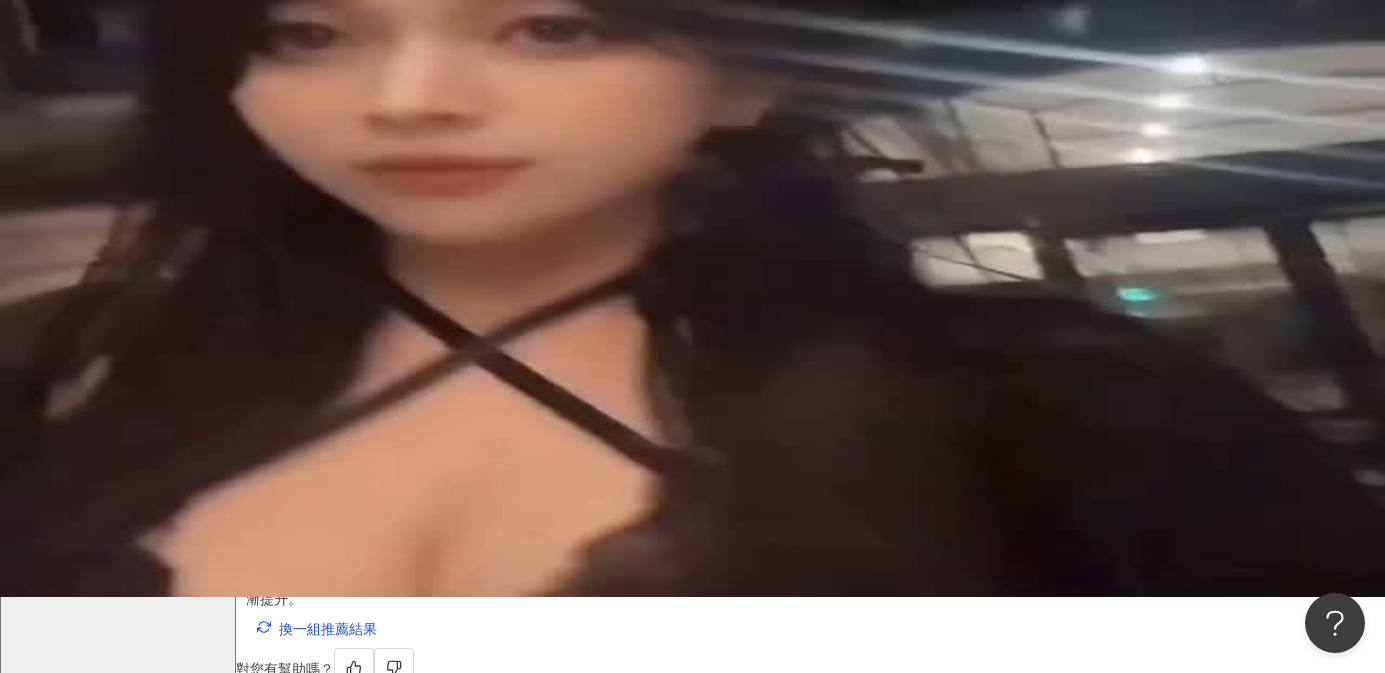 scroll, scrollTop: 78, scrollLeft: 0, axis: vertical 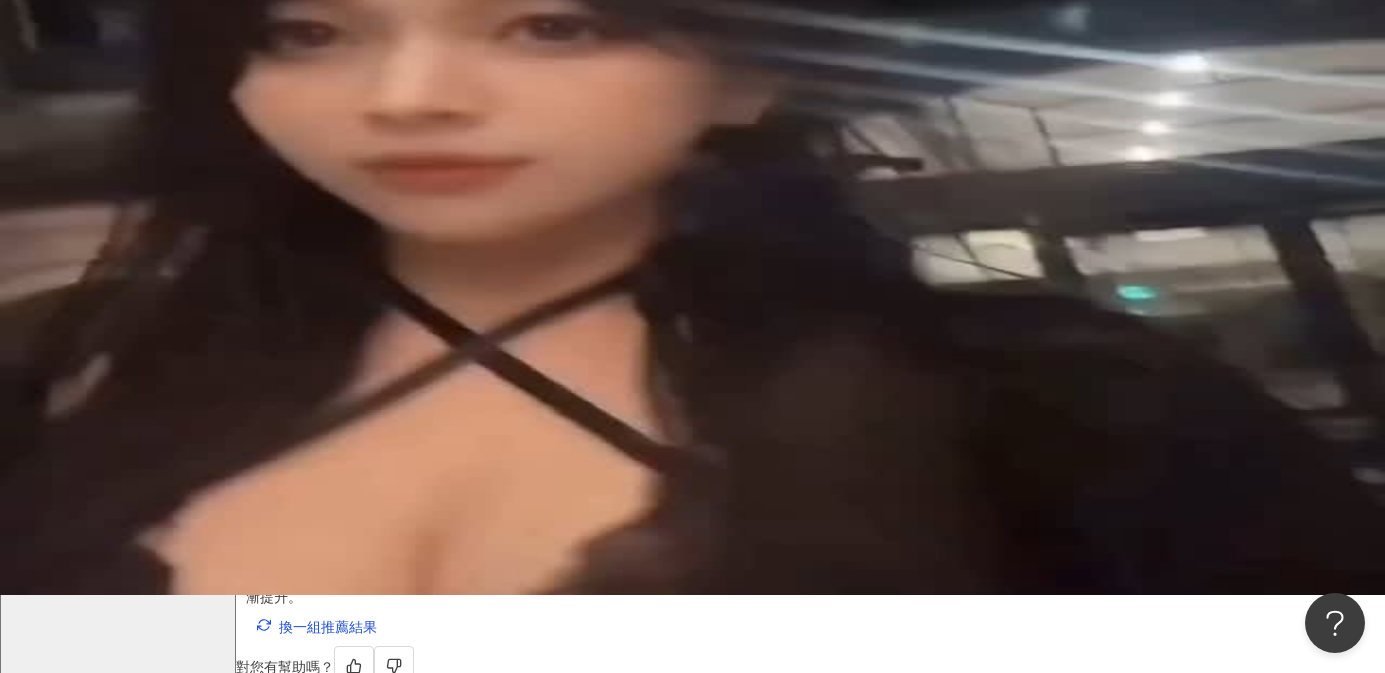 click 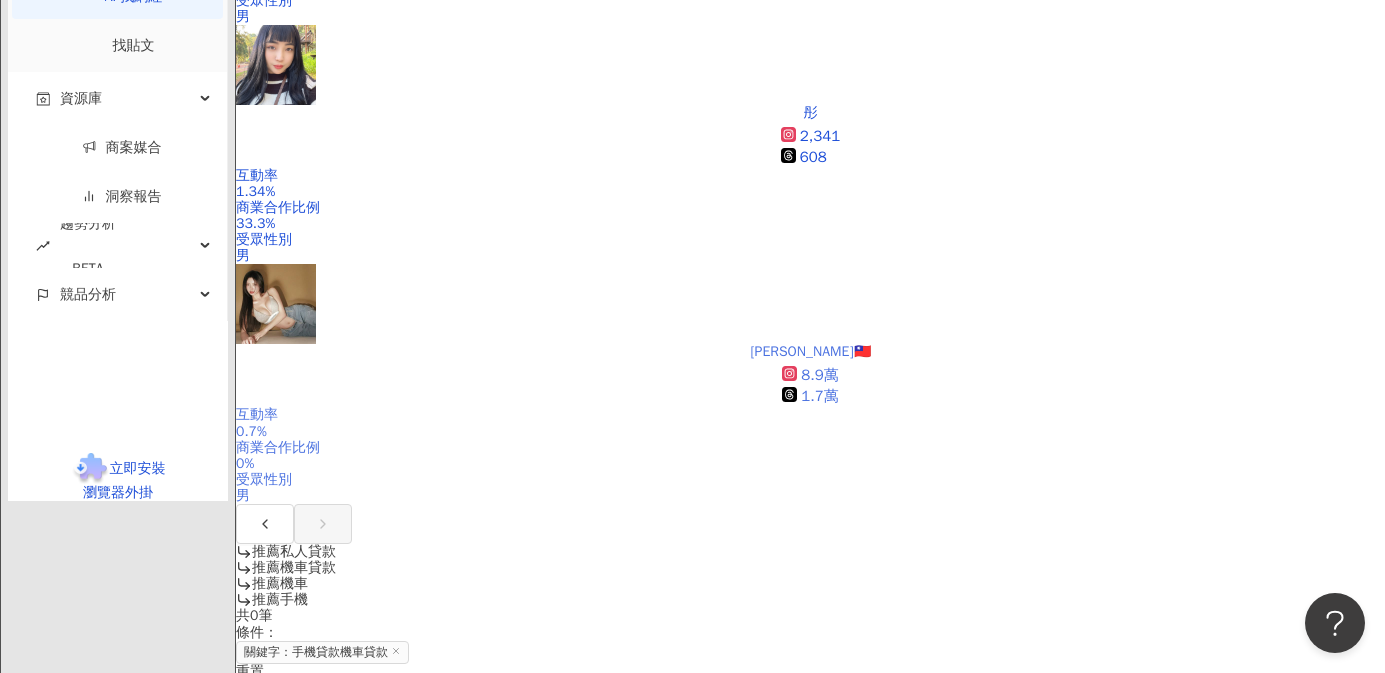 scroll, scrollTop: 0, scrollLeft: 0, axis: both 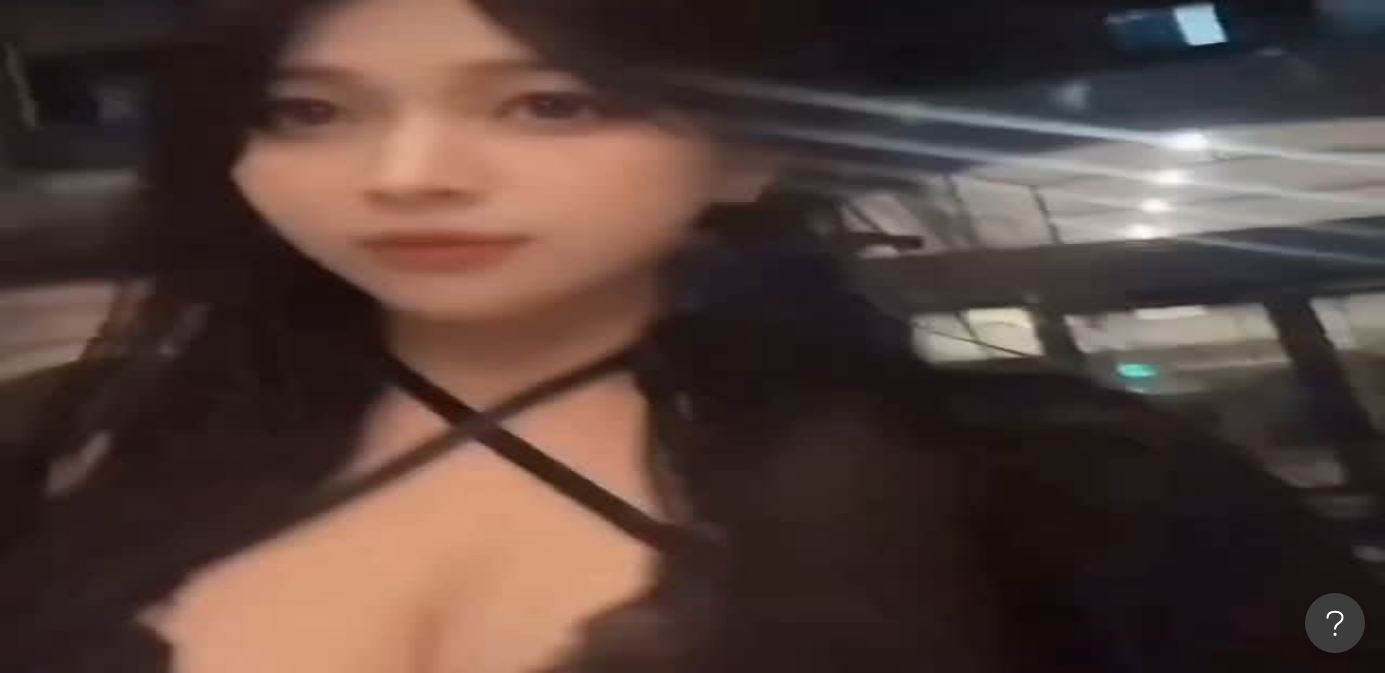 click on "換一組推薦結果" at bounding box center (328, 706) 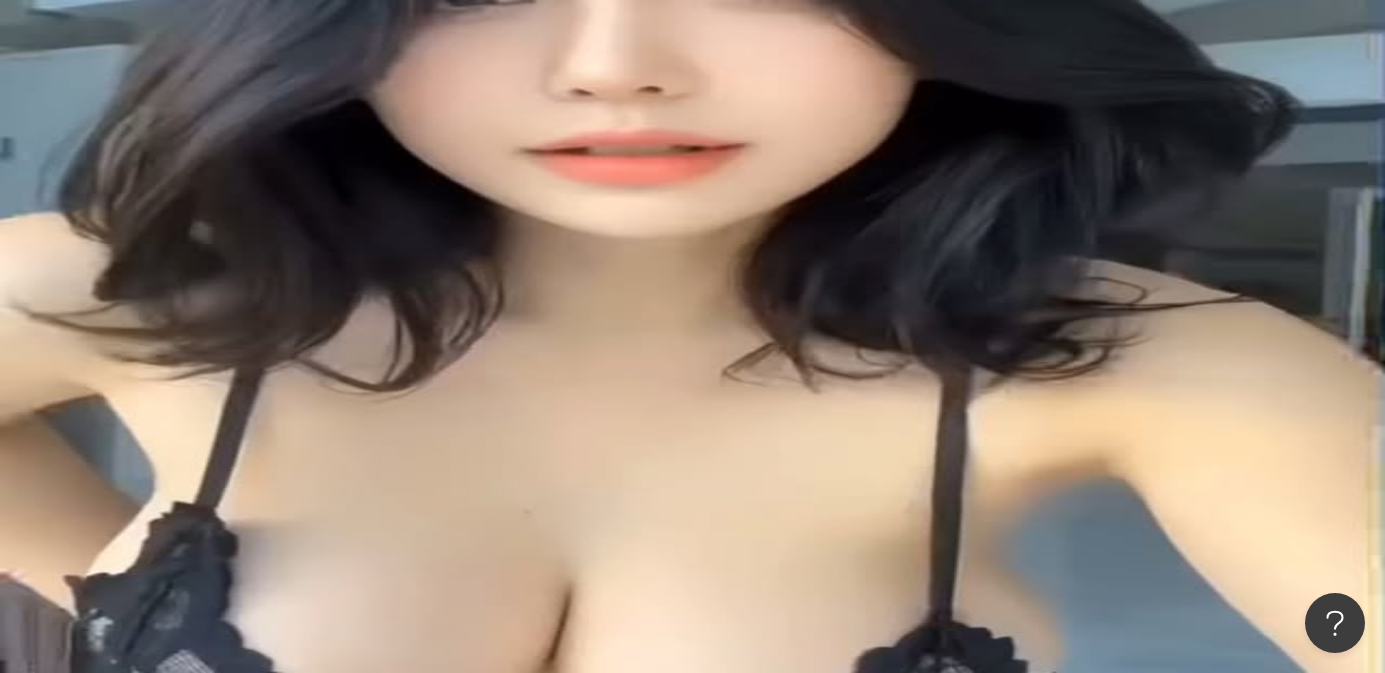 scroll, scrollTop: 0, scrollLeft: 0, axis: both 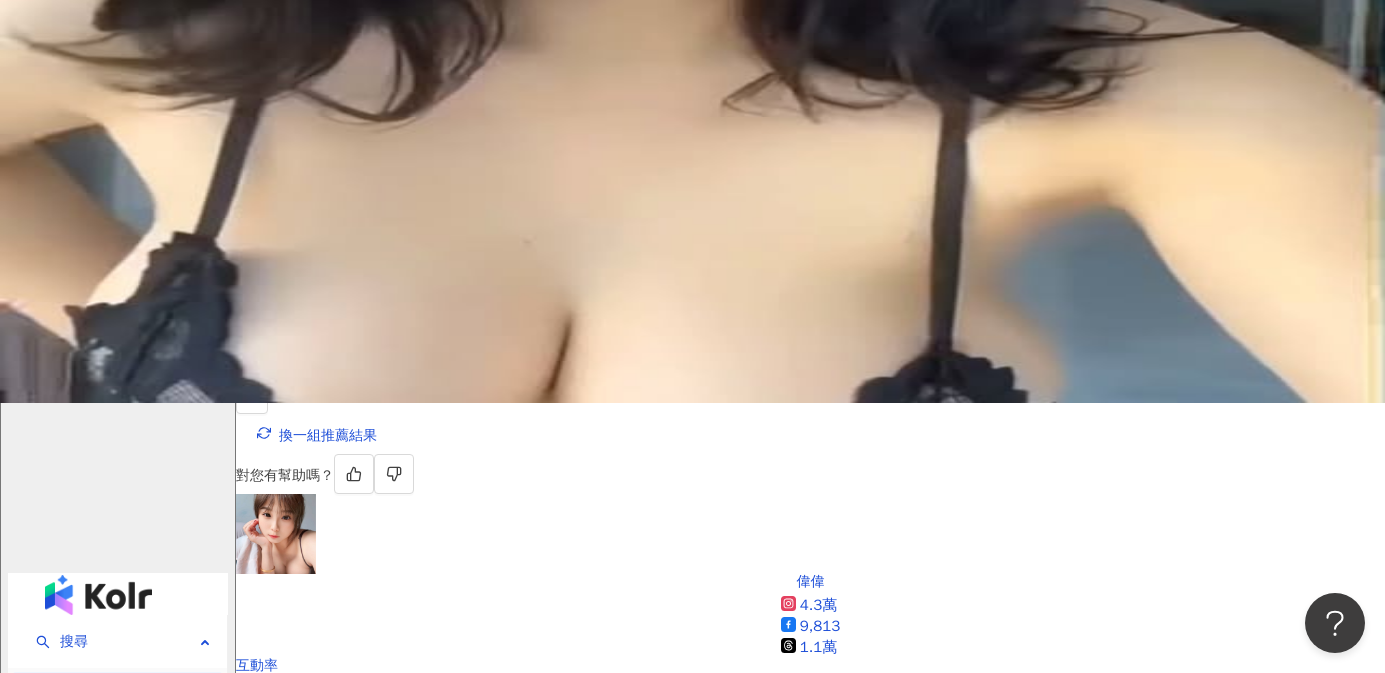 click 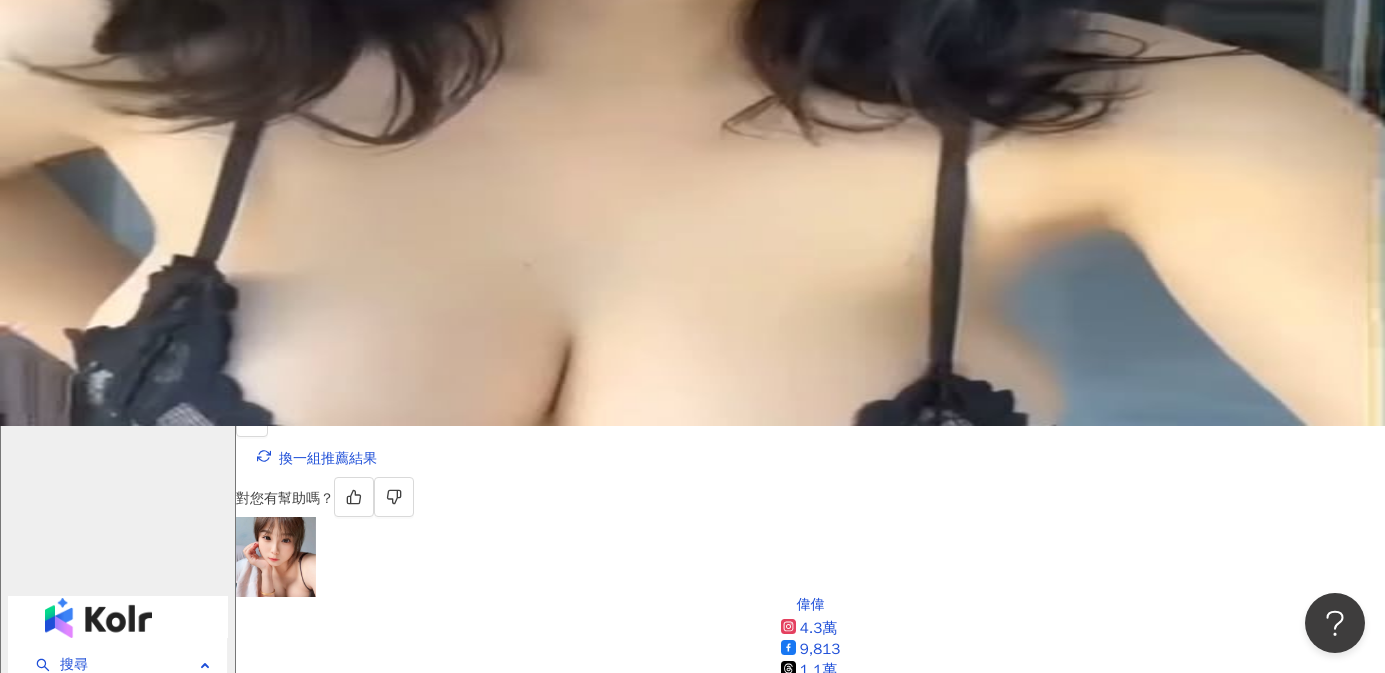 scroll, scrollTop: 247, scrollLeft: 0, axis: vertical 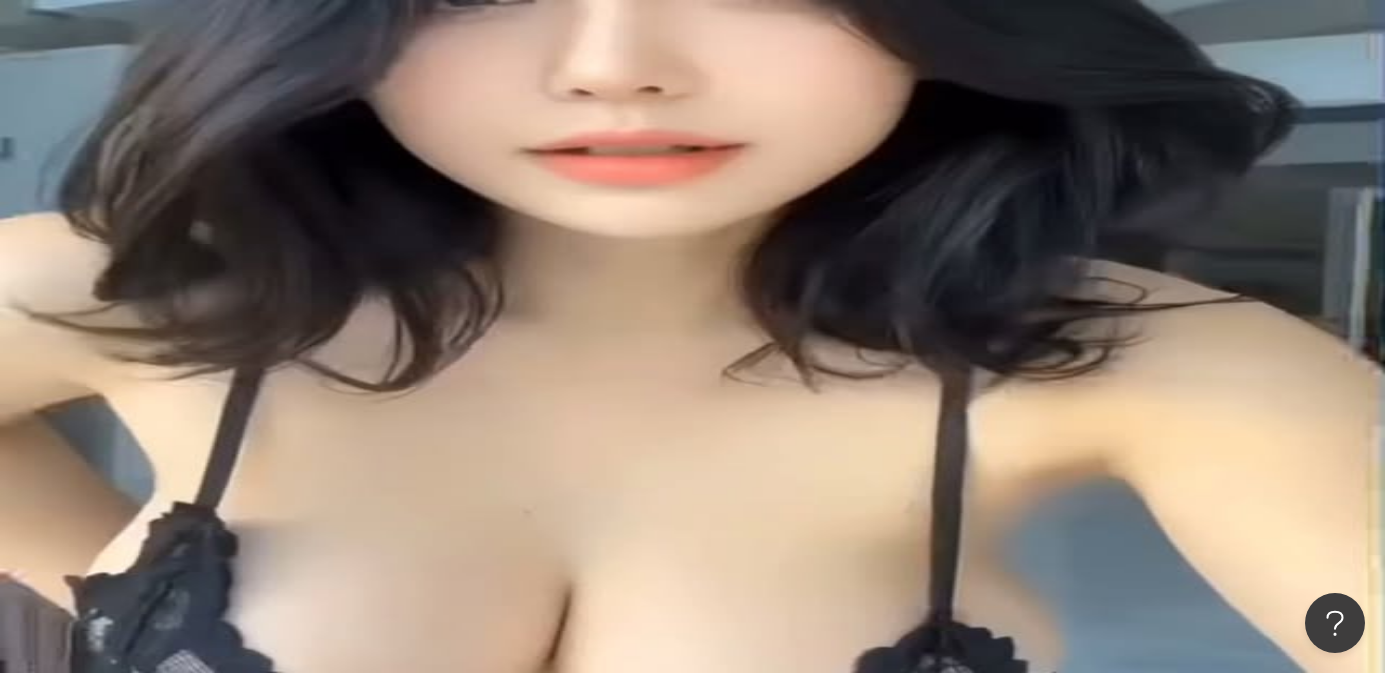 click 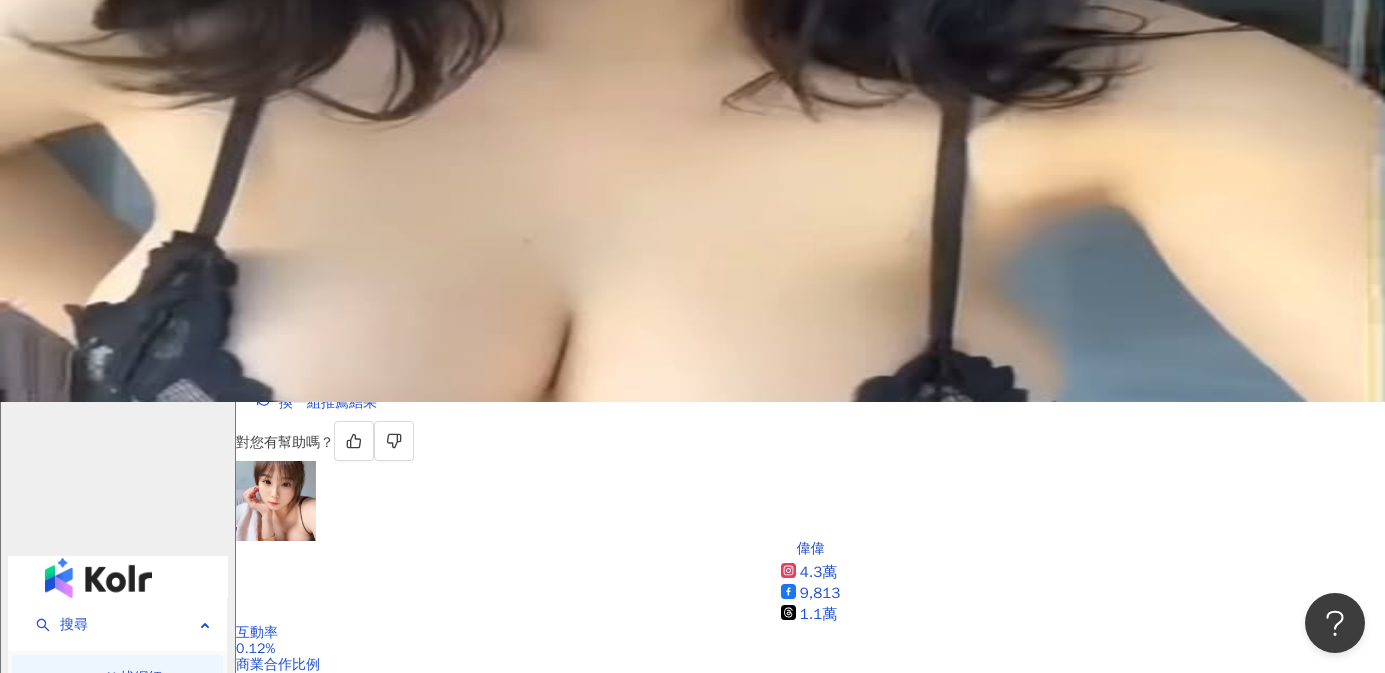 scroll, scrollTop: 272, scrollLeft: 0, axis: vertical 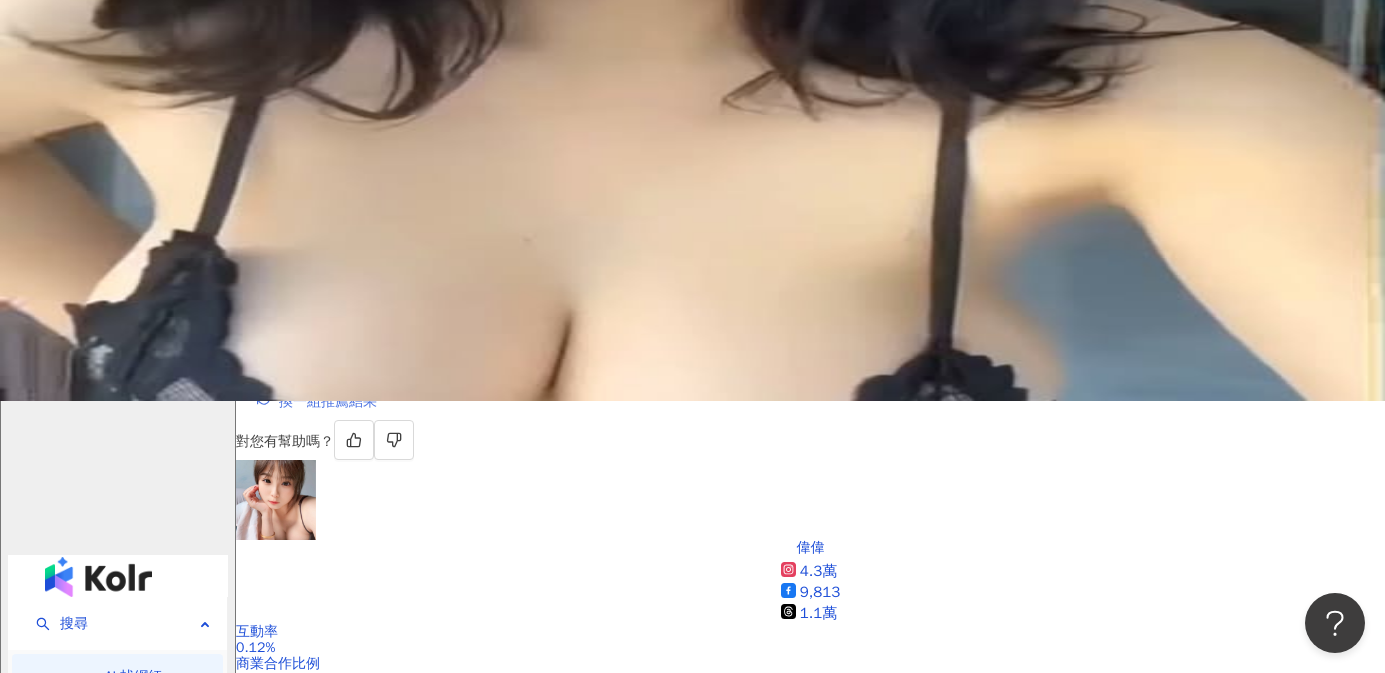 click on "換一組推薦結果" at bounding box center [328, 402] 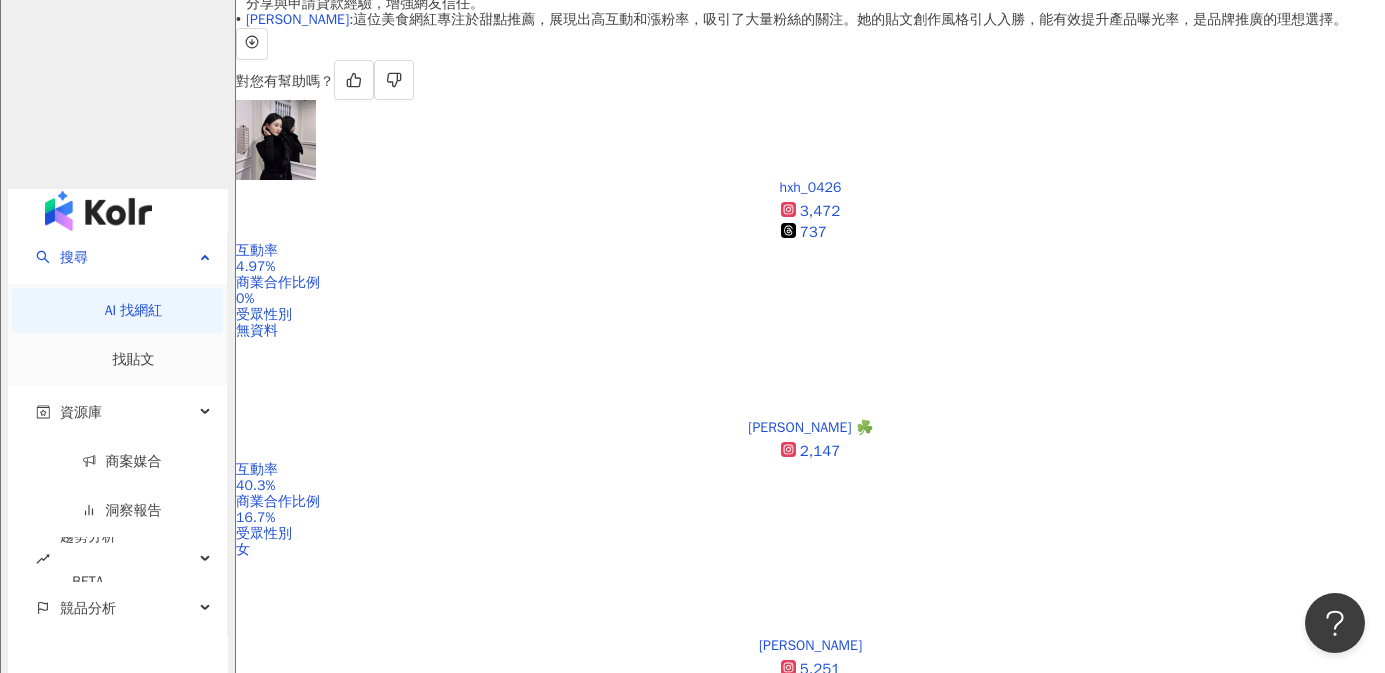 scroll, scrollTop: 0, scrollLeft: 0, axis: both 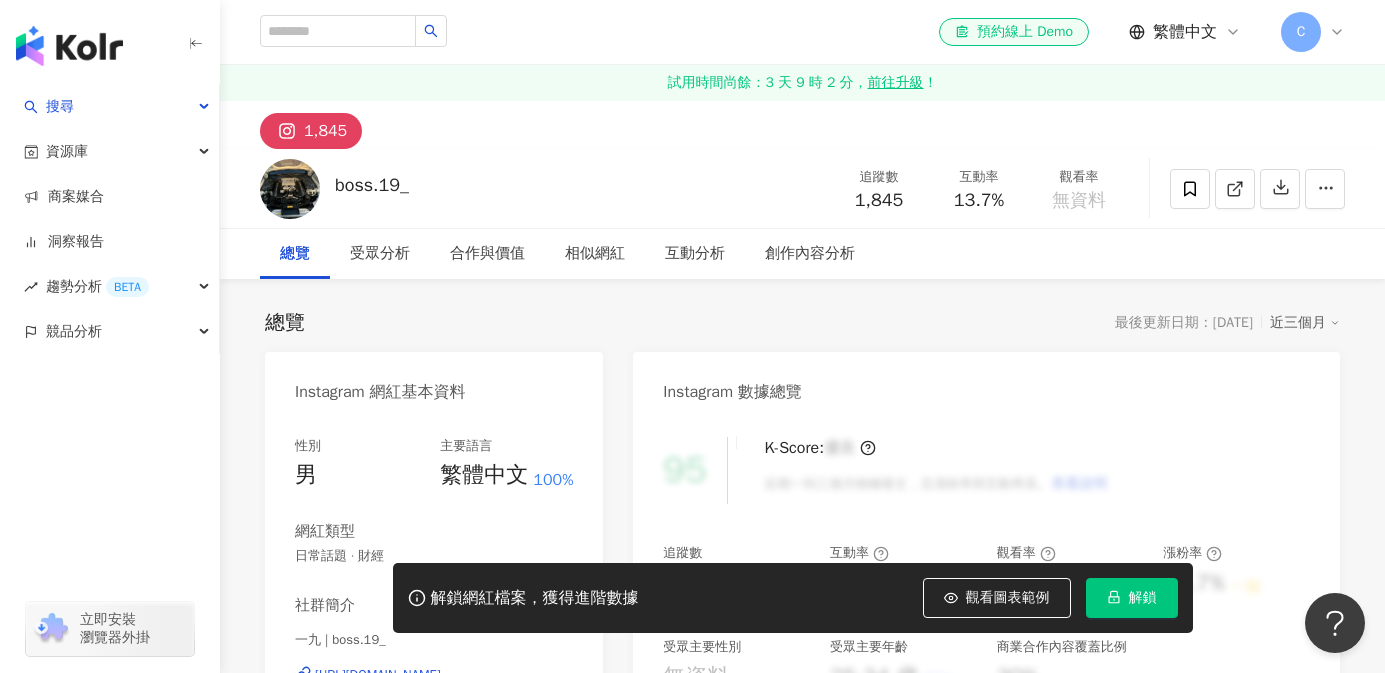 click on "https://www.instagram.com/boss.19_/" at bounding box center [378, 675] 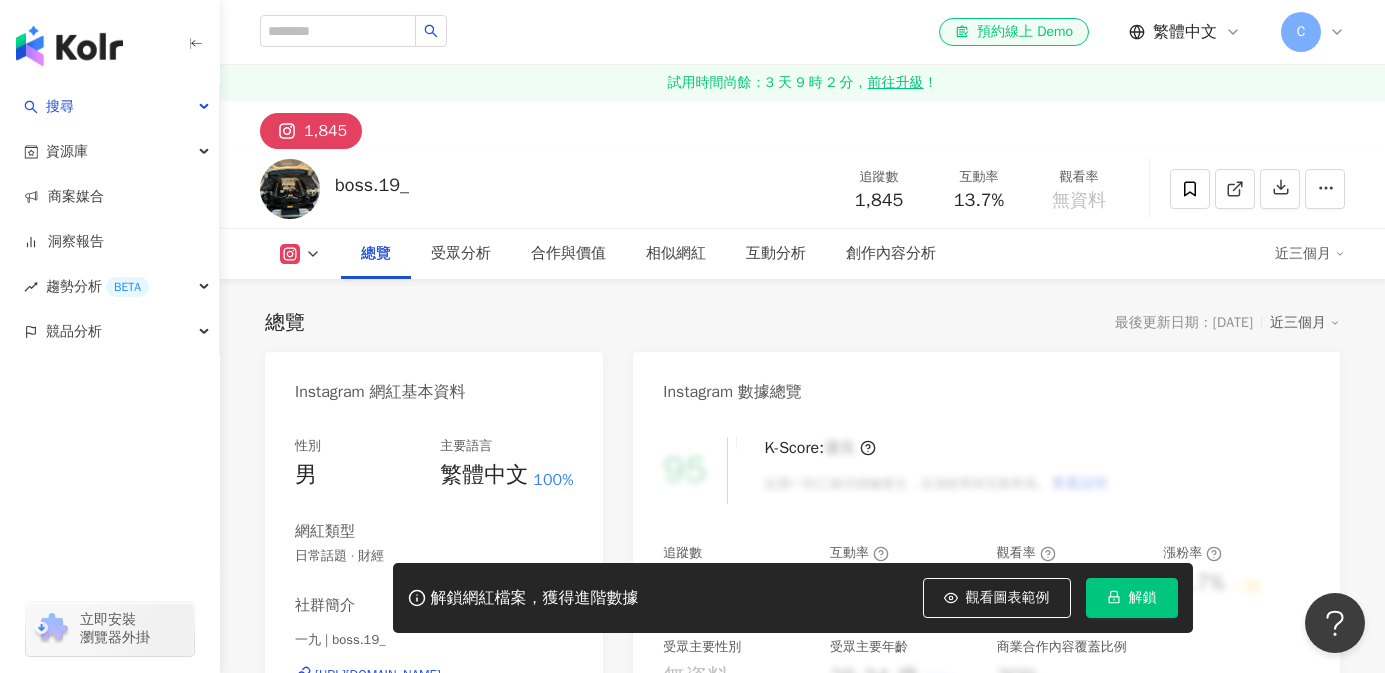 scroll, scrollTop: 216, scrollLeft: 0, axis: vertical 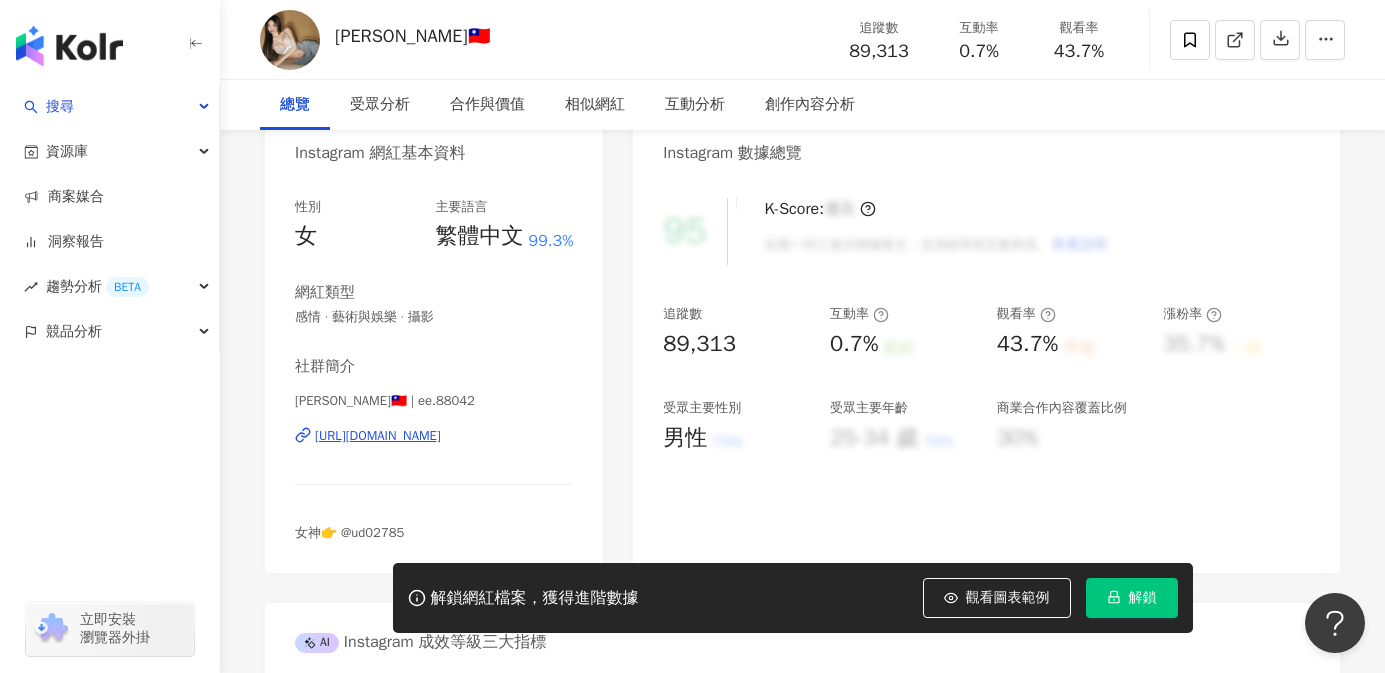 click on "https://www.instagram.com/ee.88042/" at bounding box center [378, 436] 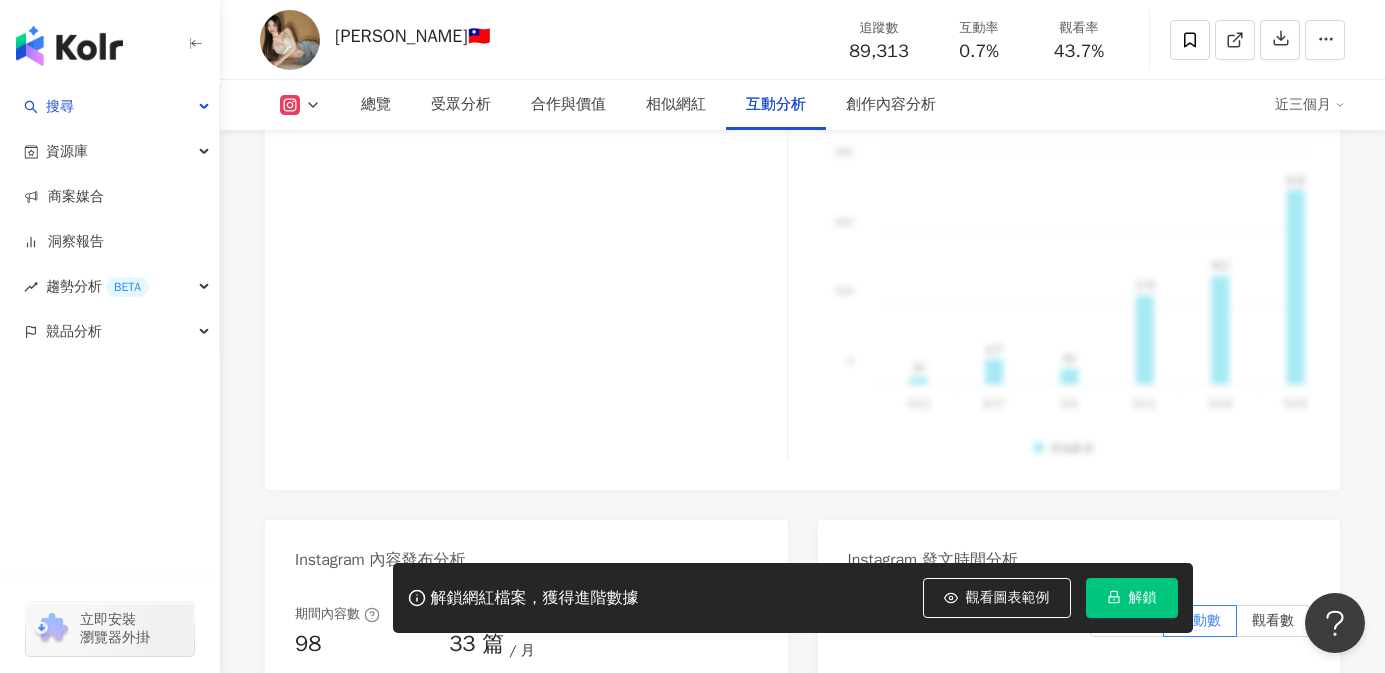 scroll, scrollTop: 4661, scrollLeft: 0, axis: vertical 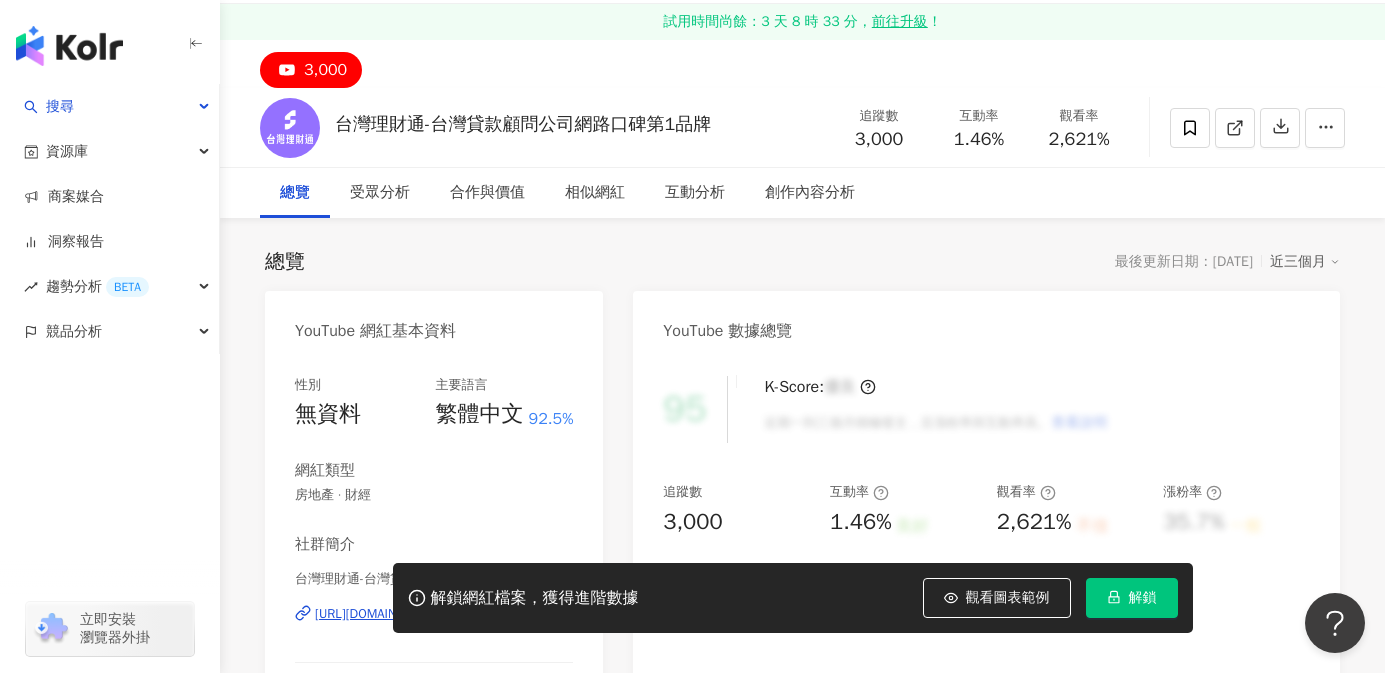 click on "https://www.youtube.com/channel/UCGuDFGHTMAZu5dpEZYEG_bA" at bounding box center (378, 614) 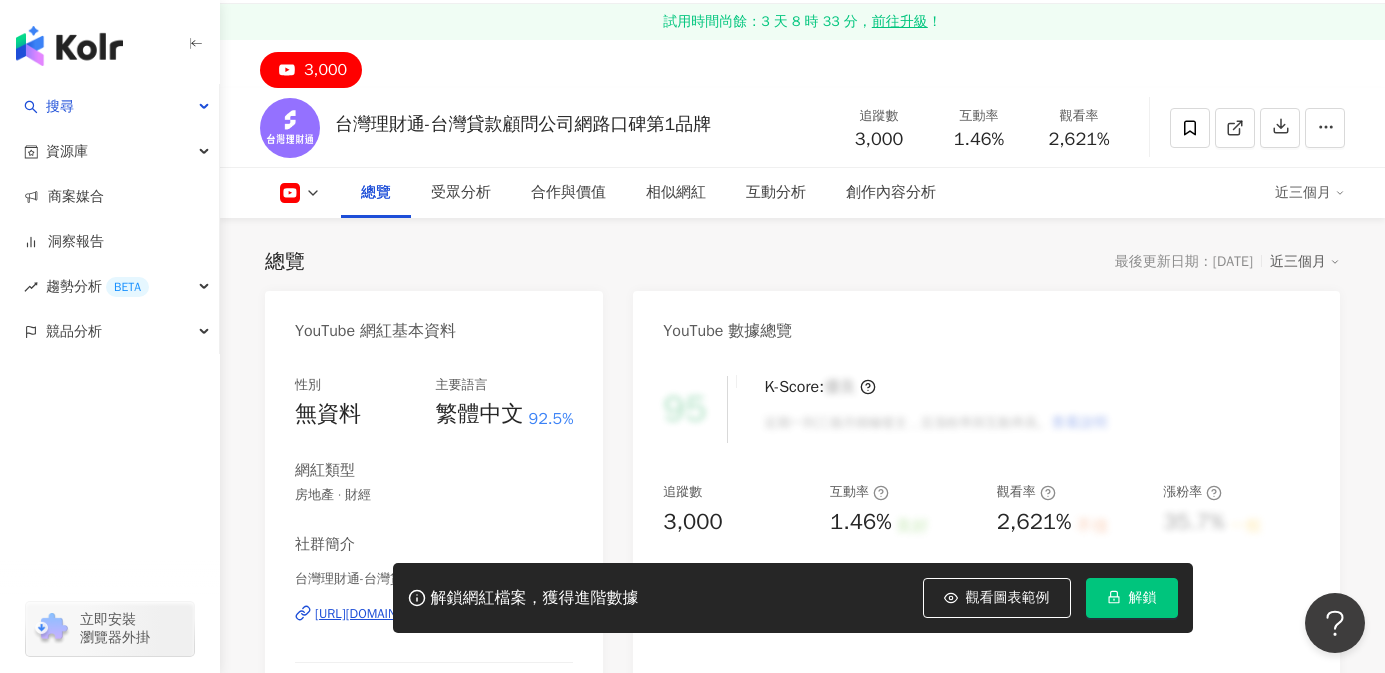 scroll, scrollTop: 214, scrollLeft: 0, axis: vertical 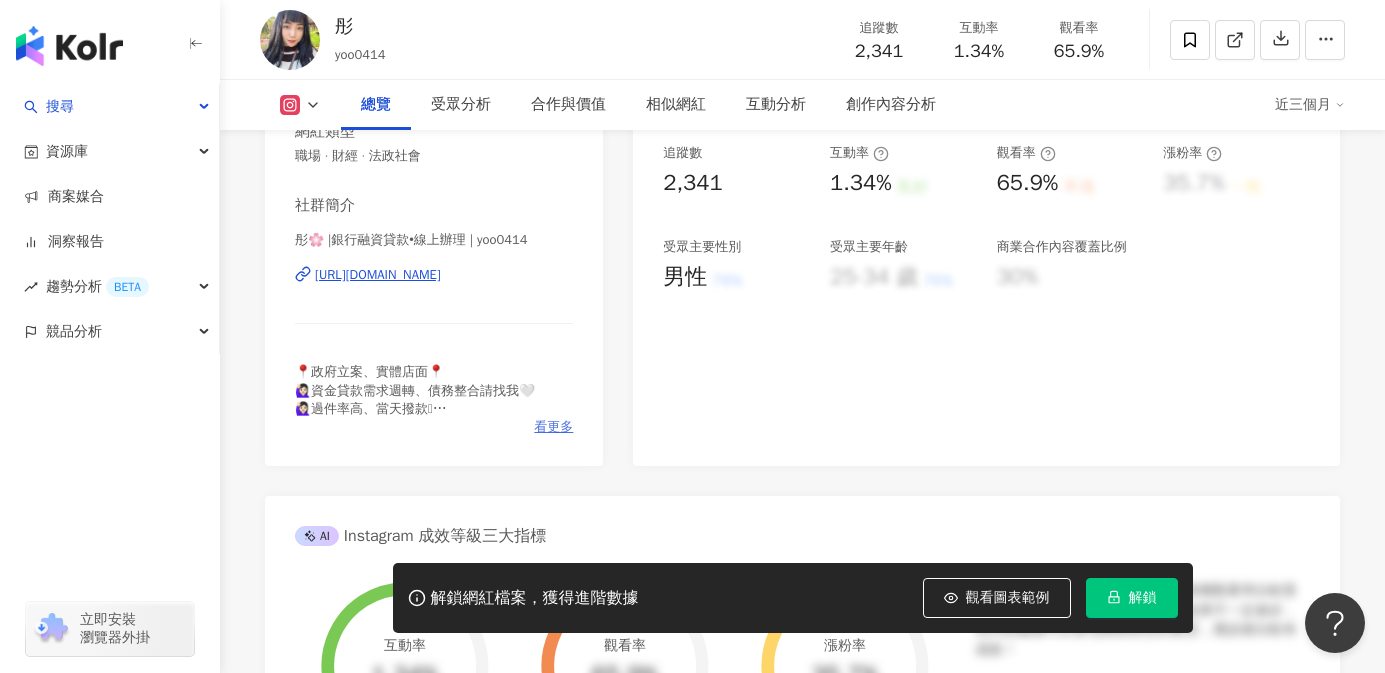 click on "看更多" at bounding box center [553, 427] 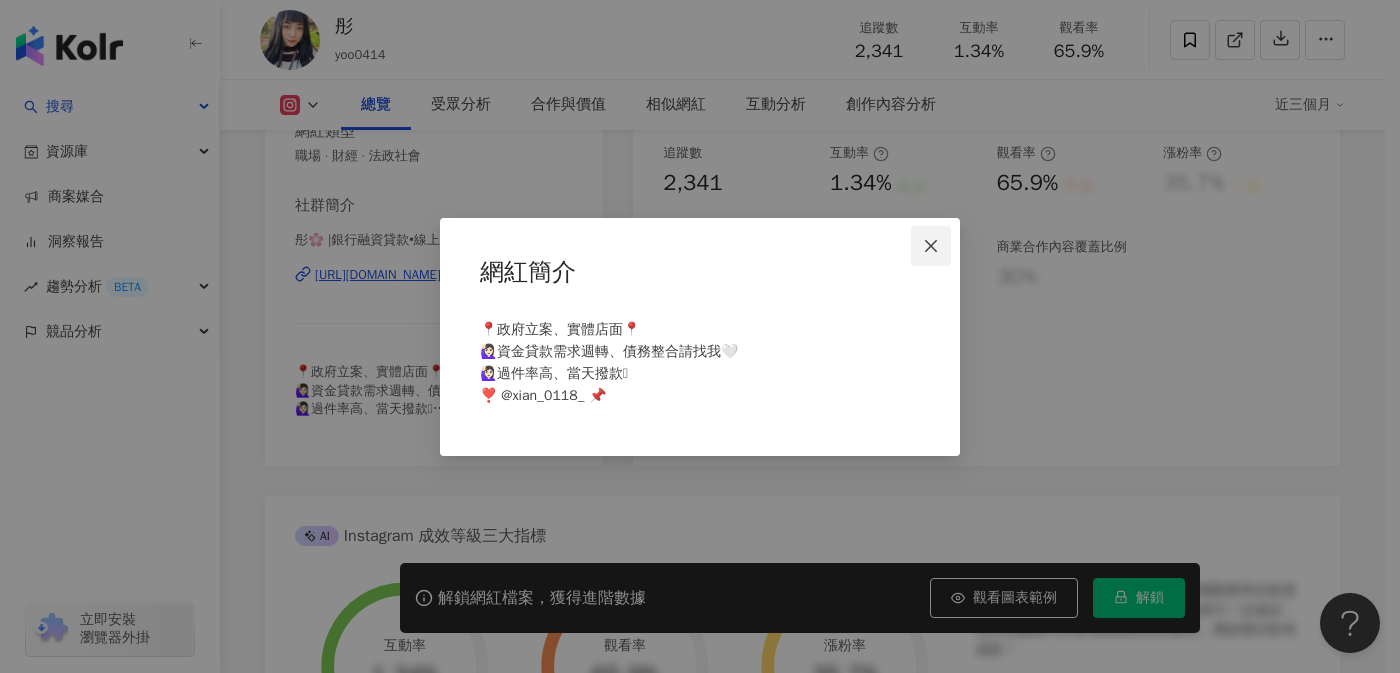 click 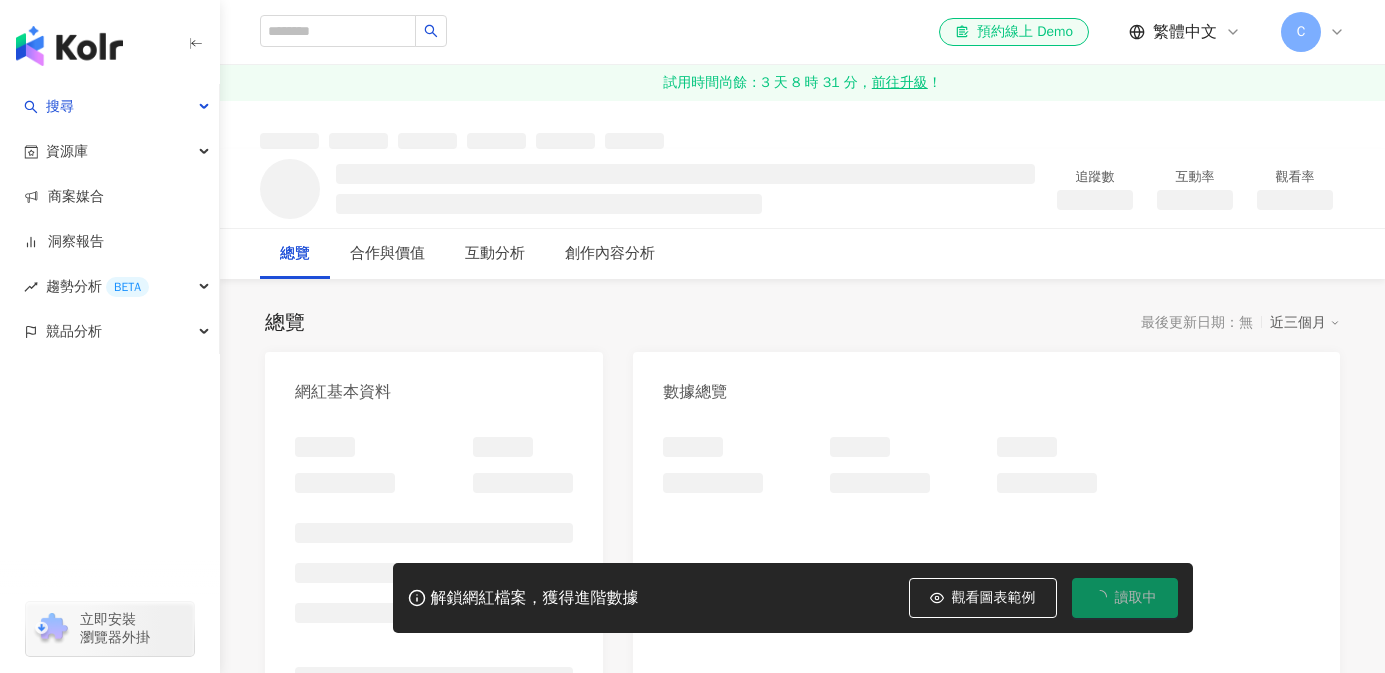 scroll, scrollTop: 0, scrollLeft: 0, axis: both 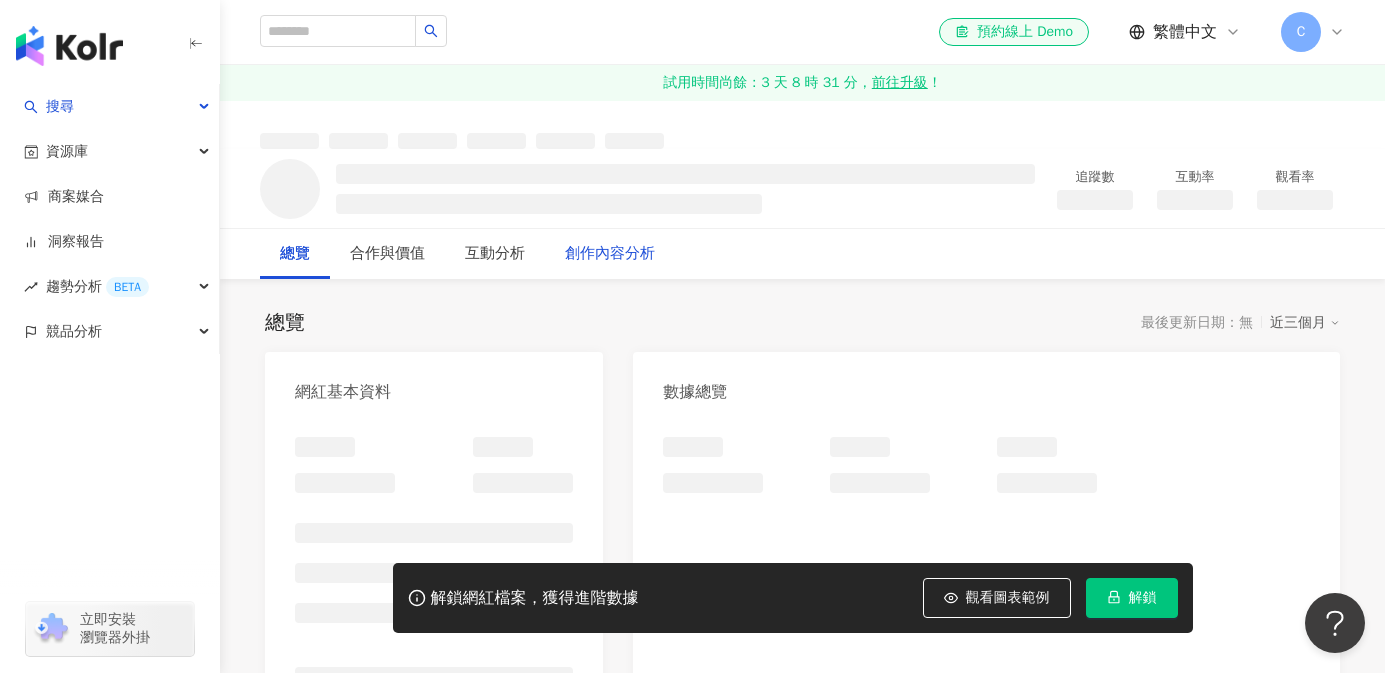 click on "創作內容分析" at bounding box center (610, 254) 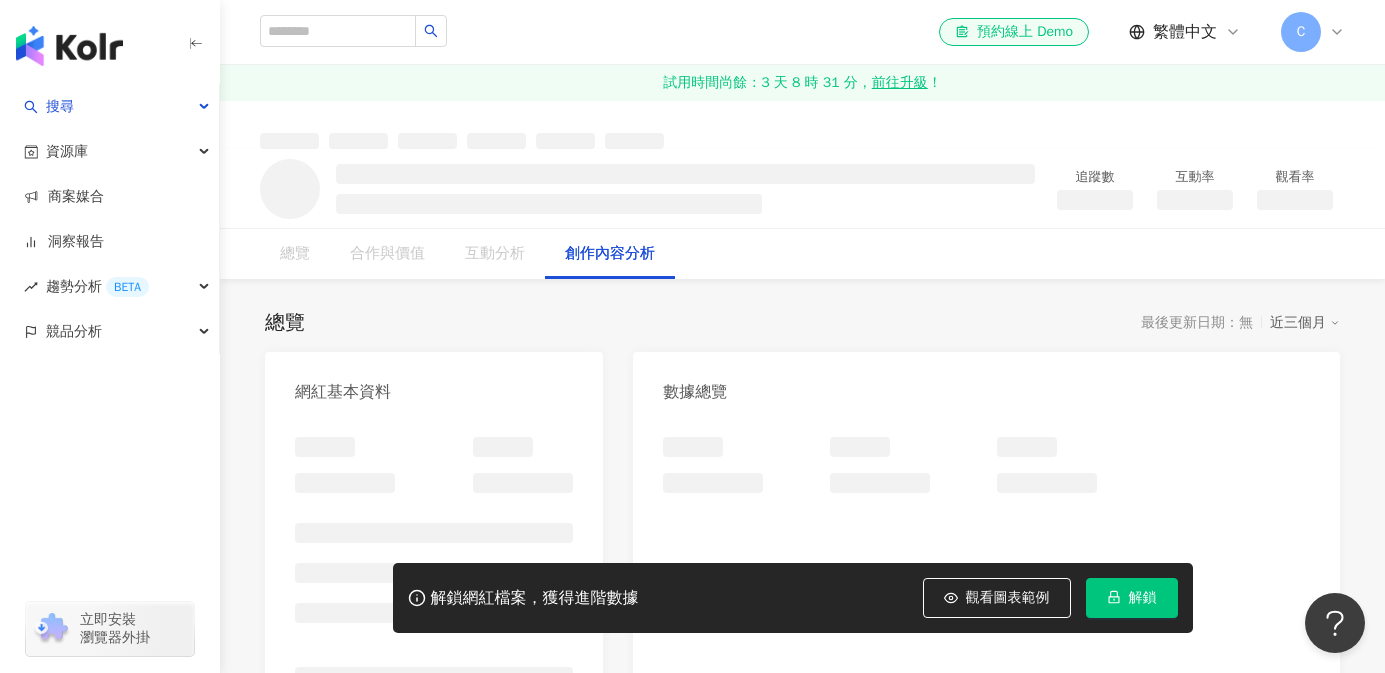scroll, scrollTop: 2167, scrollLeft: 0, axis: vertical 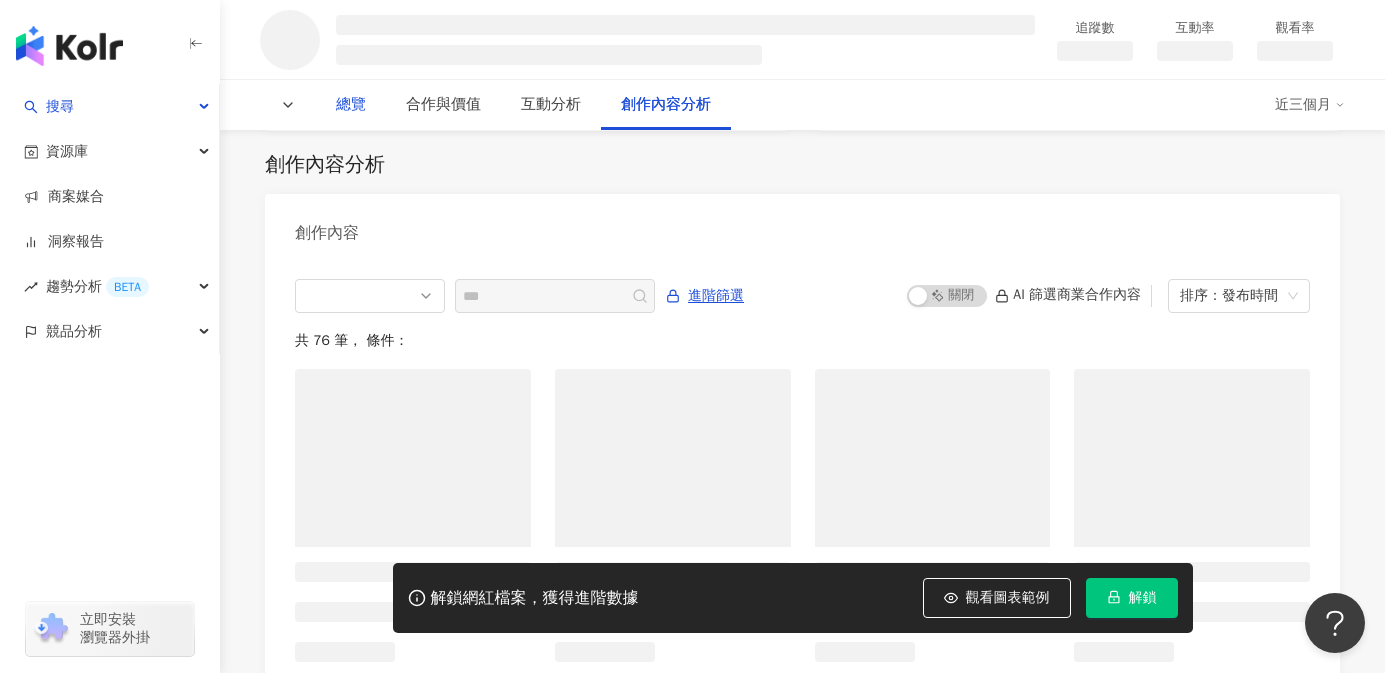 click on "總覽" at bounding box center (351, 105) 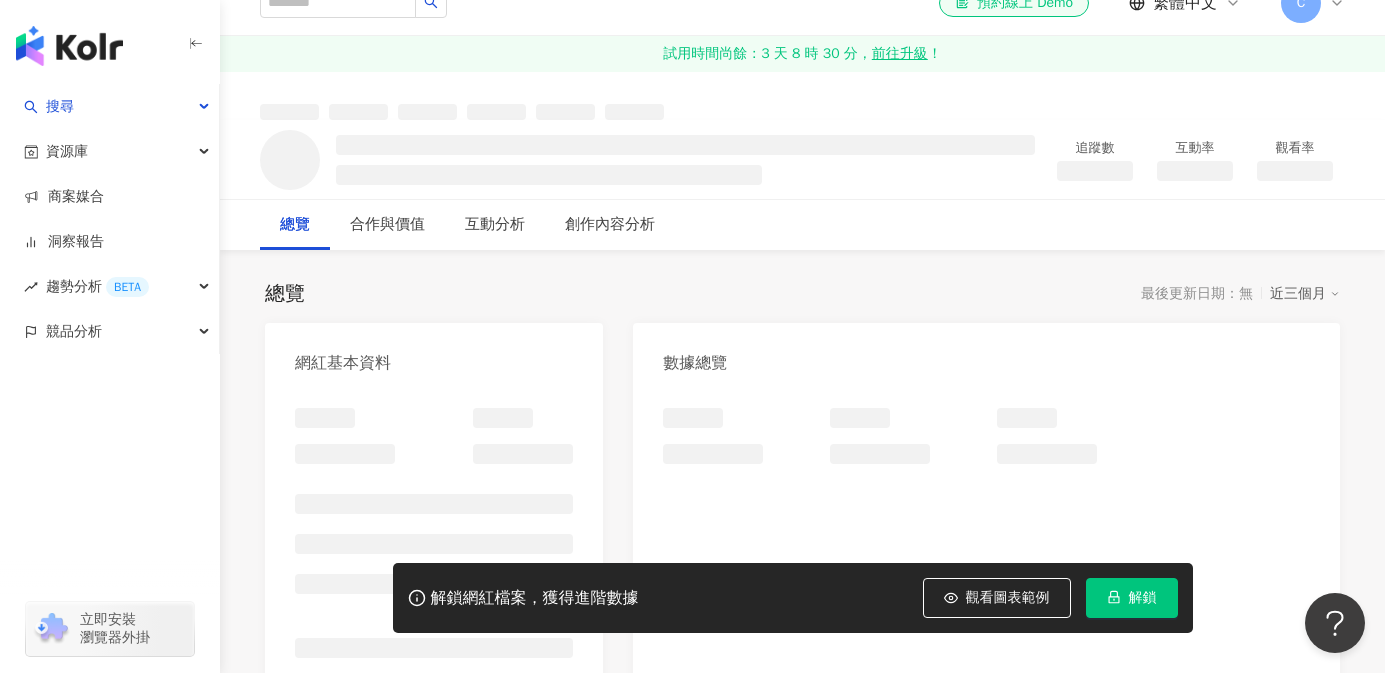 scroll, scrollTop: 0, scrollLeft: 0, axis: both 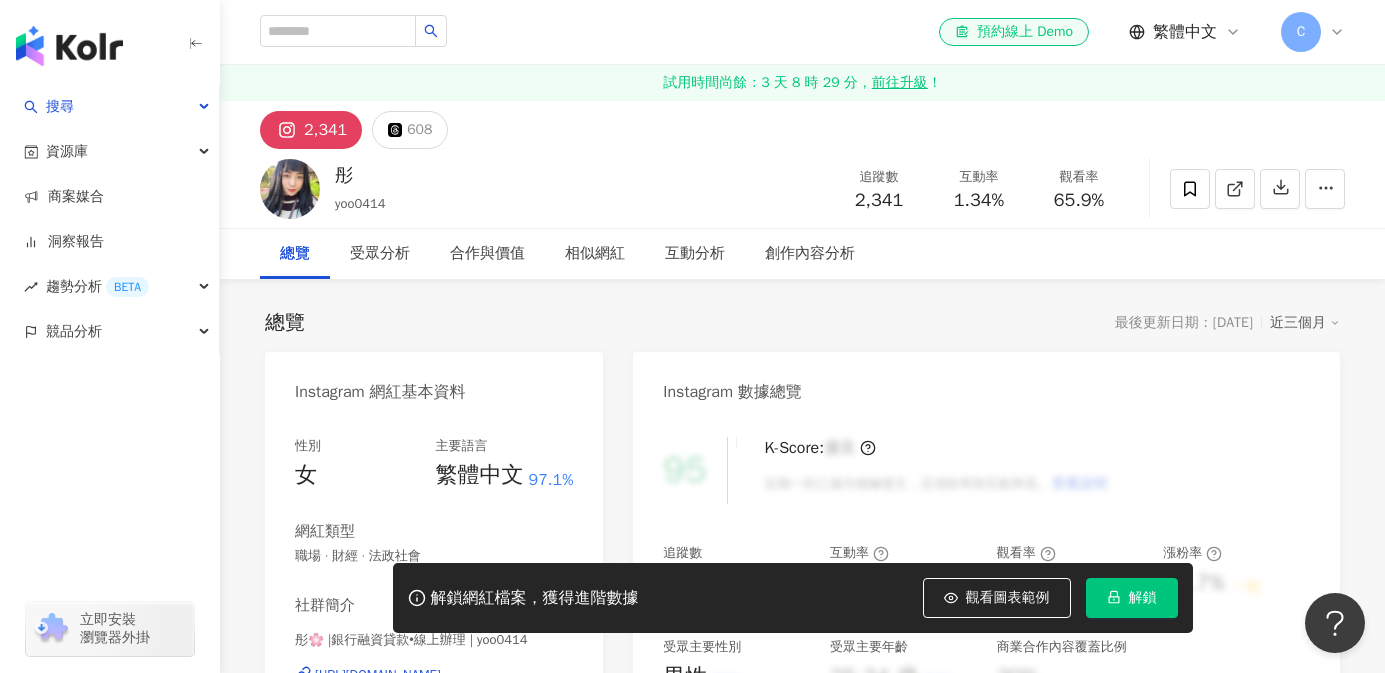 click on "[URL][DOMAIN_NAME]" at bounding box center (378, 675) 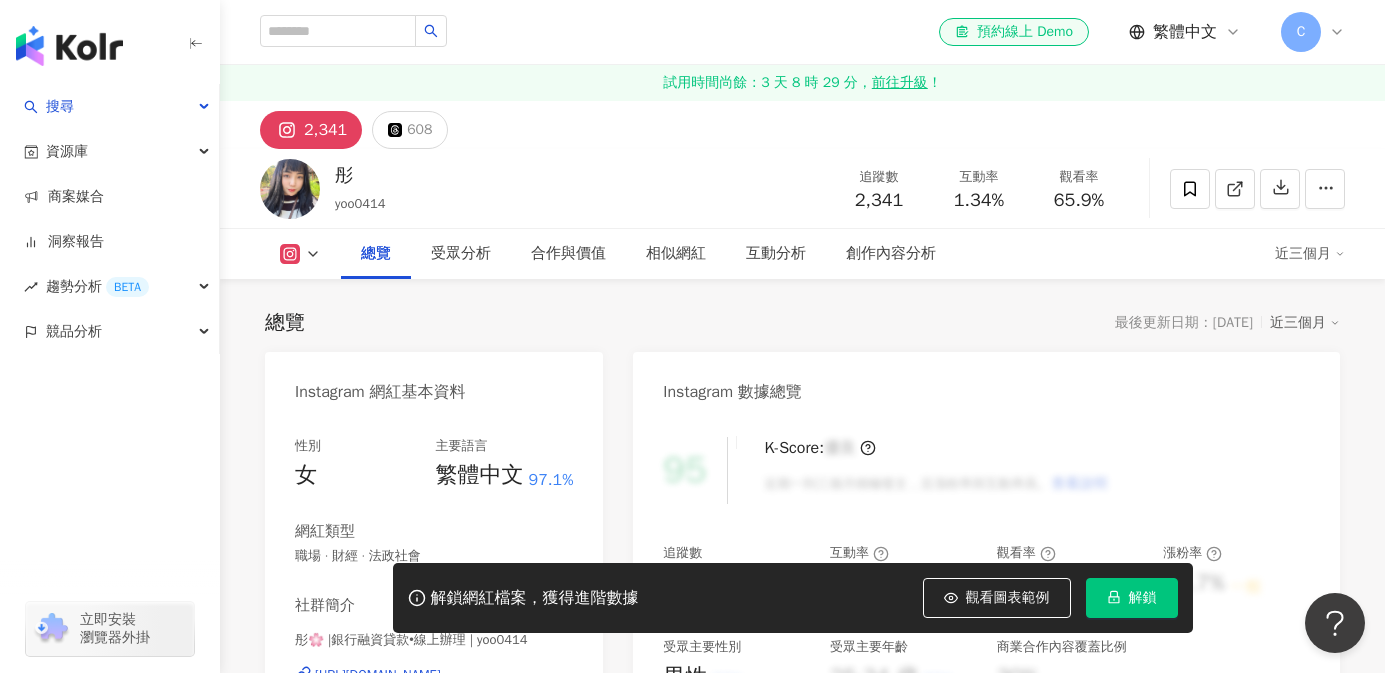 scroll, scrollTop: 340, scrollLeft: 0, axis: vertical 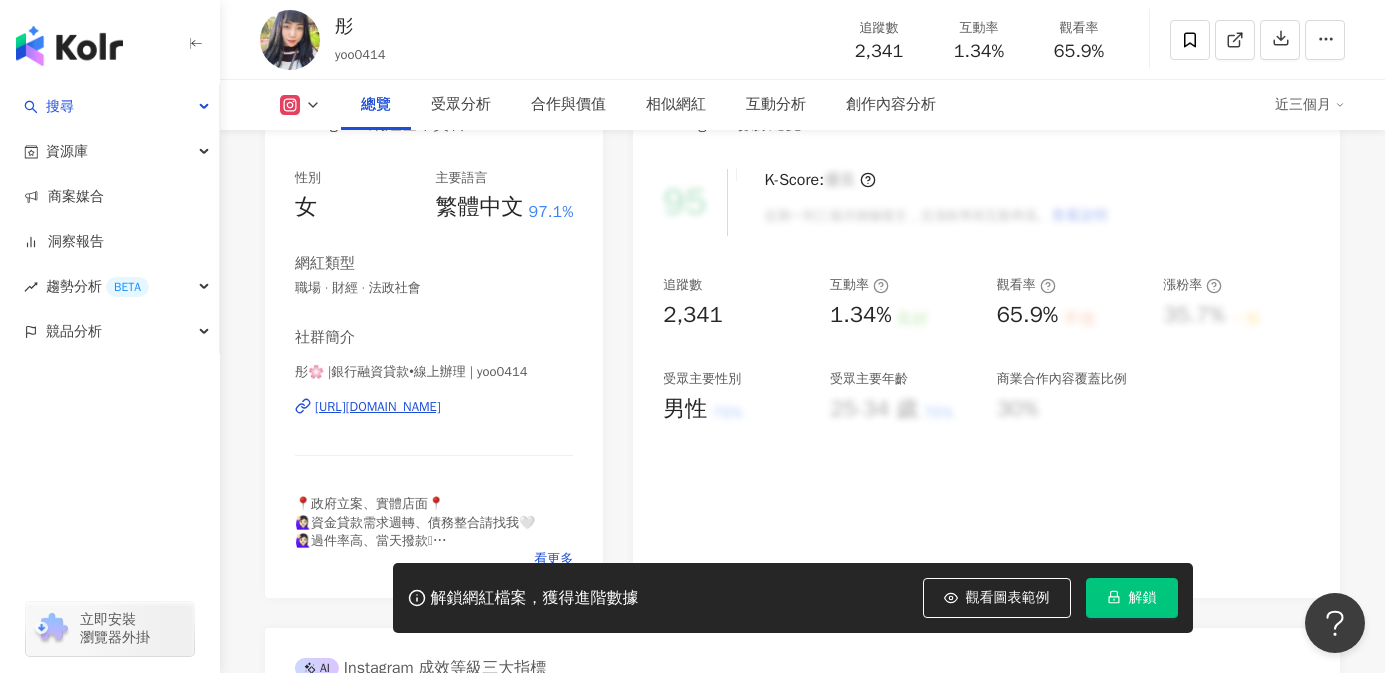 drag, startPoint x: 579, startPoint y: 408, endPoint x: 315, endPoint y: 415, distance: 264.09277 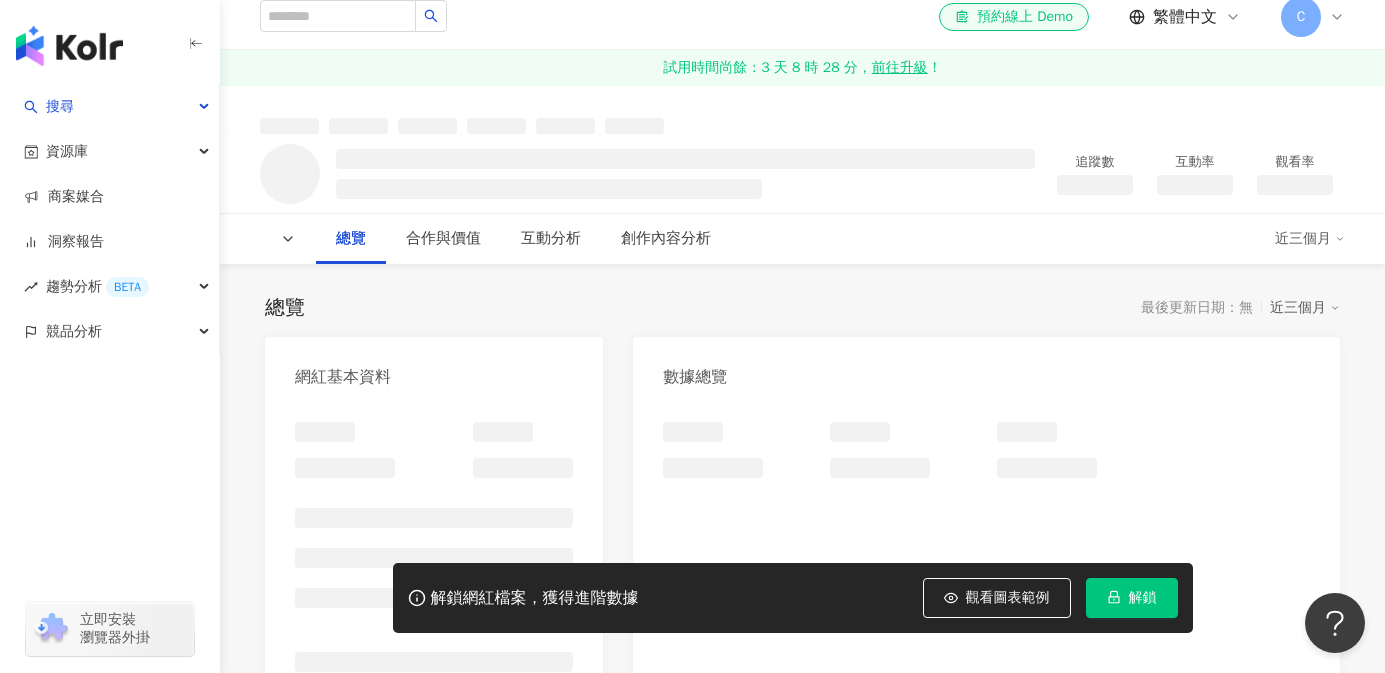 scroll, scrollTop: 0, scrollLeft: 0, axis: both 